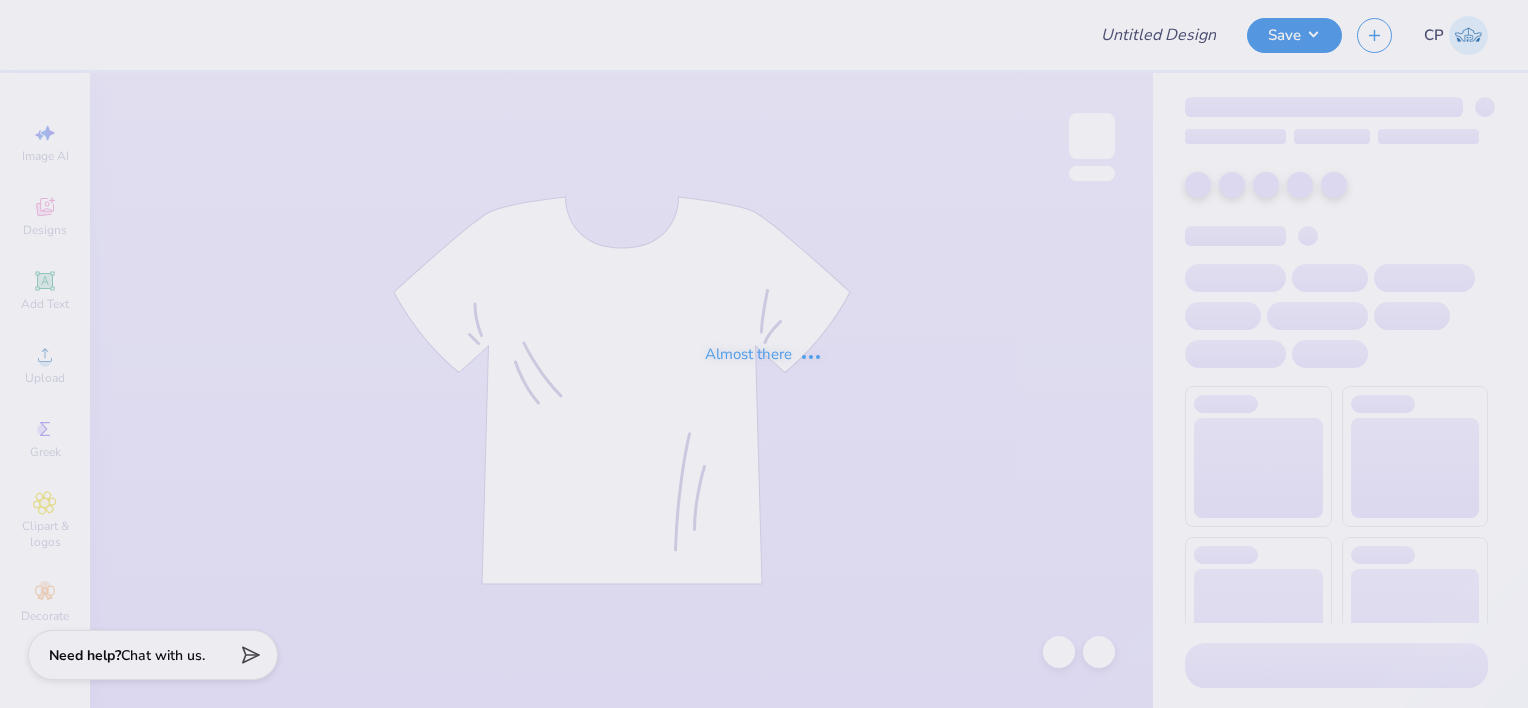 scroll, scrollTop: 0, scrollLeft: 0, axis: both 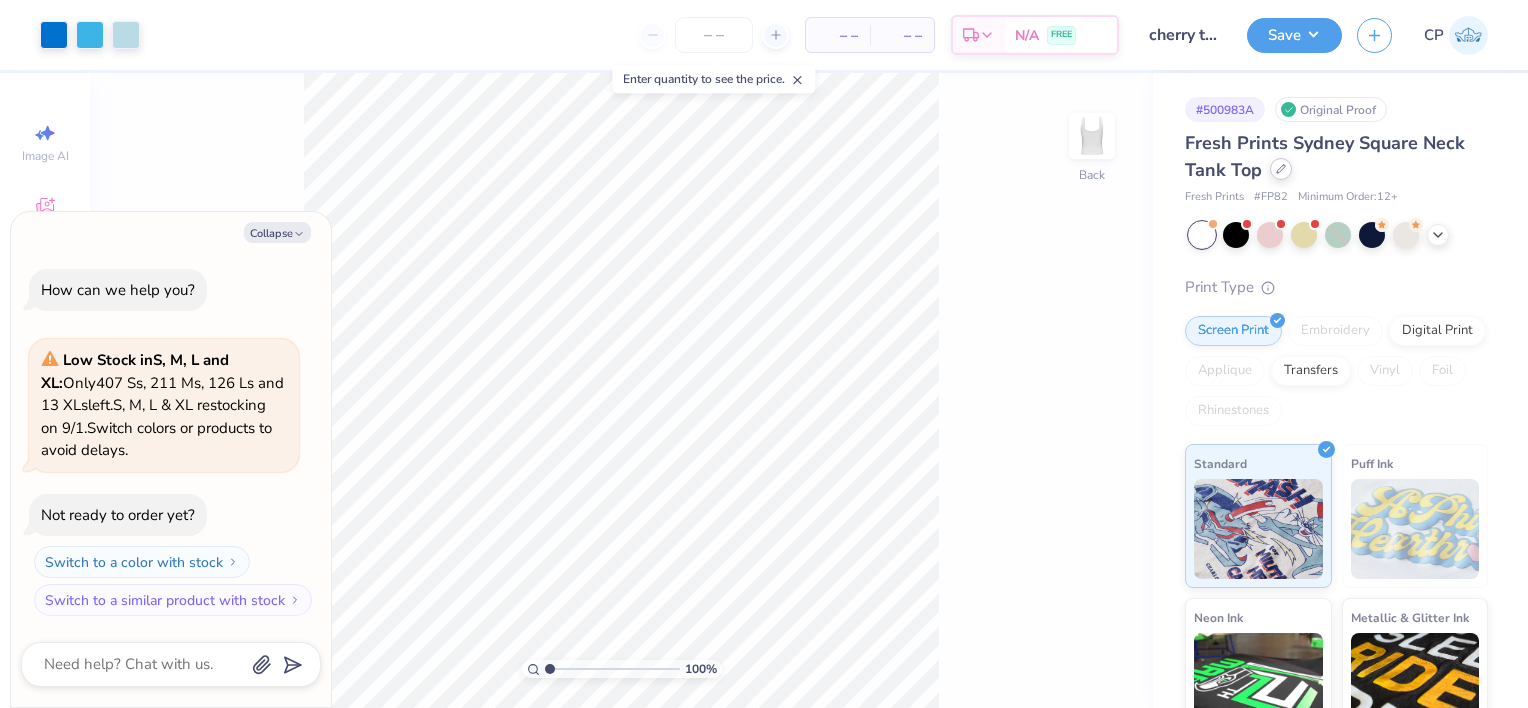 click at bounding box center (1281, 169) 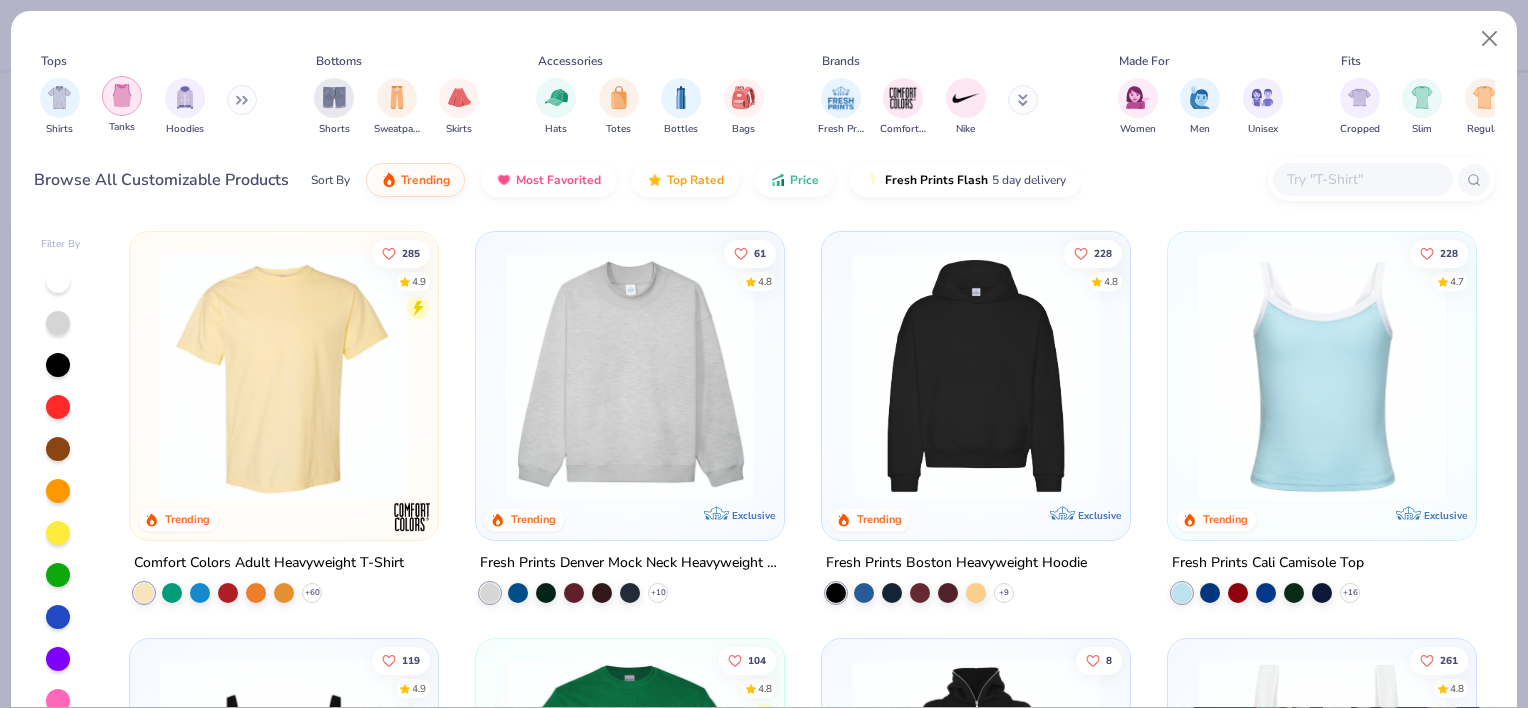 click at bounding box center (122, 96) 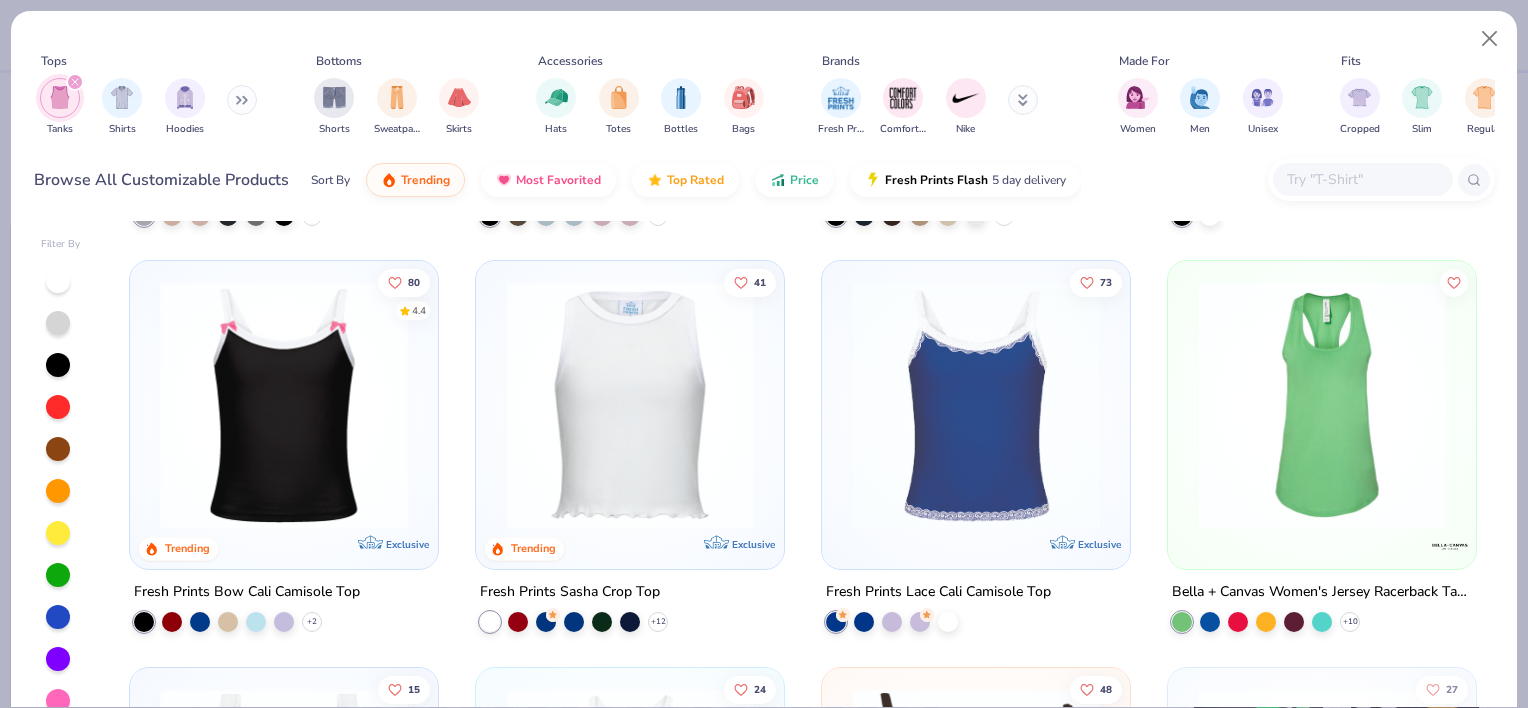 scroll, scrollTop: 1268, scrollLeft: 0, axis: vertical 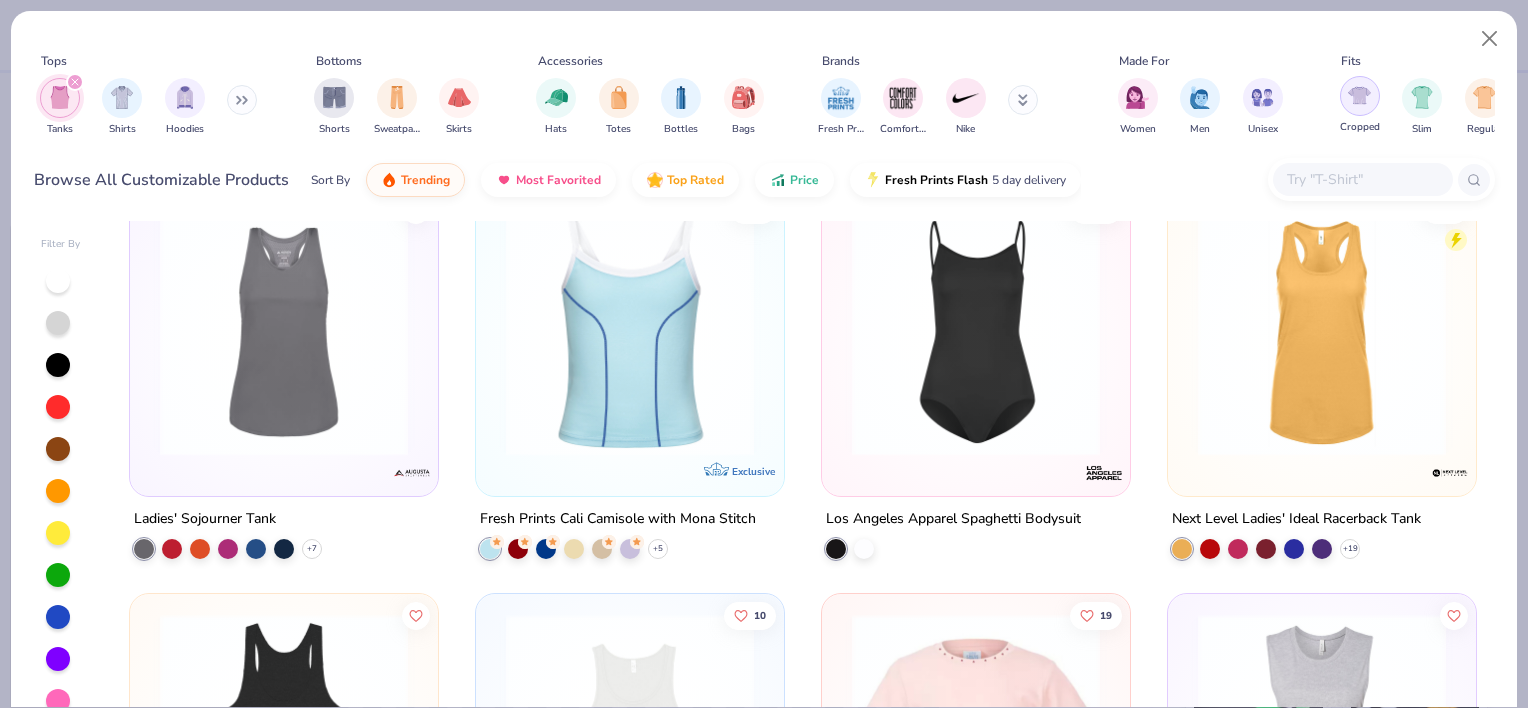 click at bounding box center [1359, 95] 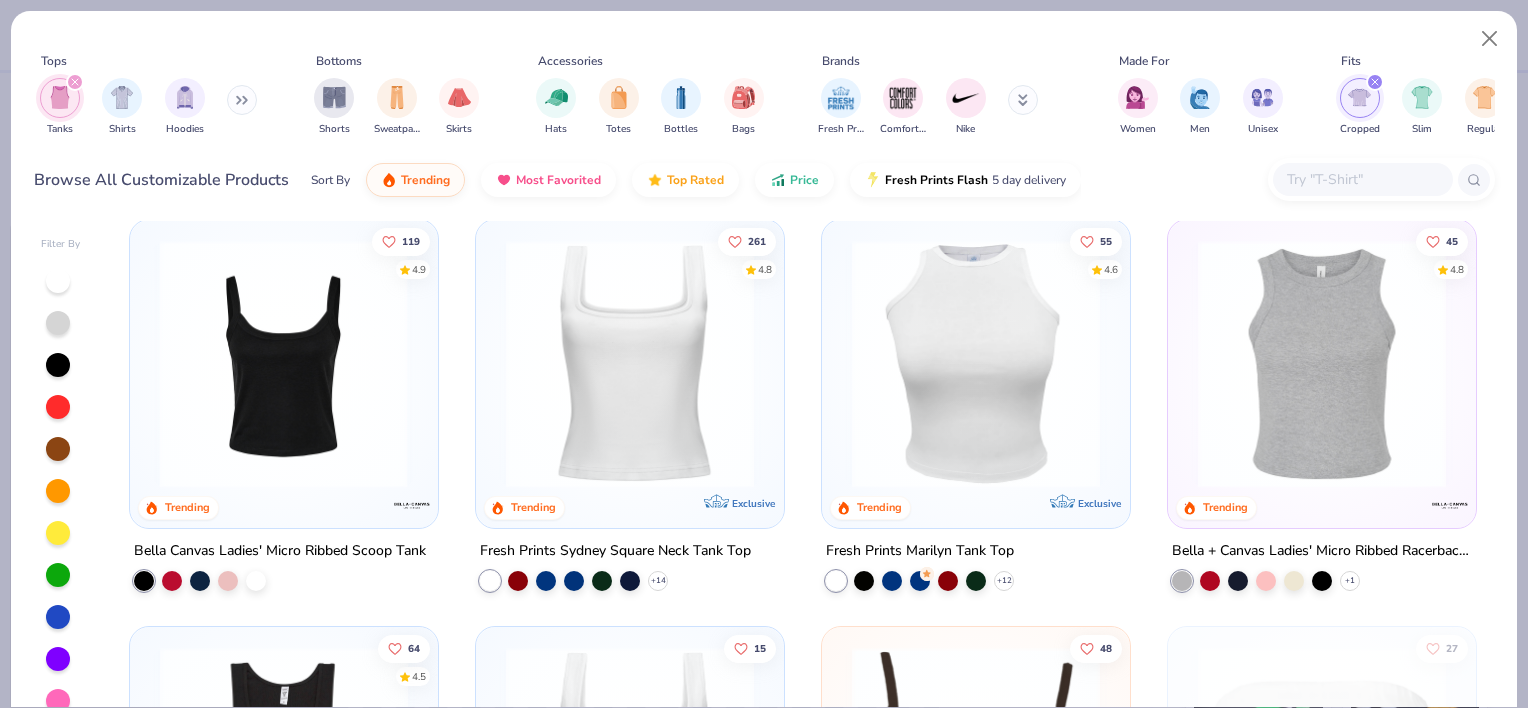 scroll, scrollTop: 11, scrollLeft: 0, axis: vertical 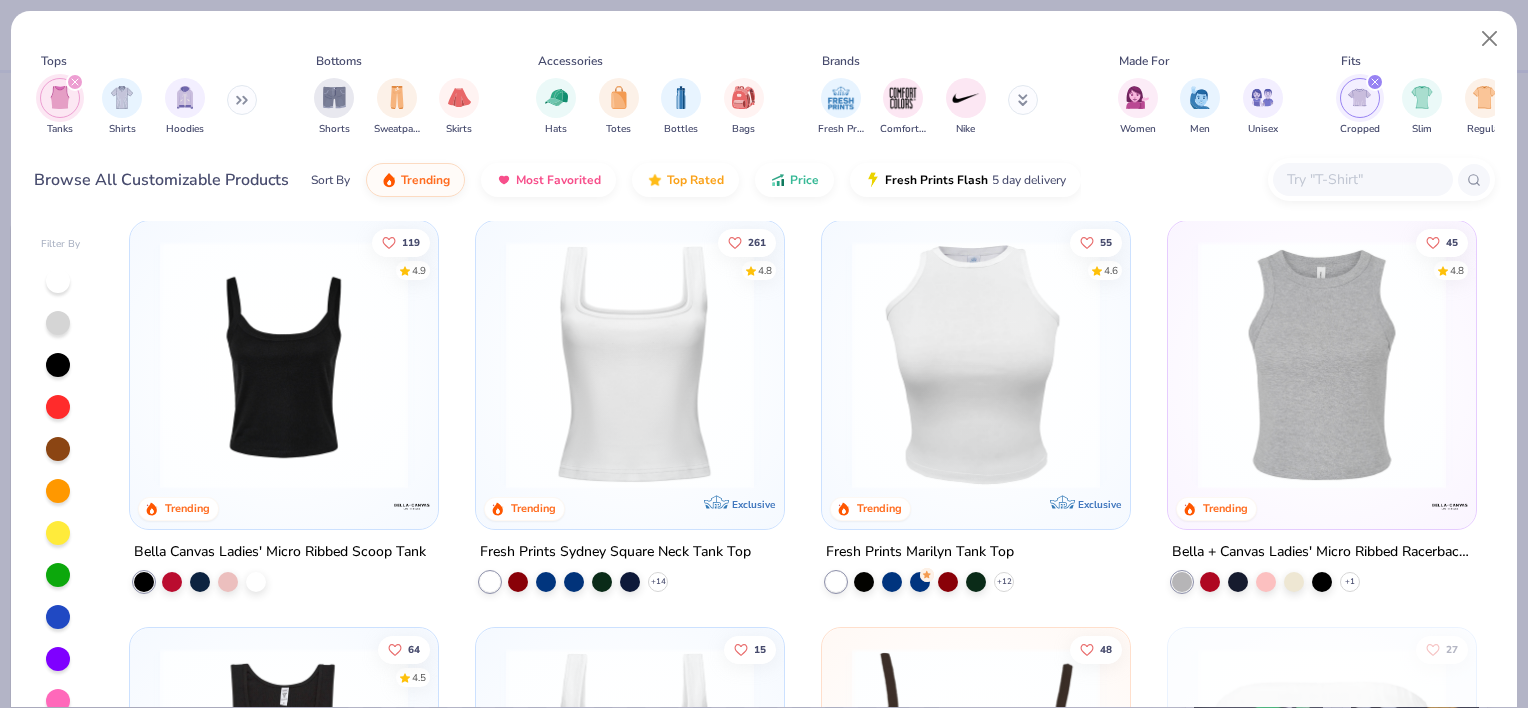 click at bounding box center [1375, 82] 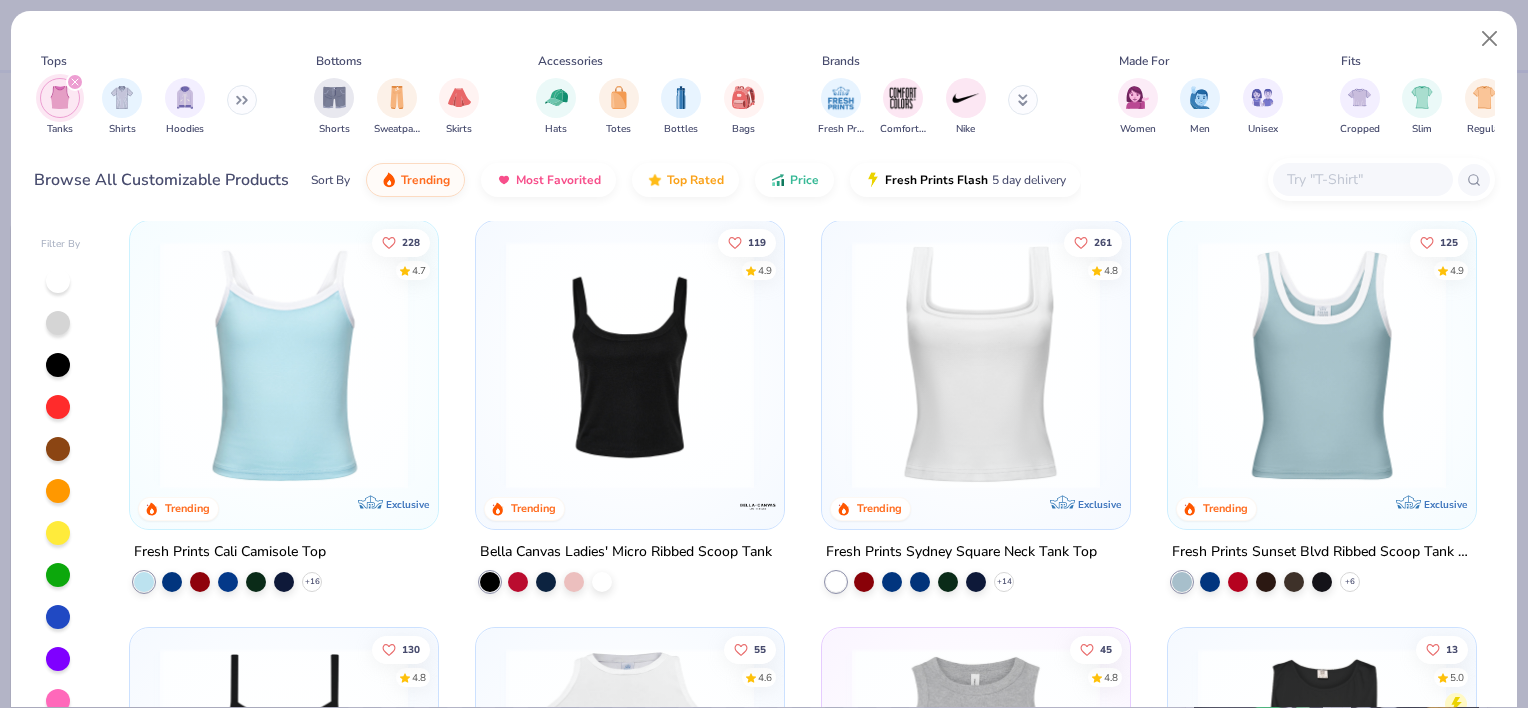 type on "x" 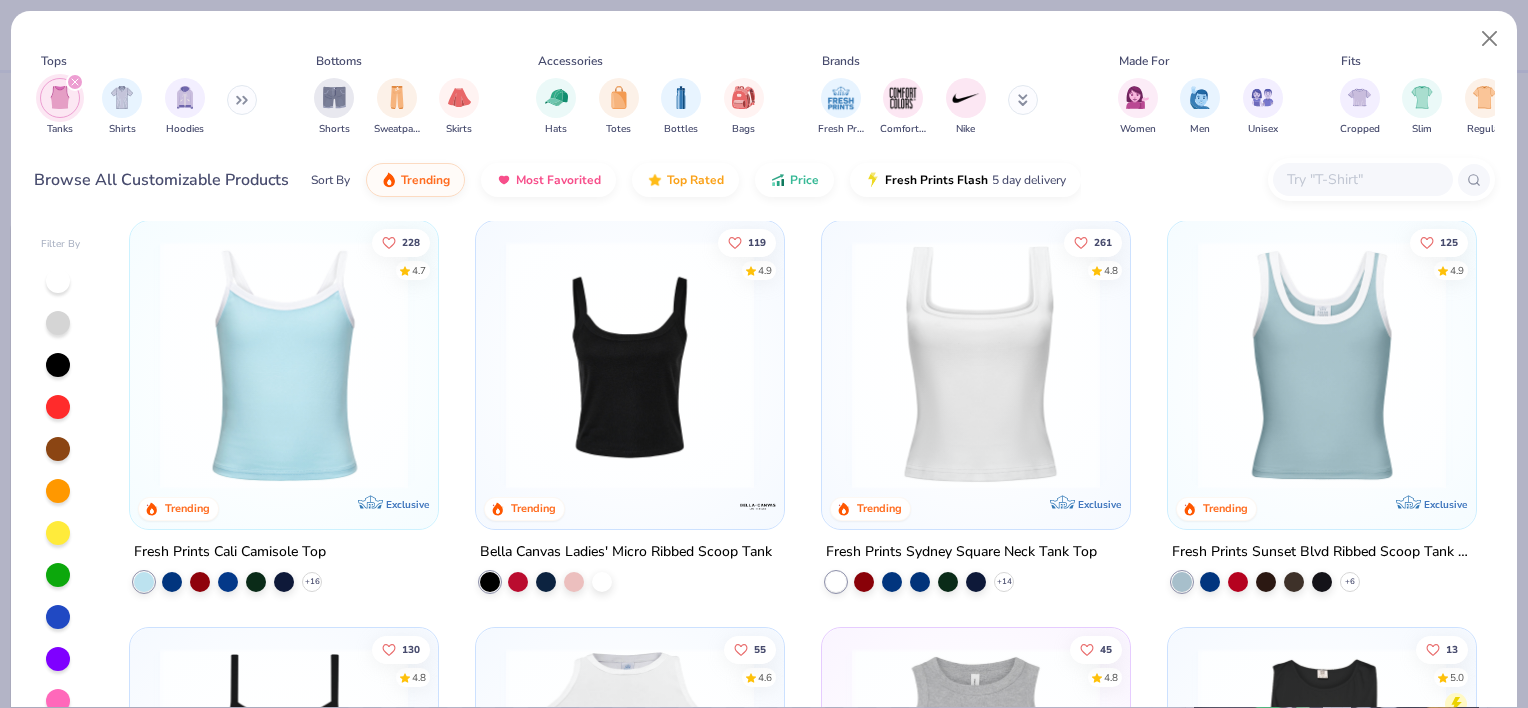 scroll, scrollTop: 0, scrollLeft: 0, axis: both 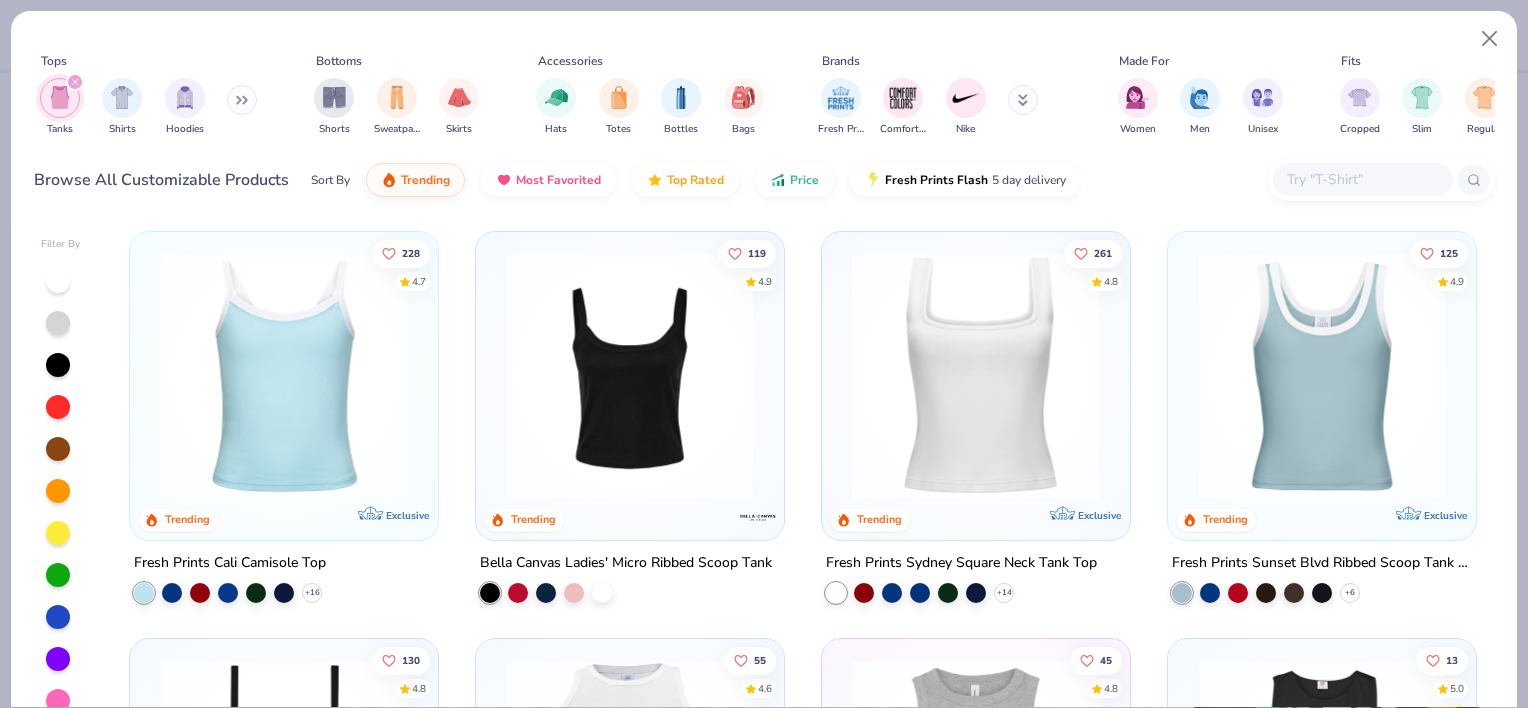 click at bounding box center [1362, 179] 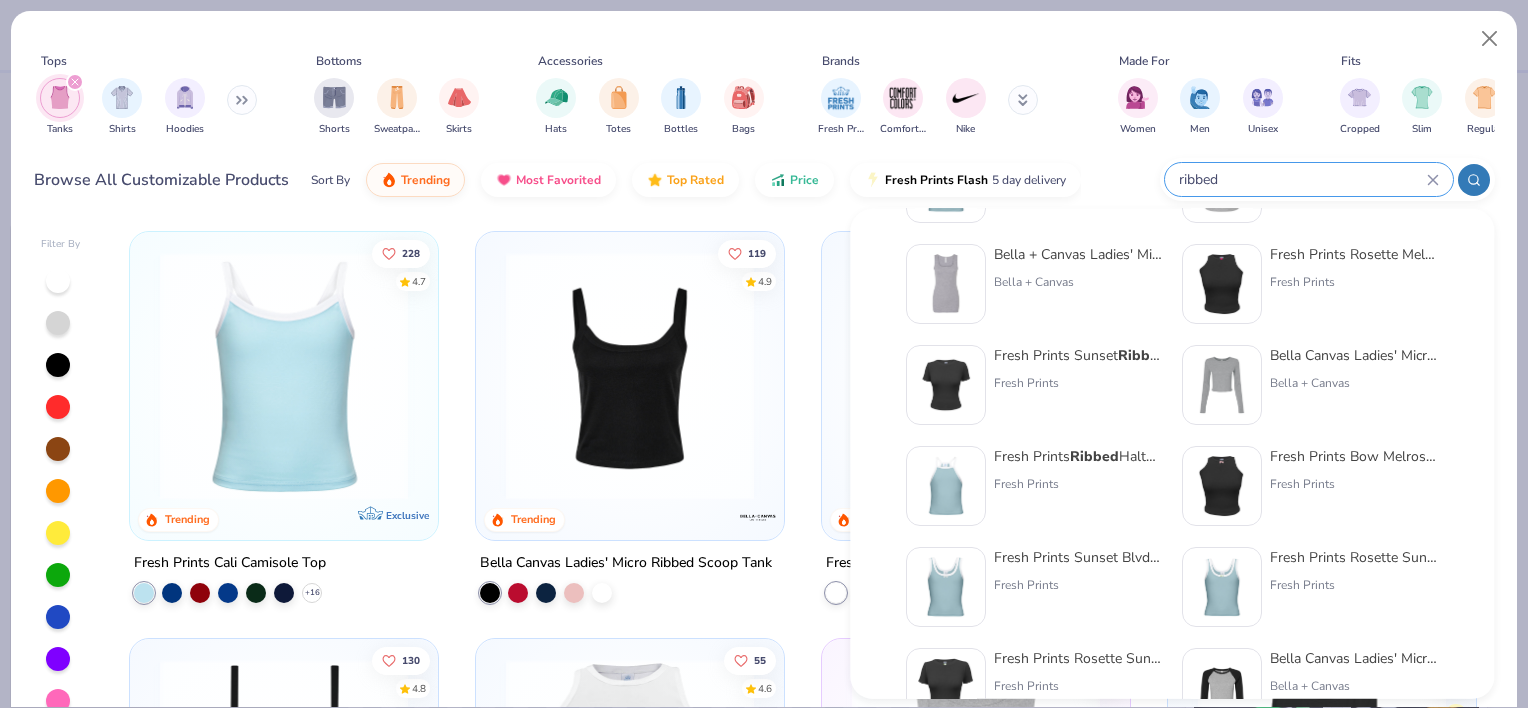 scroll, scrollTop: 340, scrollLeft: 0, axis: vertical 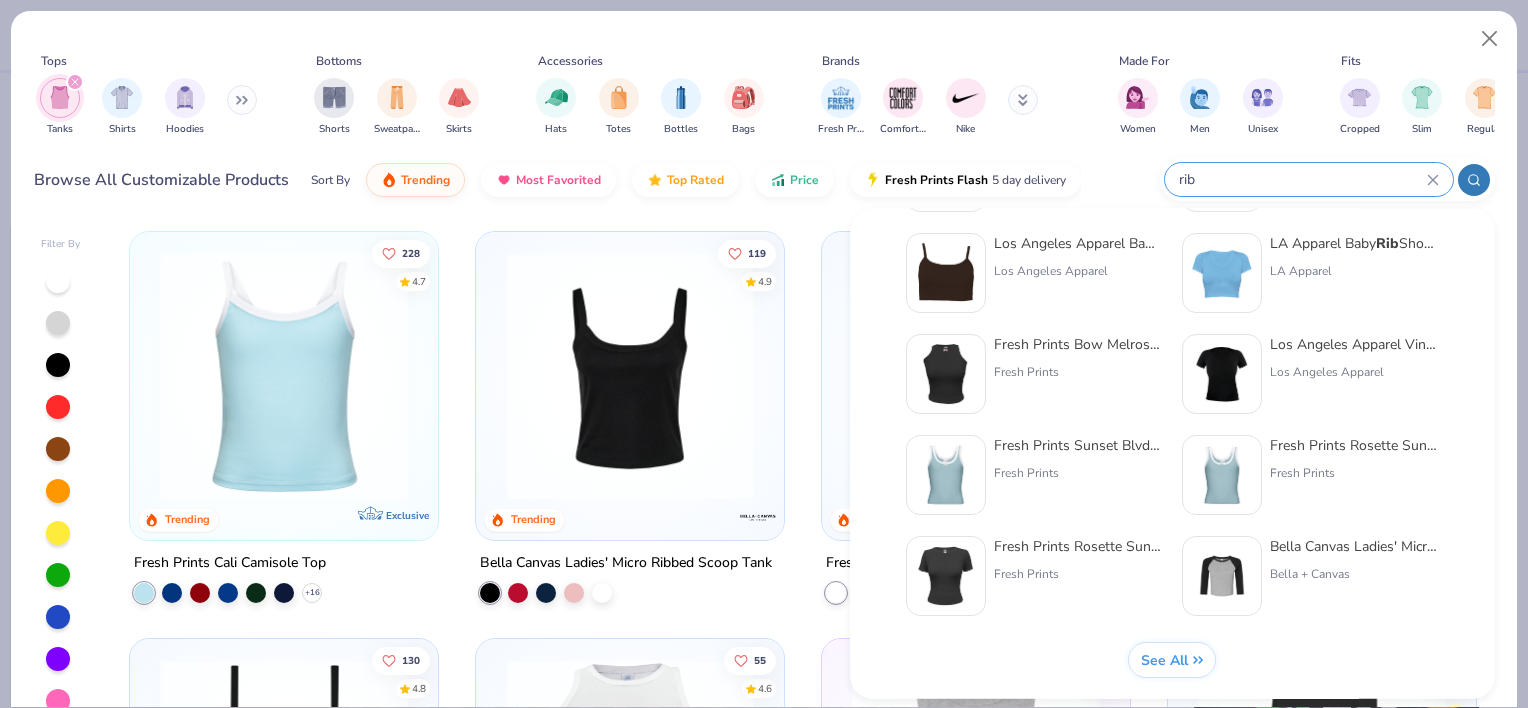 type on "rib" 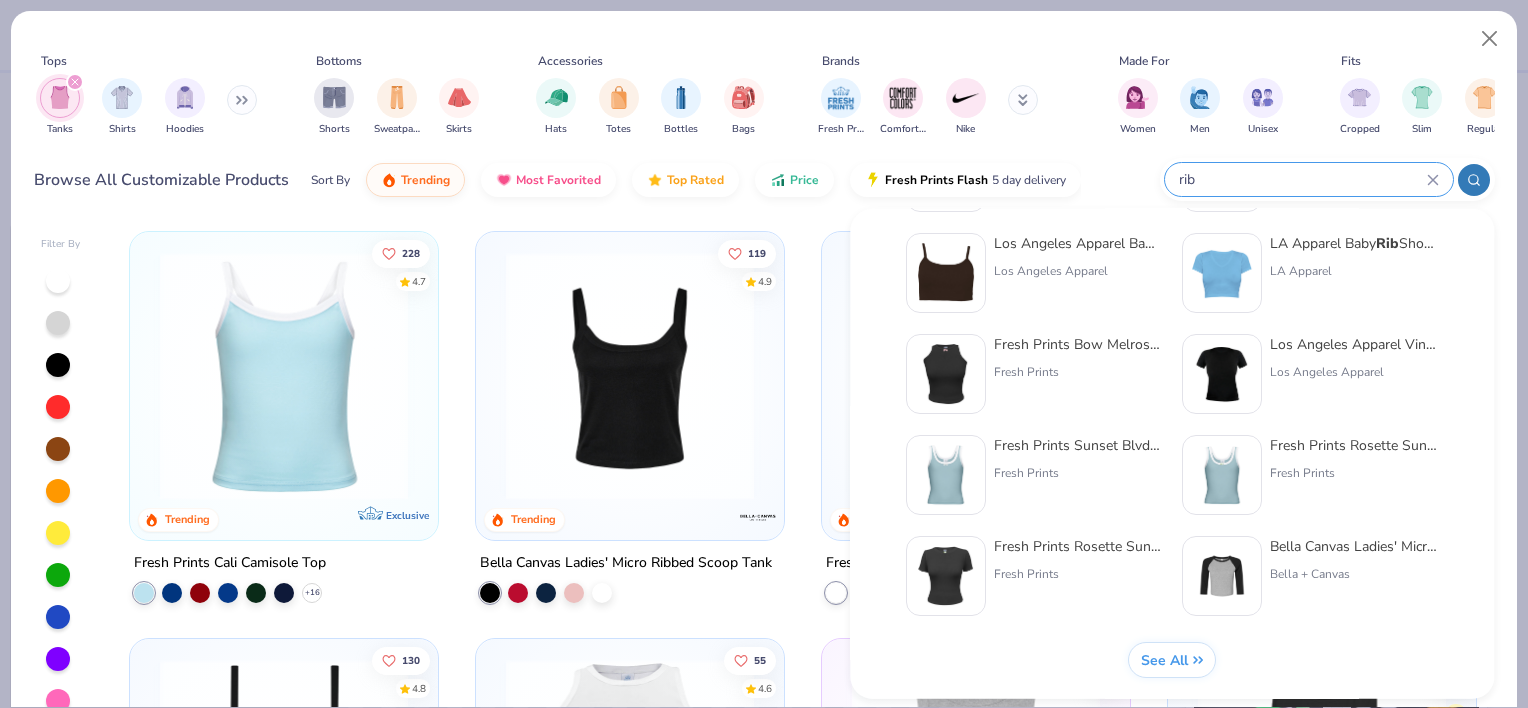 click 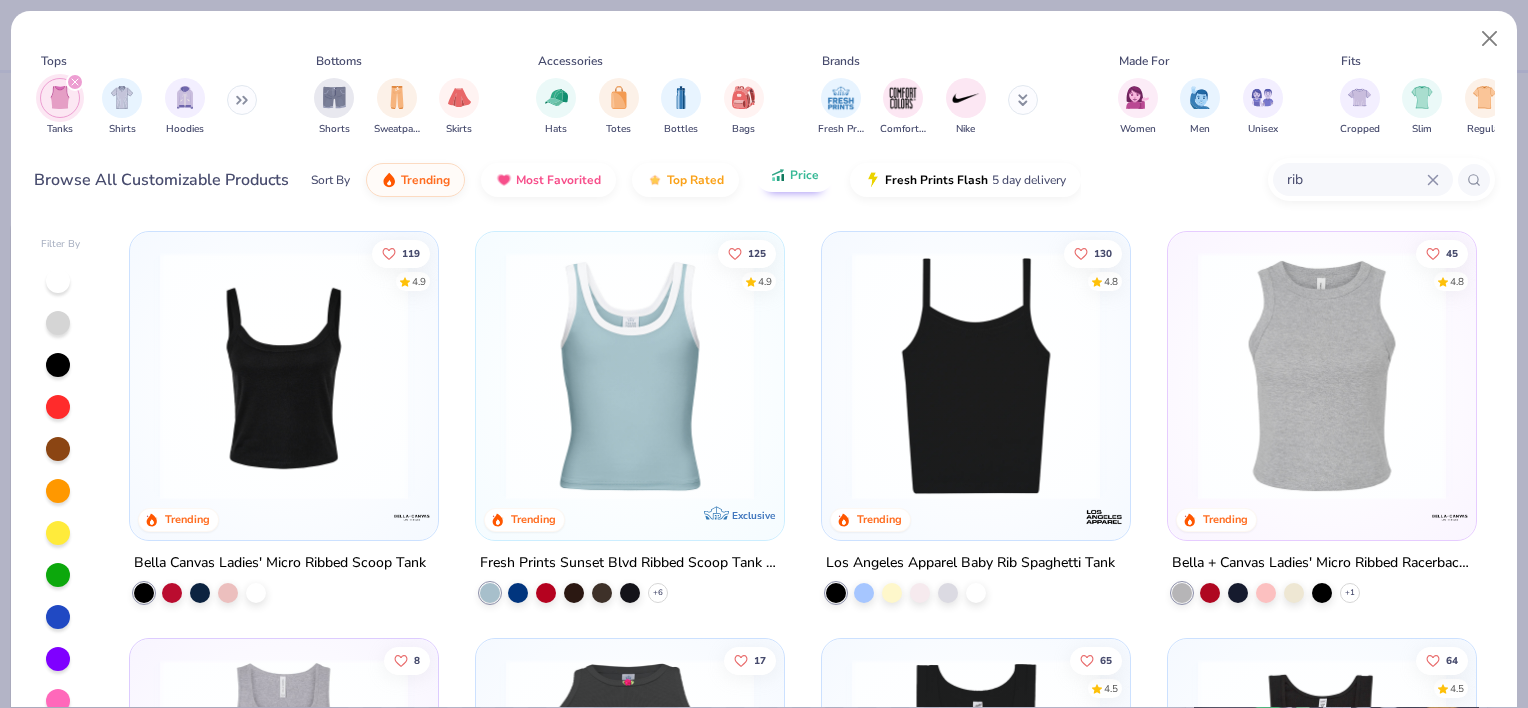 click on "Sort By Trending Most Favorited Top Rated Price Fresh Prints Flash 5 day delivery" at bounding box center (696, 180) 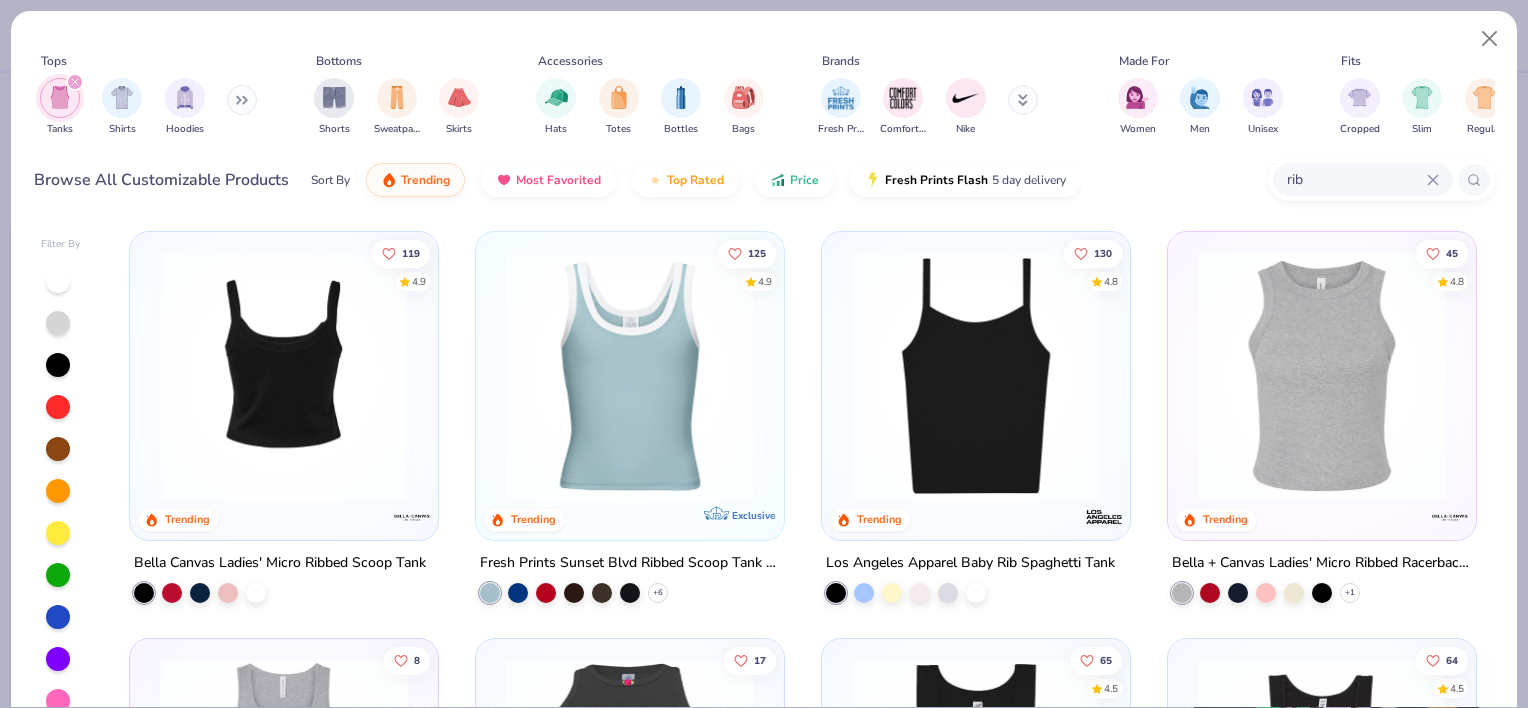 click at bounding box center (284, 376) 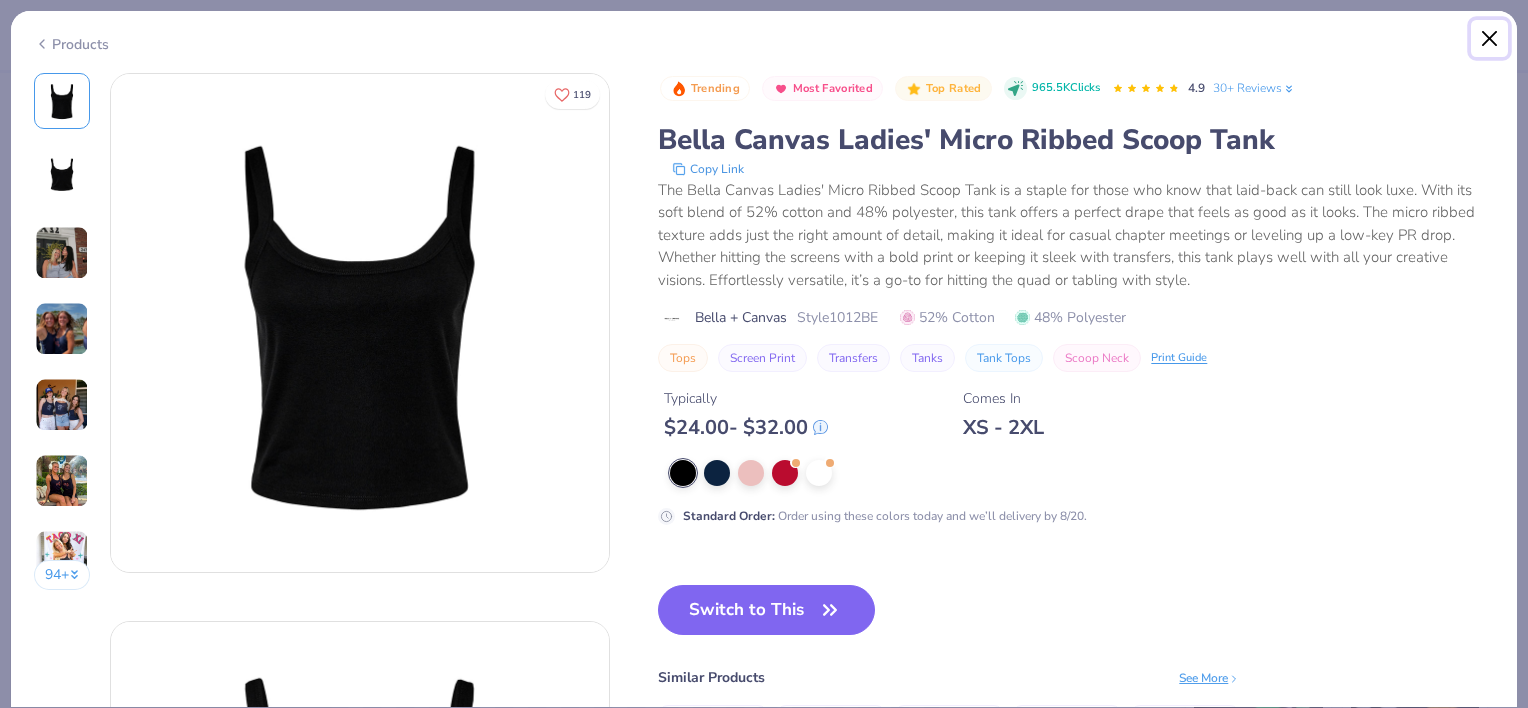 click at bounding box center (1490, 39) 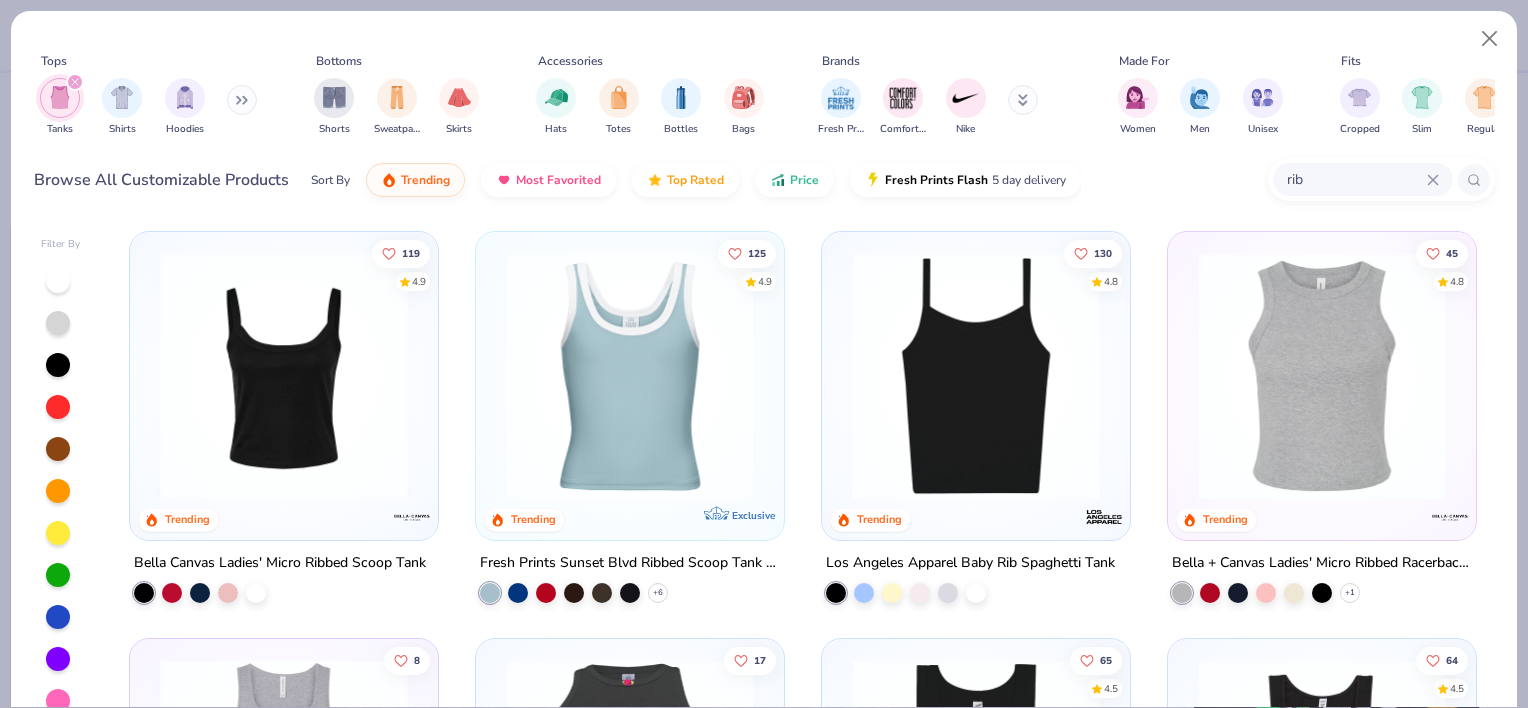 click at bounding box center [284, 376] 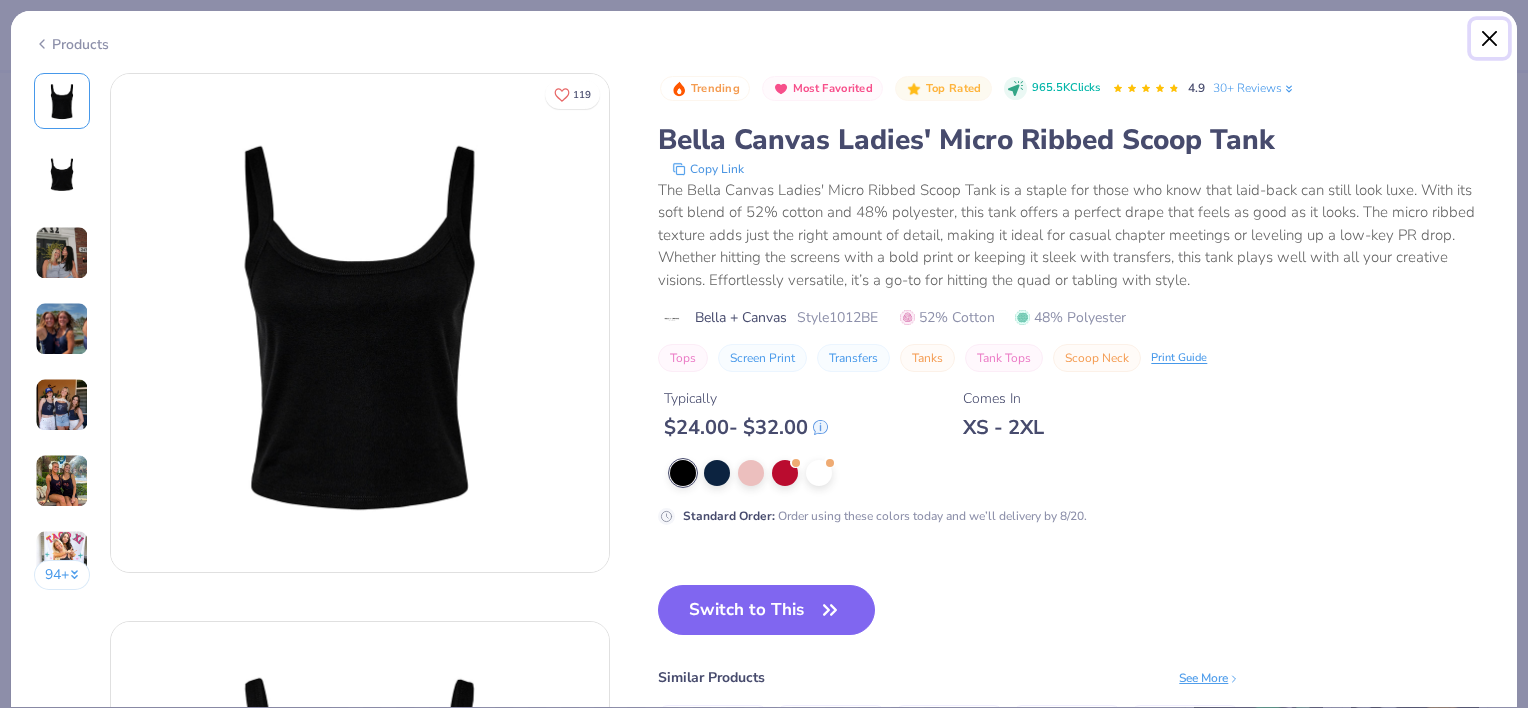 click at bounding box center (1490, 39) 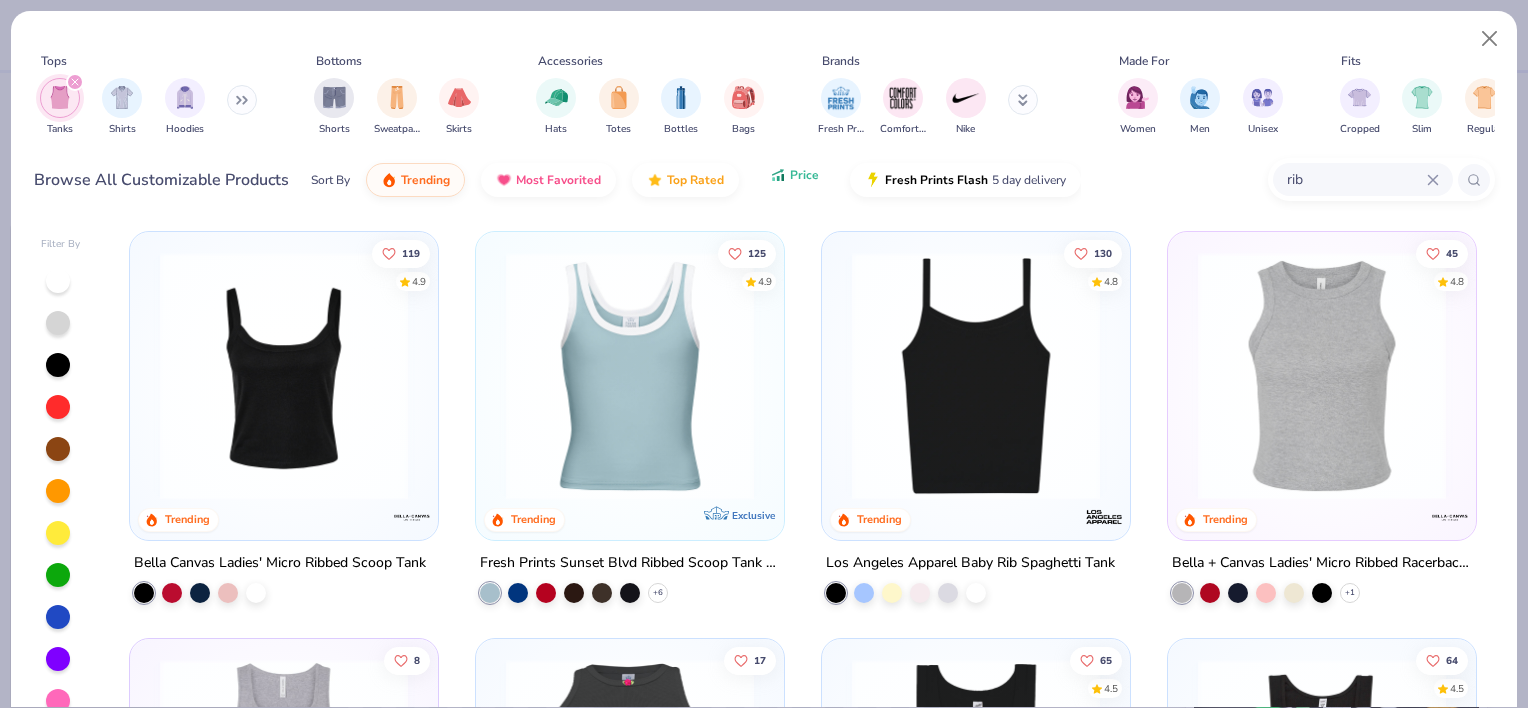click on "Price" at bounding box center [794, 175] 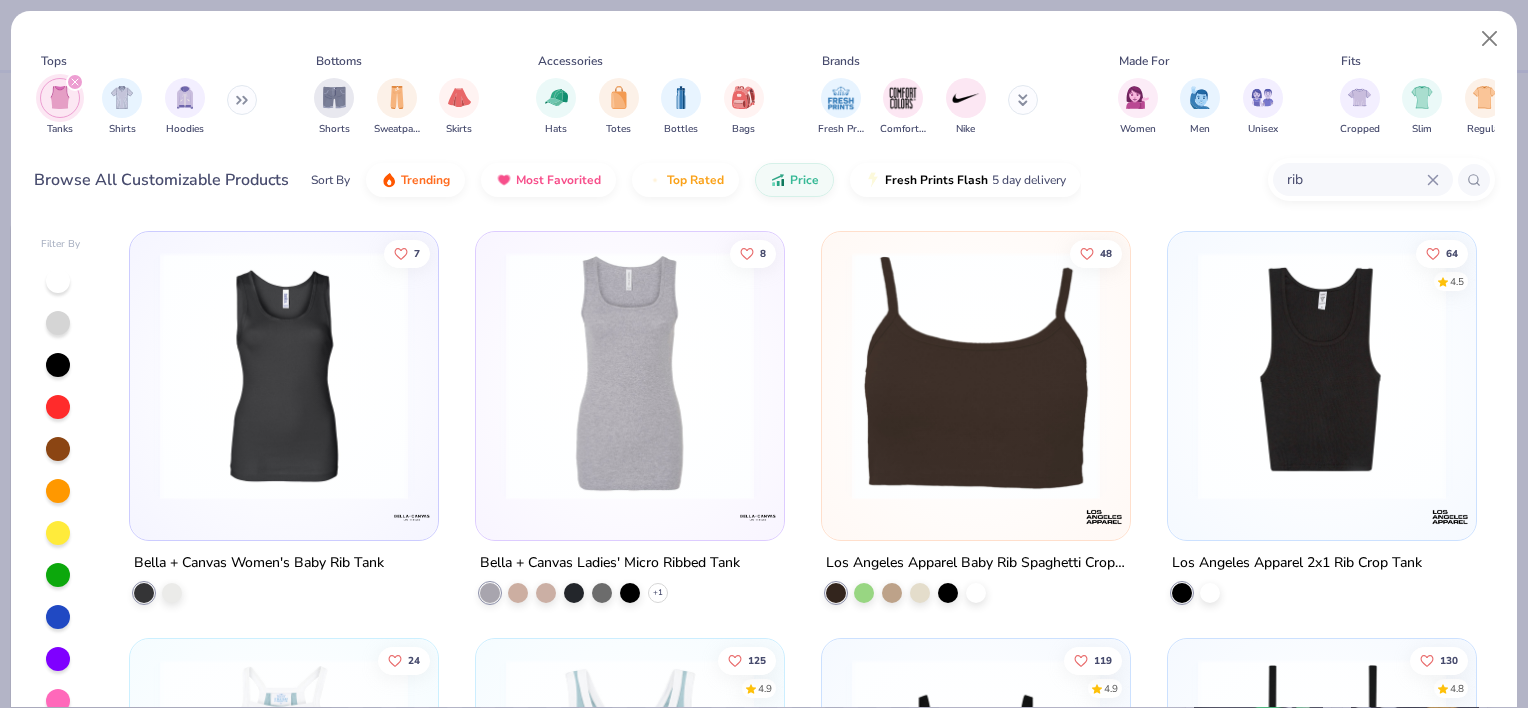 click at bounding box center (1322, 376) 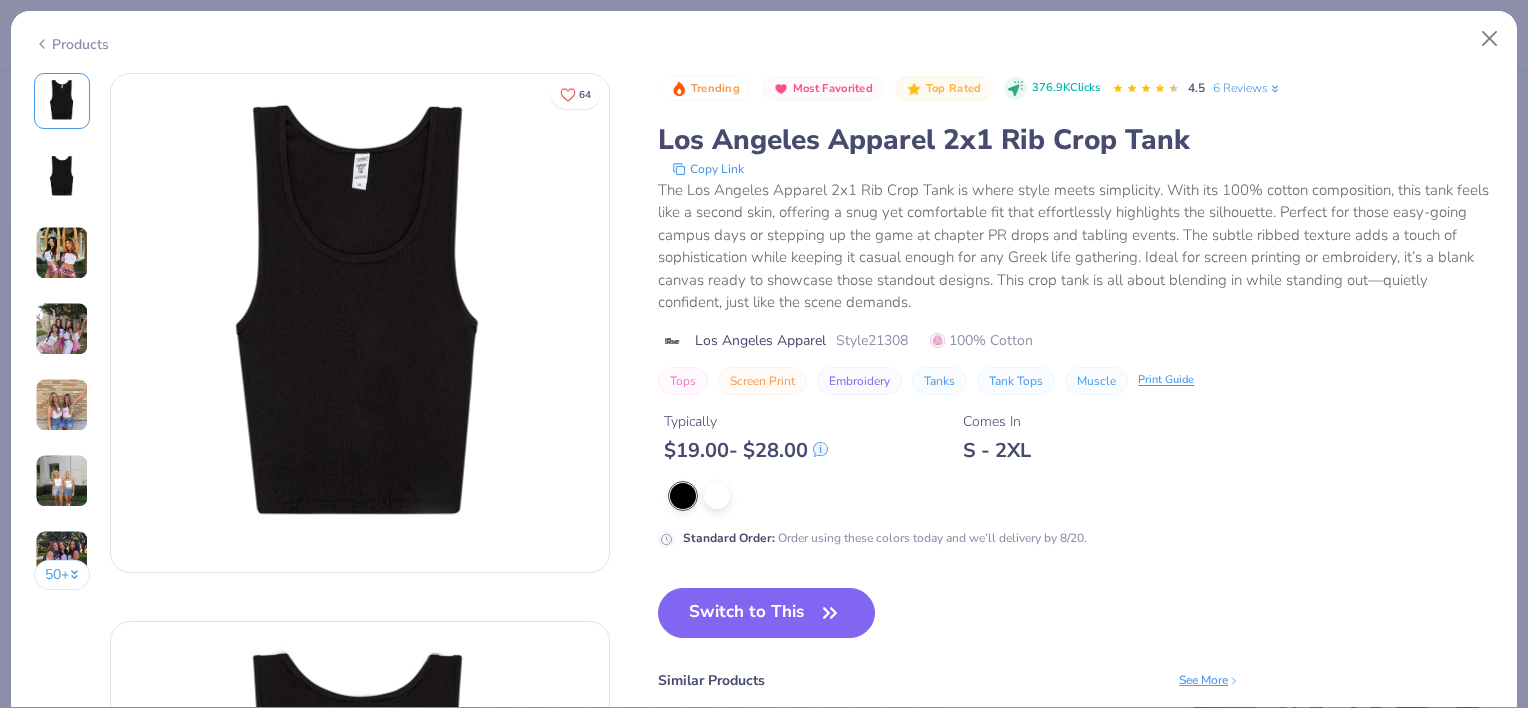 click at bounding box center (62, 329) 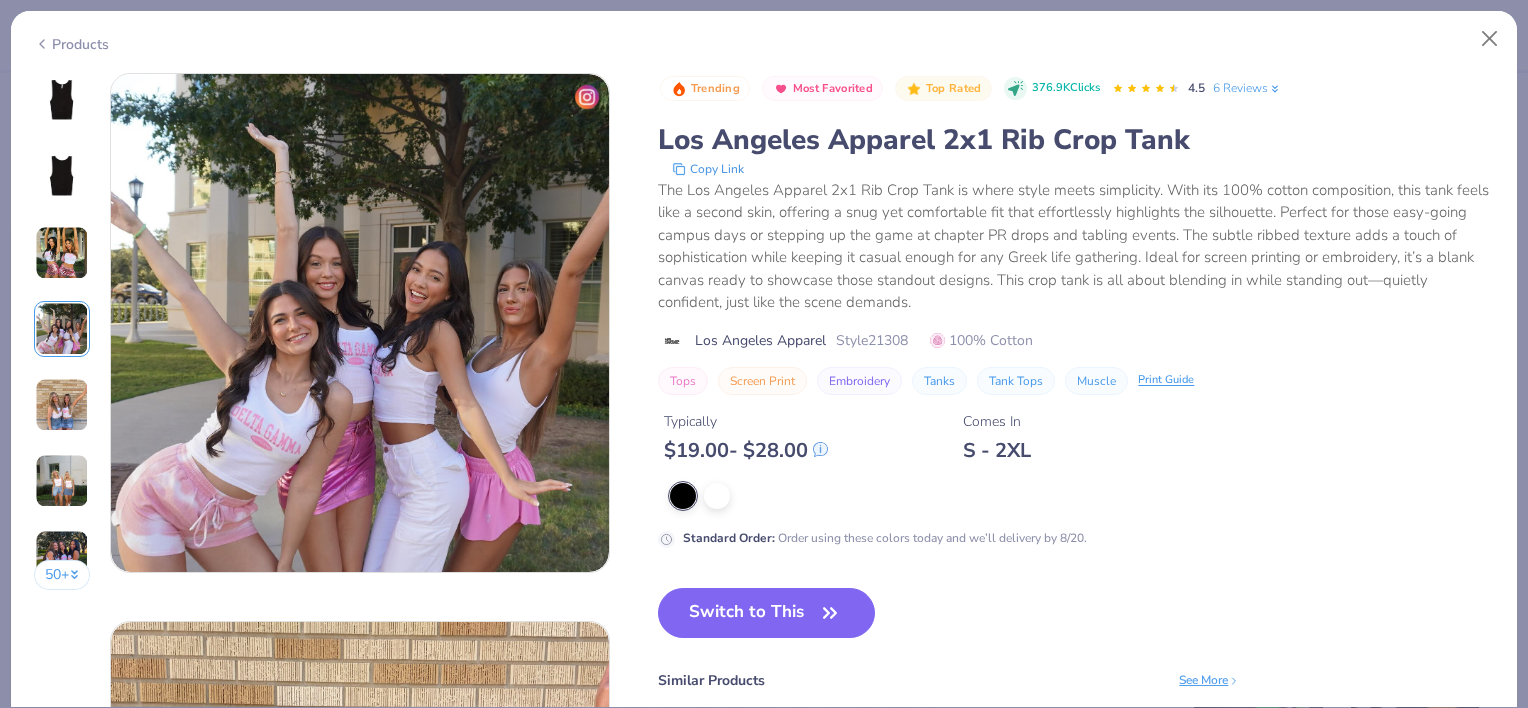 click at bounding box center (62, 253) 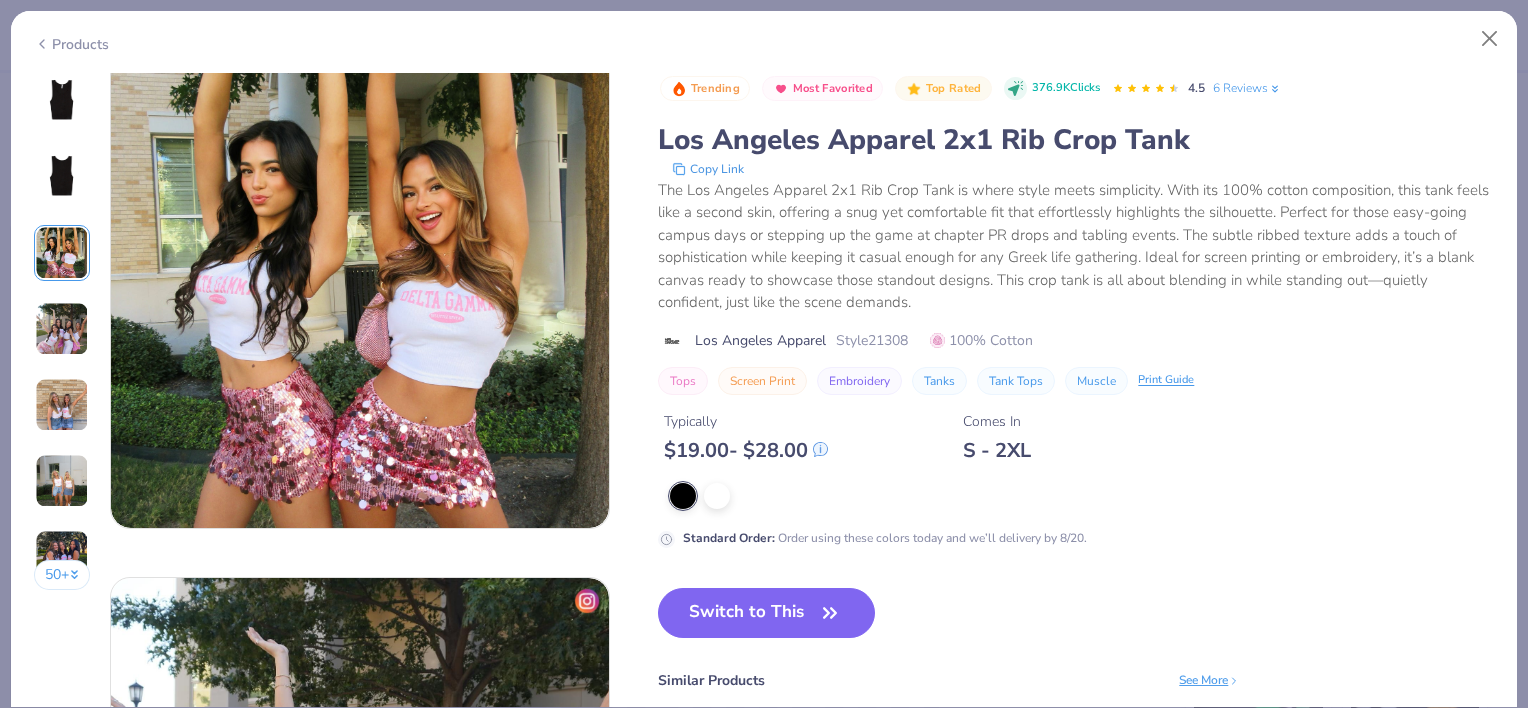 scroll, scrollTop: 1096, scrollLeft: 0, axis: vertical 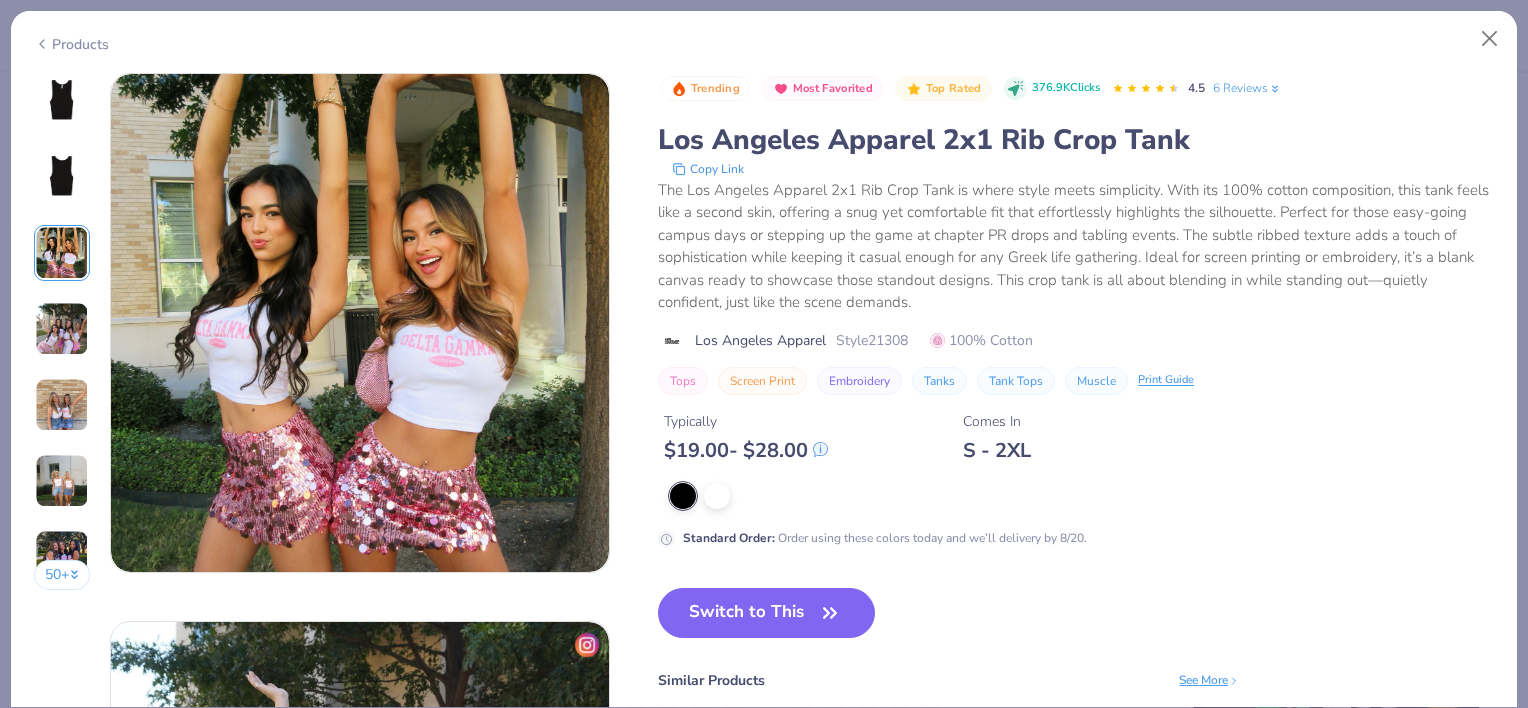 click at bounding box center [62, 405] 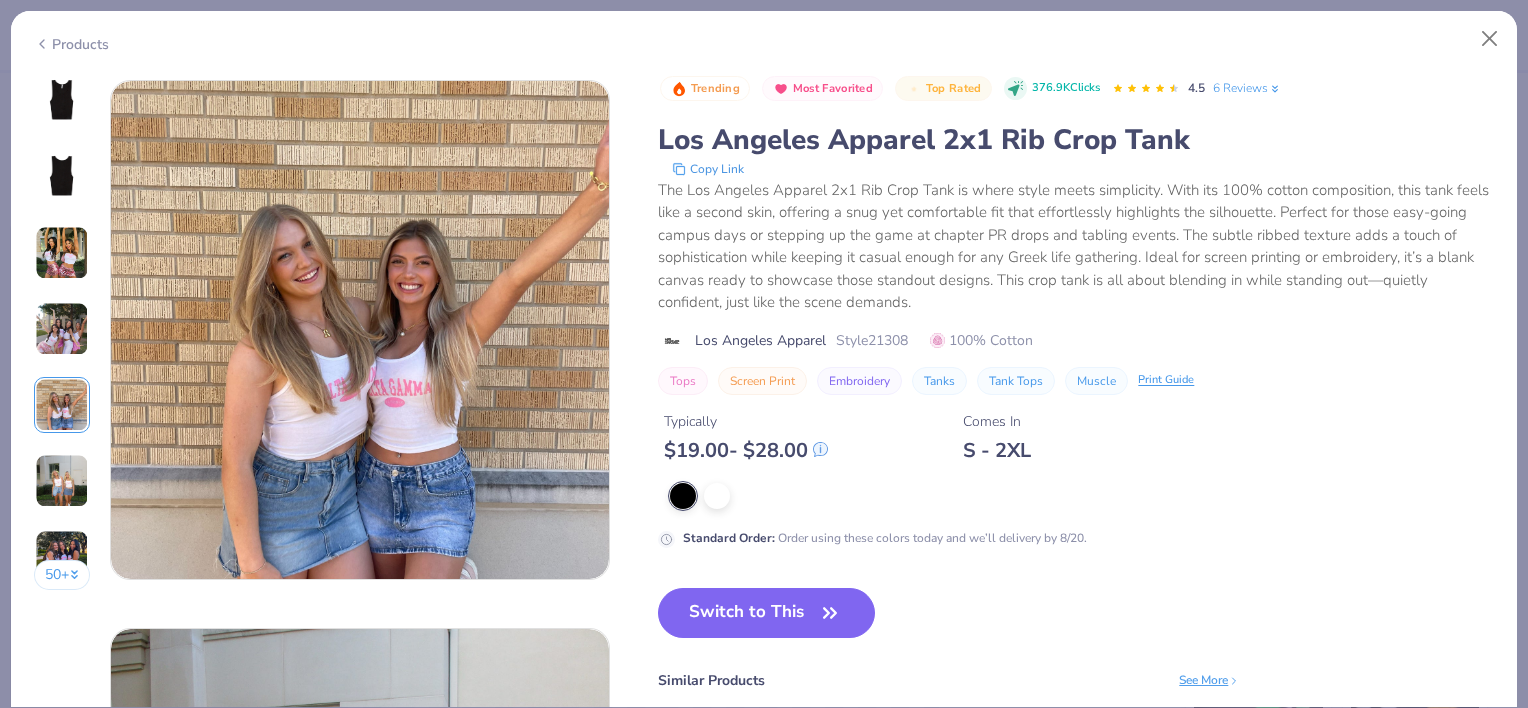scroll, scrollTop: 2192, scrollLeft: 0, axis: vertical 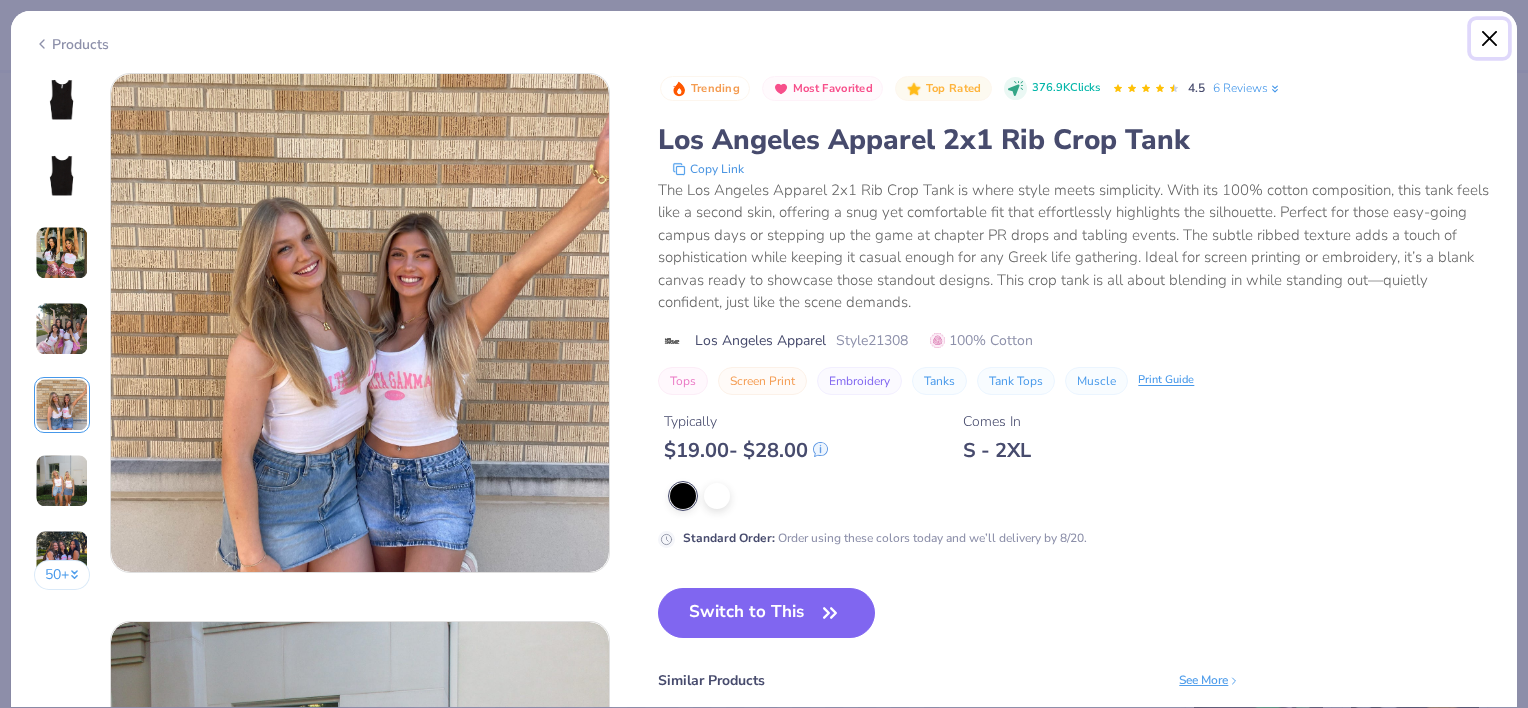 click at bounding box center [1490, 39] 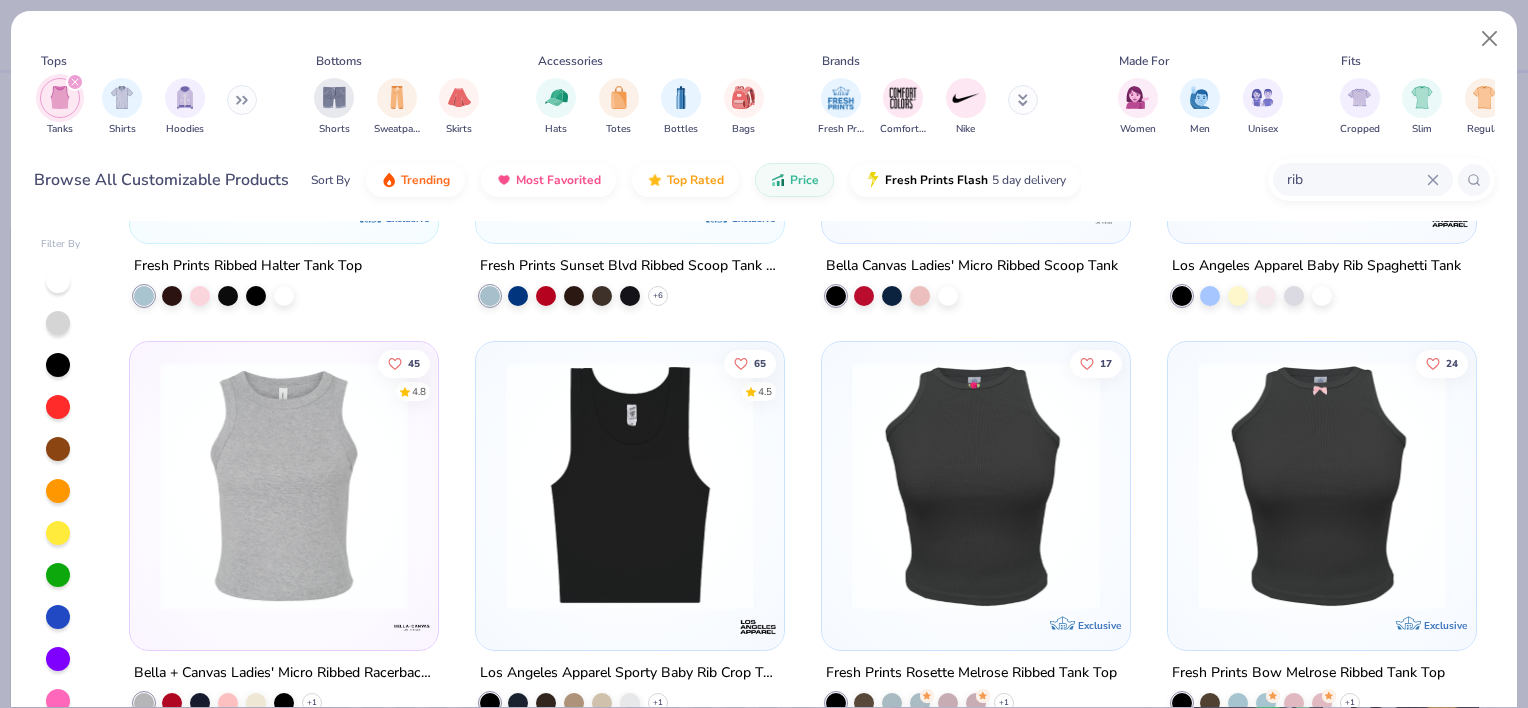 scroll, scrollTop: 804, scrollLeft: 0, axis: vertical 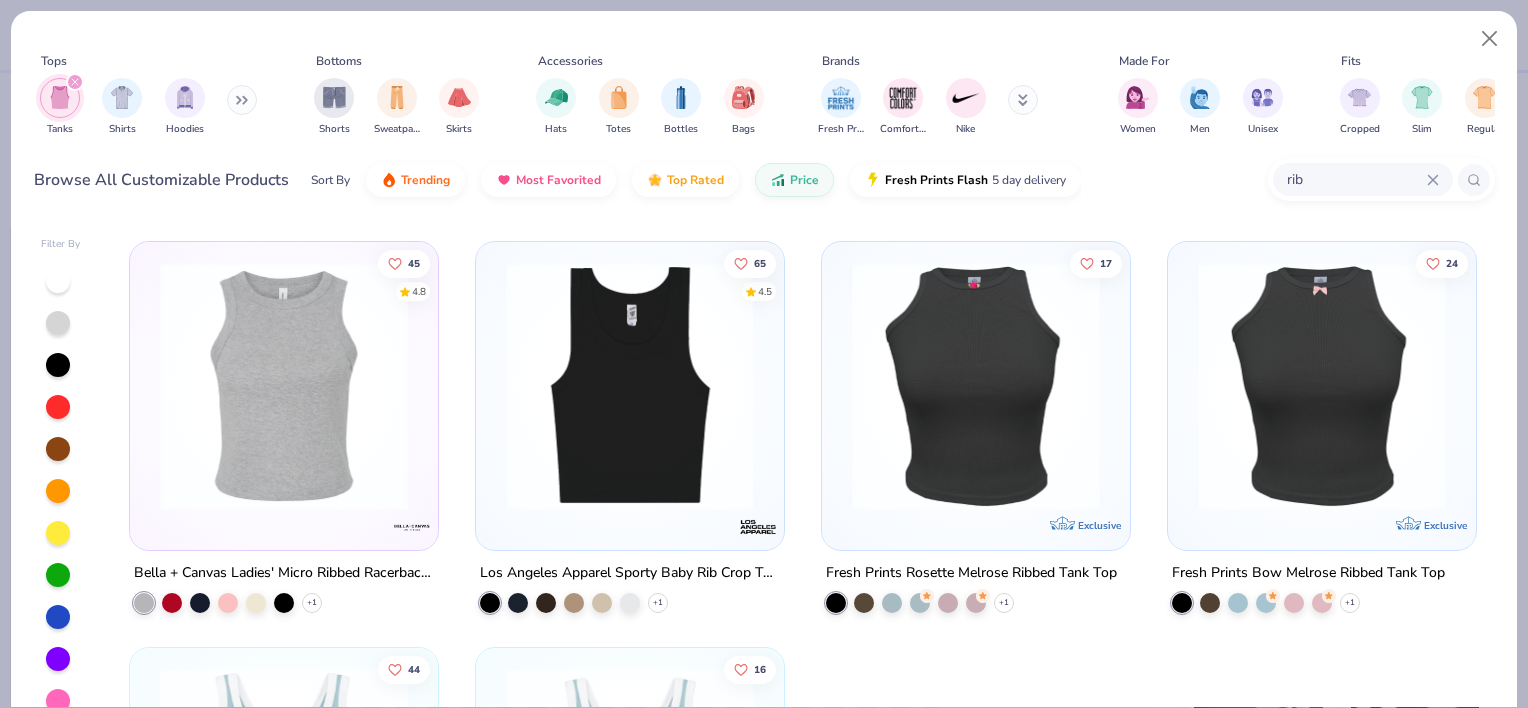 click at bounding box center [284, 385] 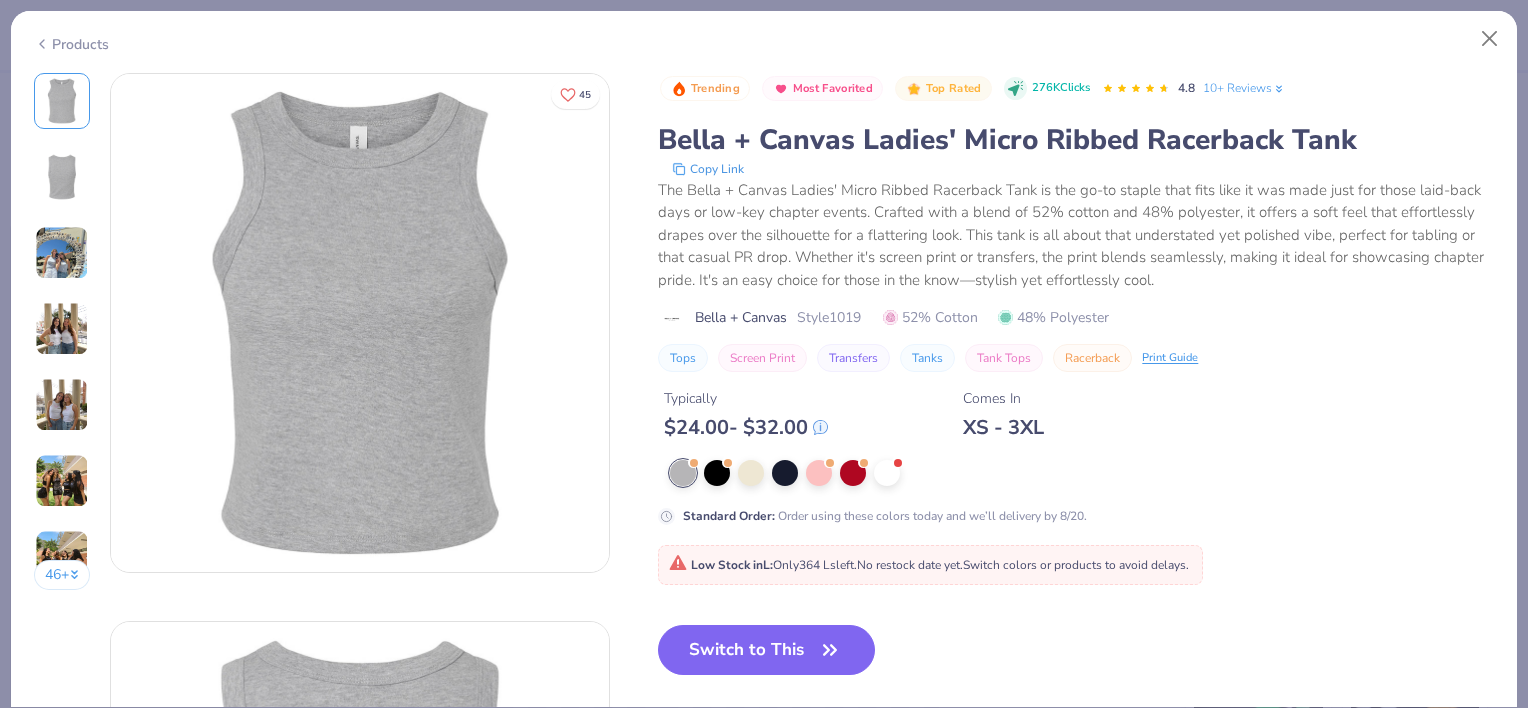 click at bounding box center (62, 405) 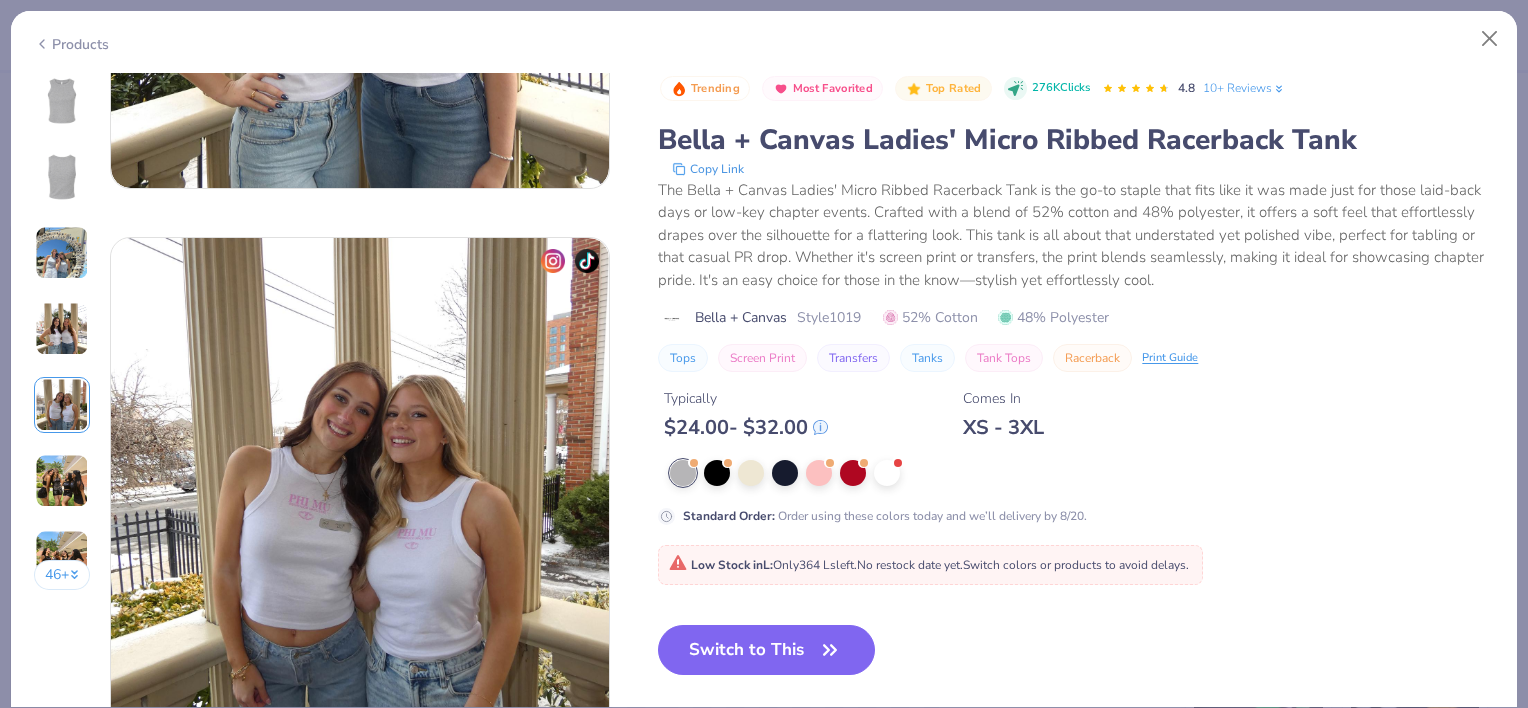 scroll, scrollTop: 2192, scrollLeft: 0, axis: vertical 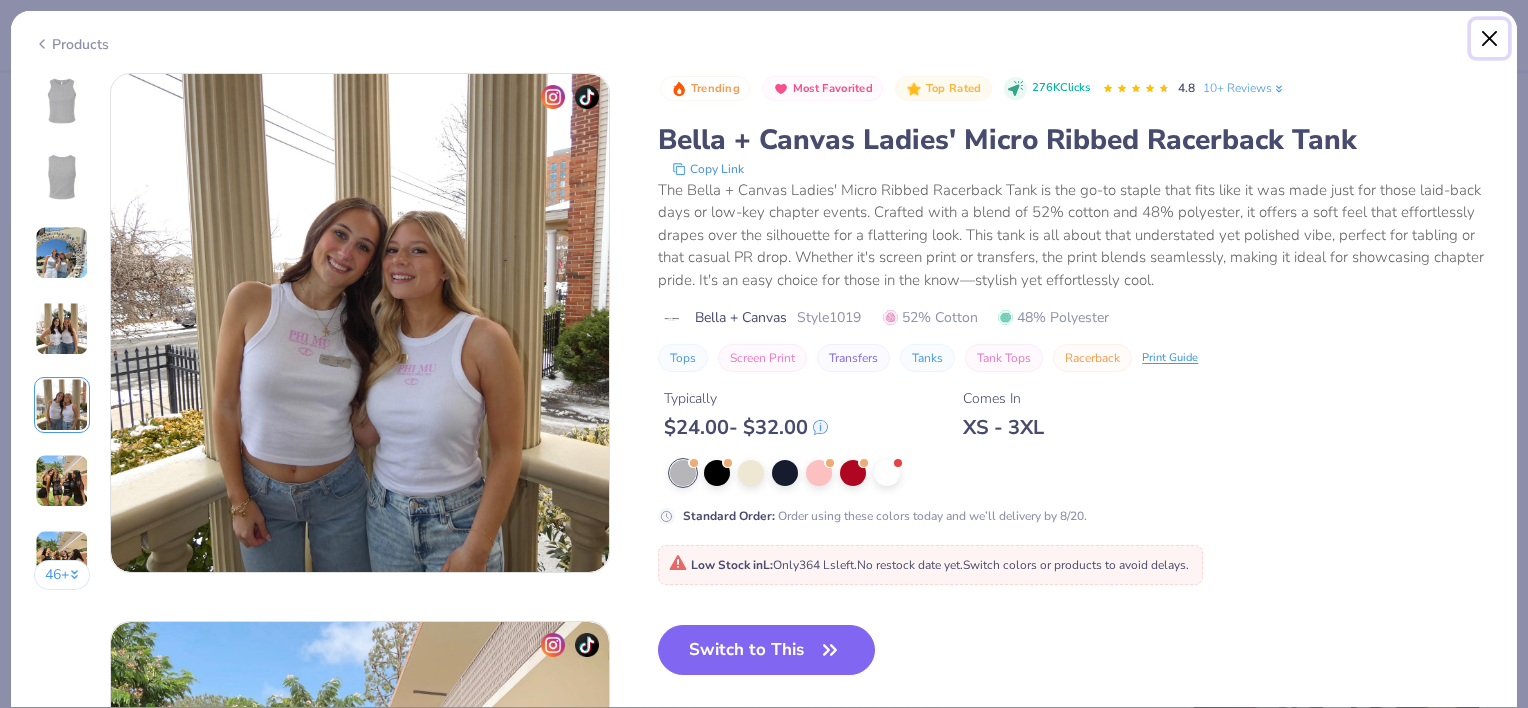 click at bounding box center [1490, 39] 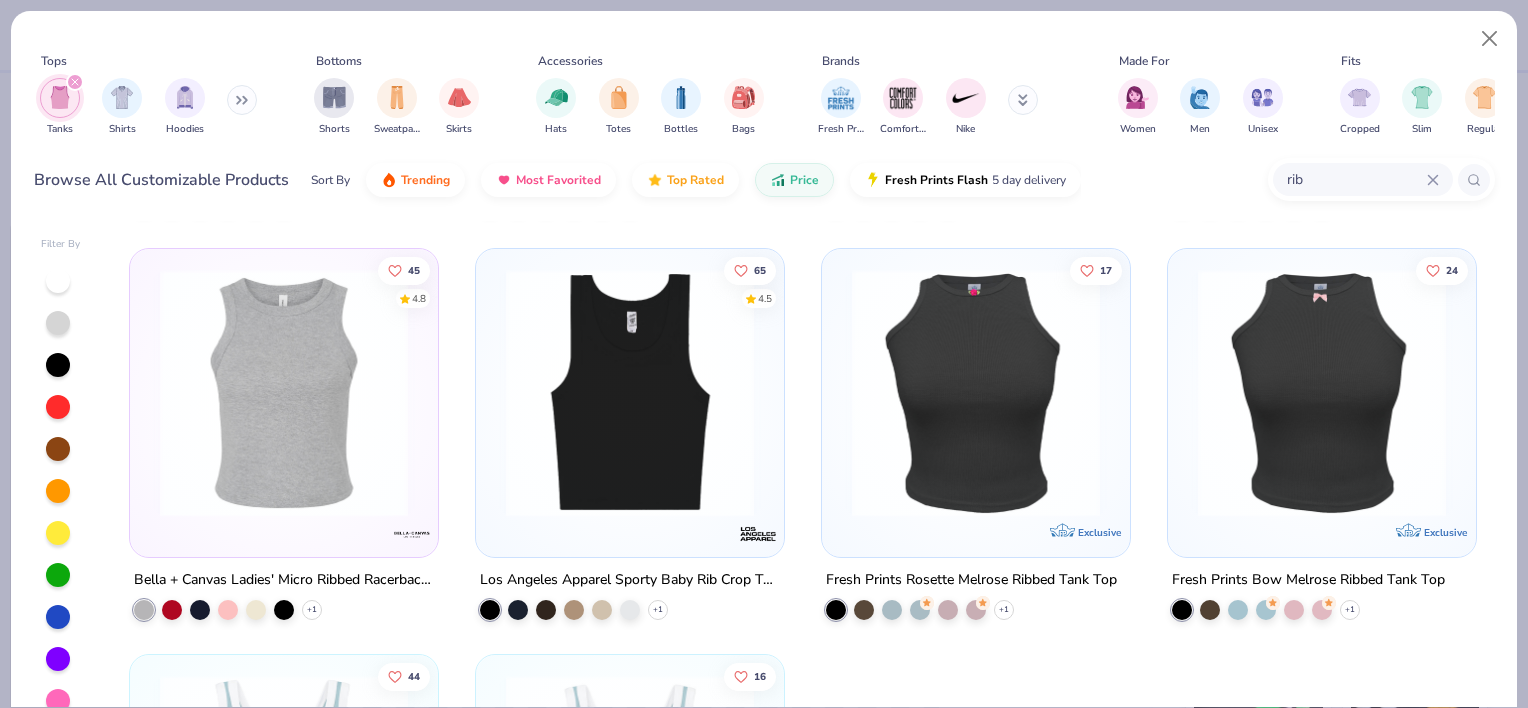 scroll, scrollTop: 703, scrollLeft: 0, axis: vertical 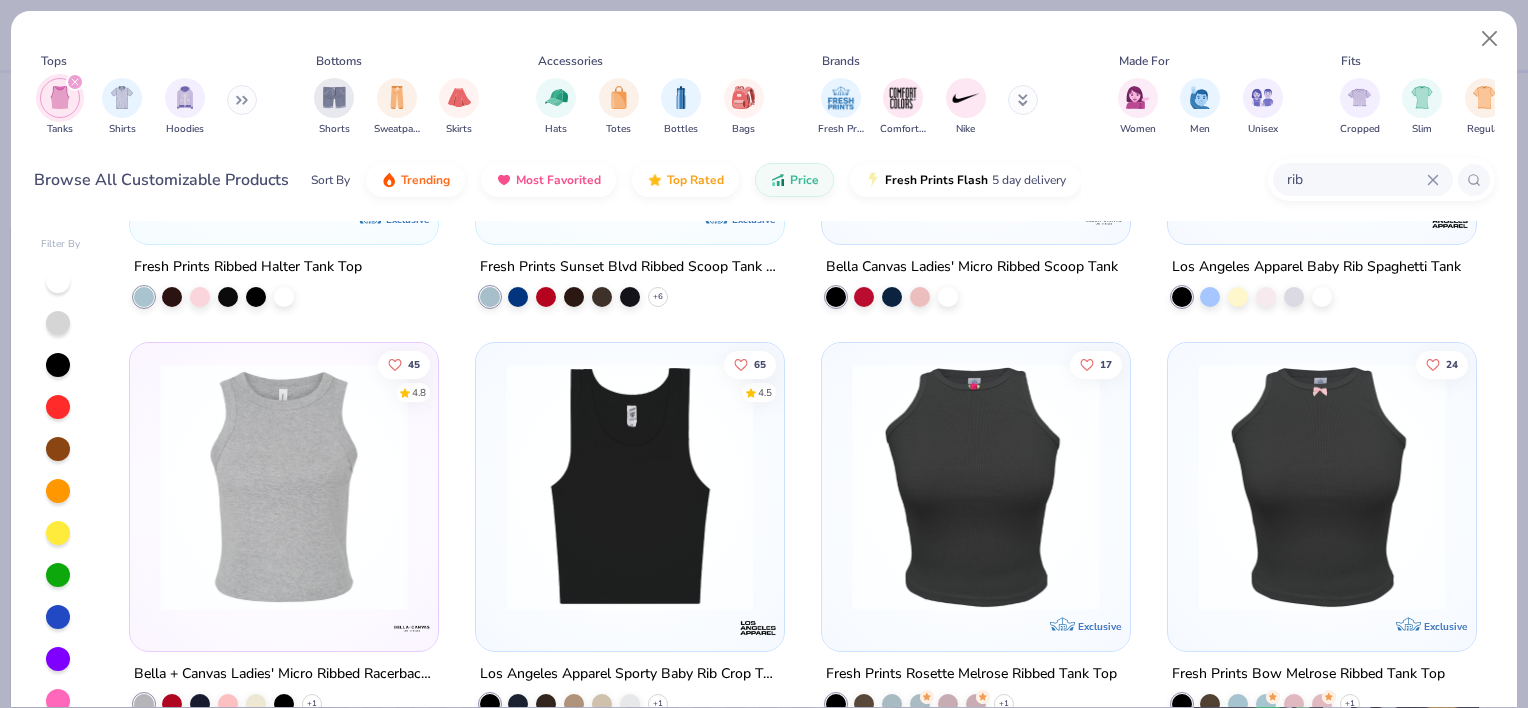 click at bounding box center (630, 486) 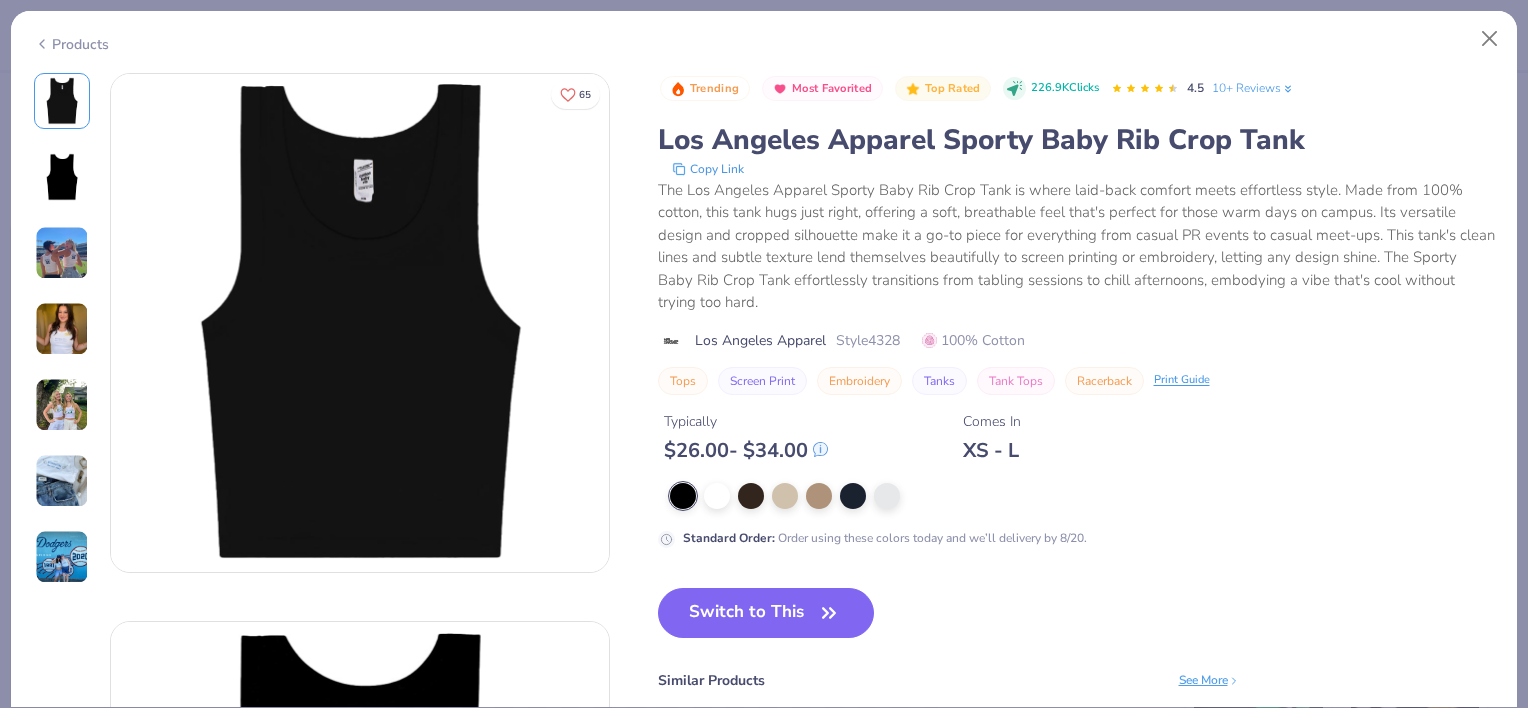 click at bounding box center [62, 329] 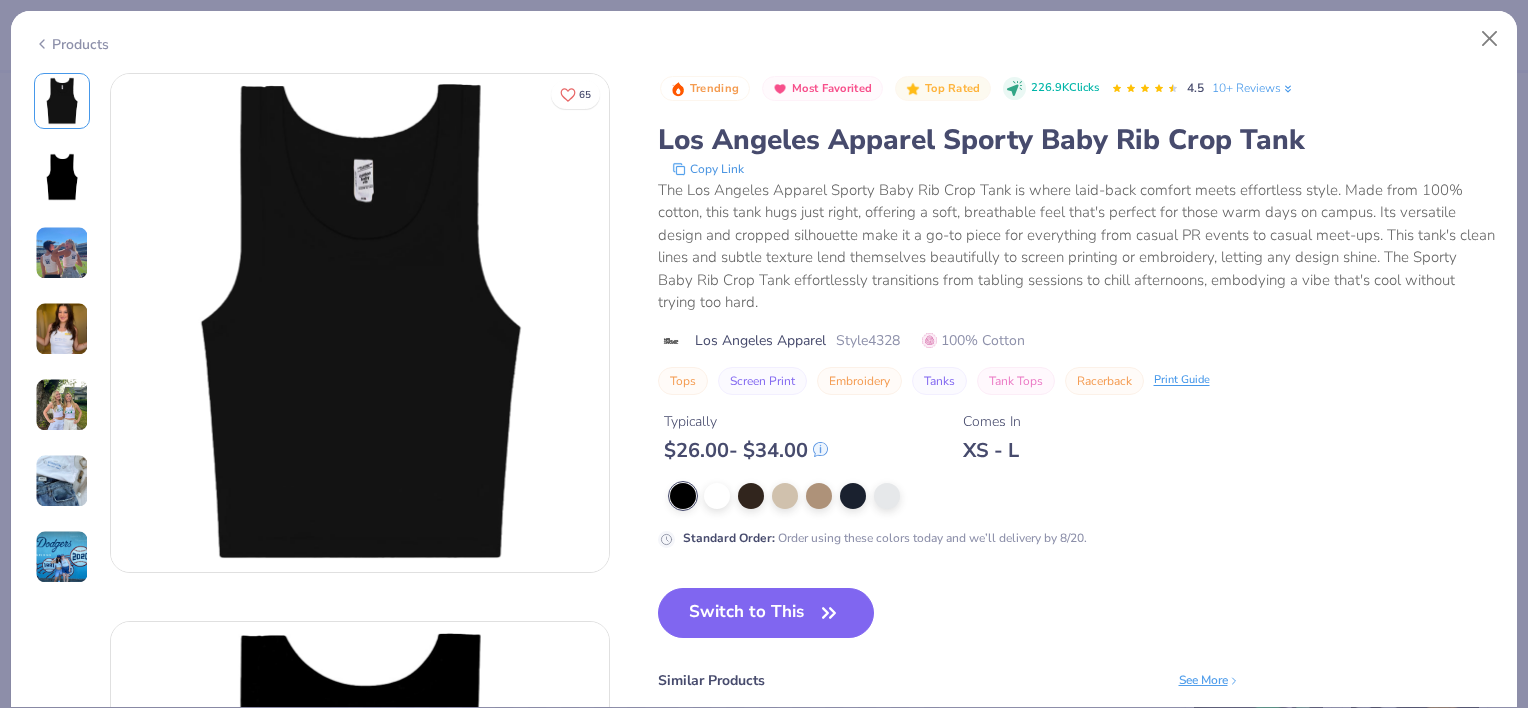 click at bounding box center (62, 405) 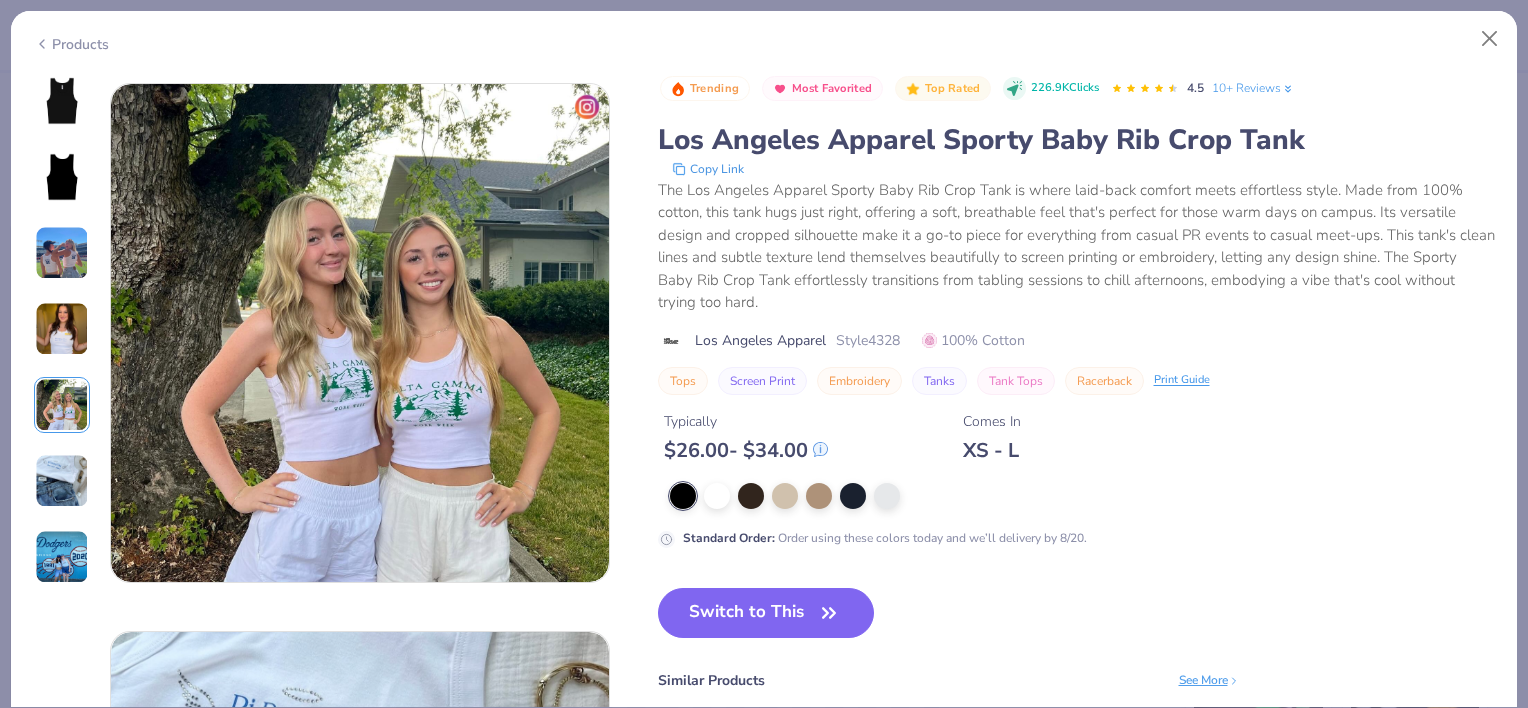 scroll, scrollTop: 2192, scrollLeft: 0, axis: vertical 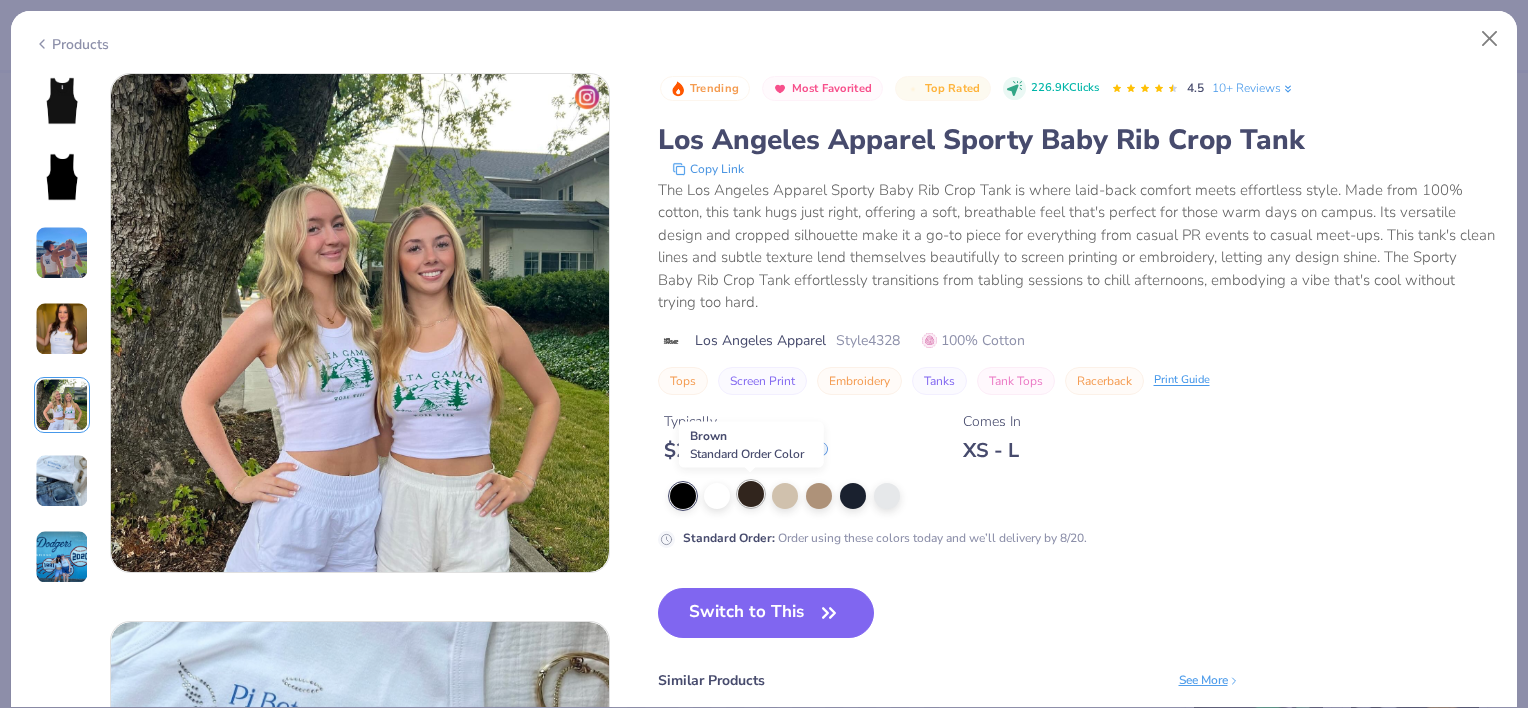 click at bounding box center (751, 494) 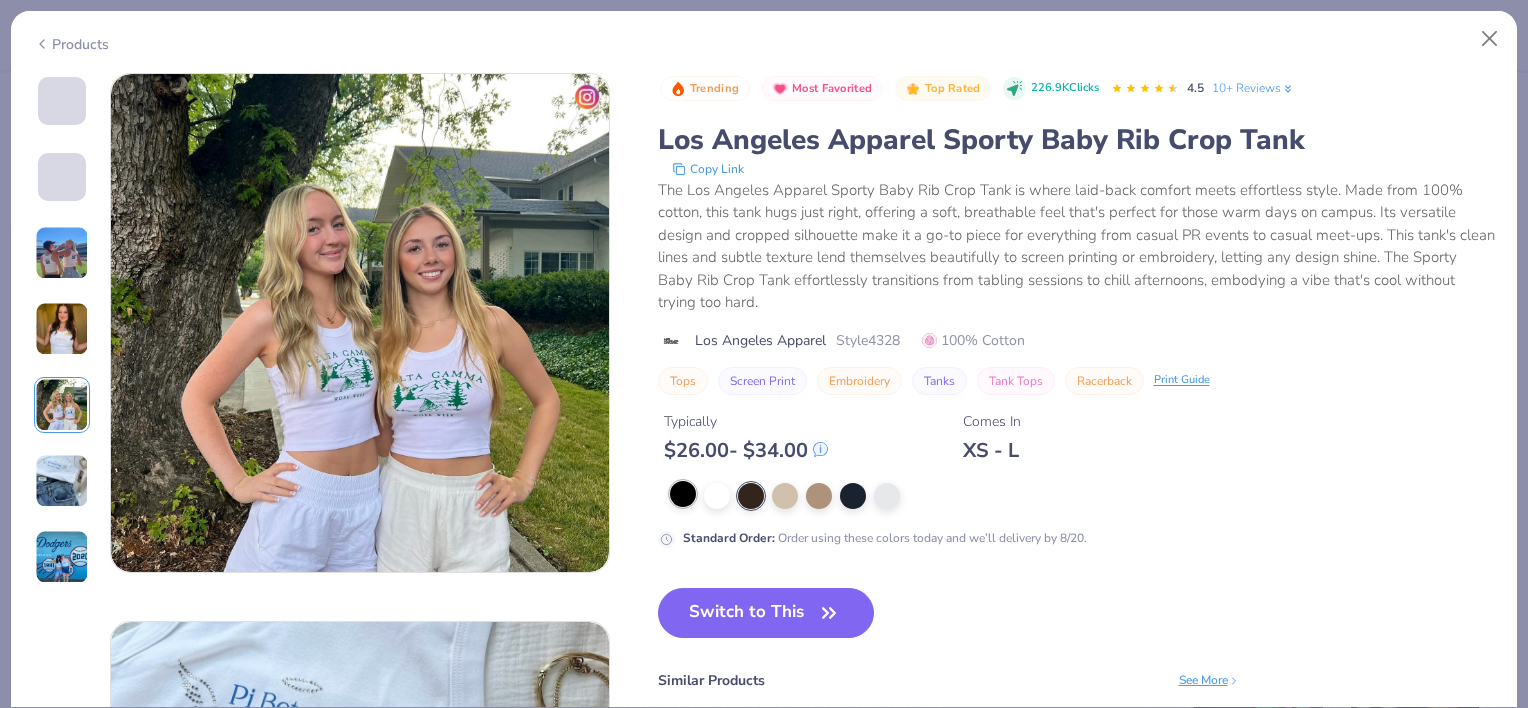 click at bounding box center [683, 494] 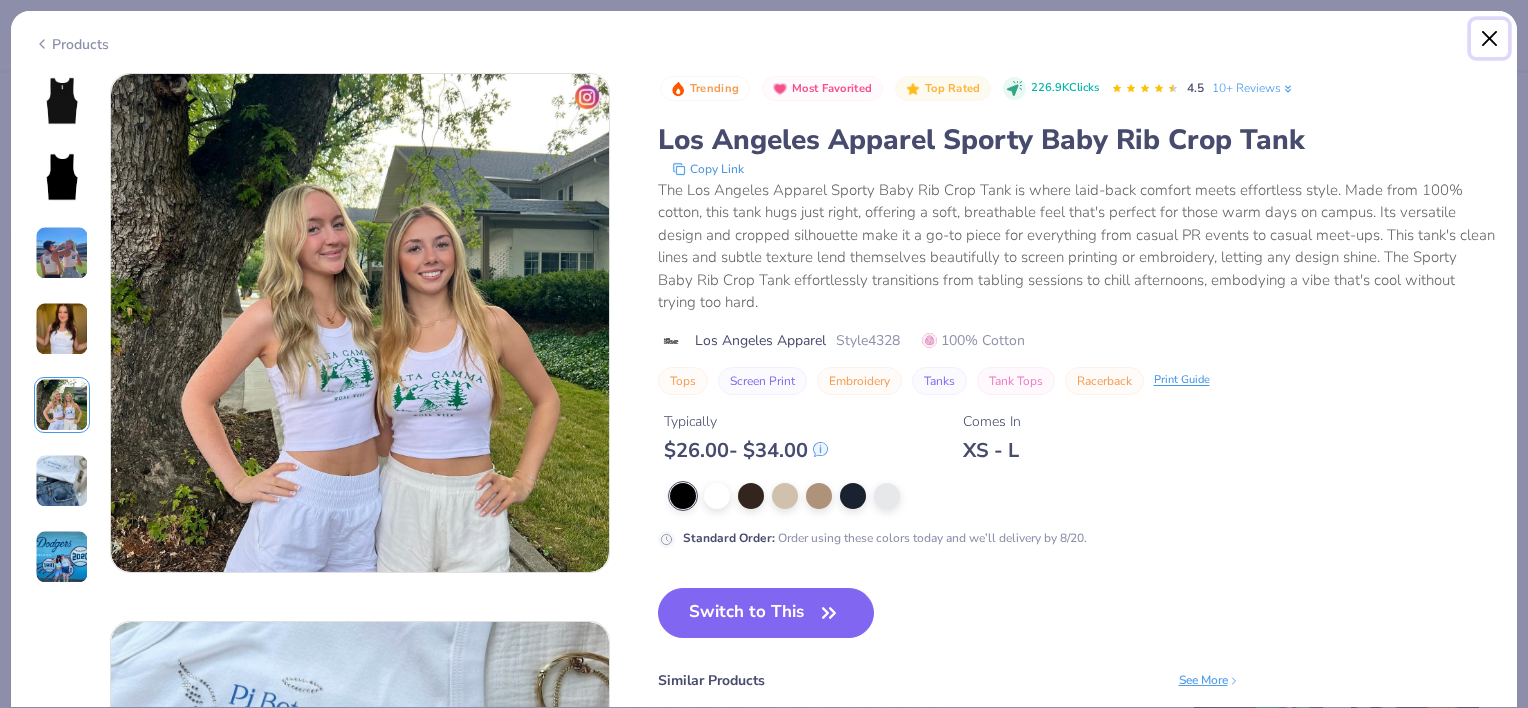 click at bounding box center [1490, 39] 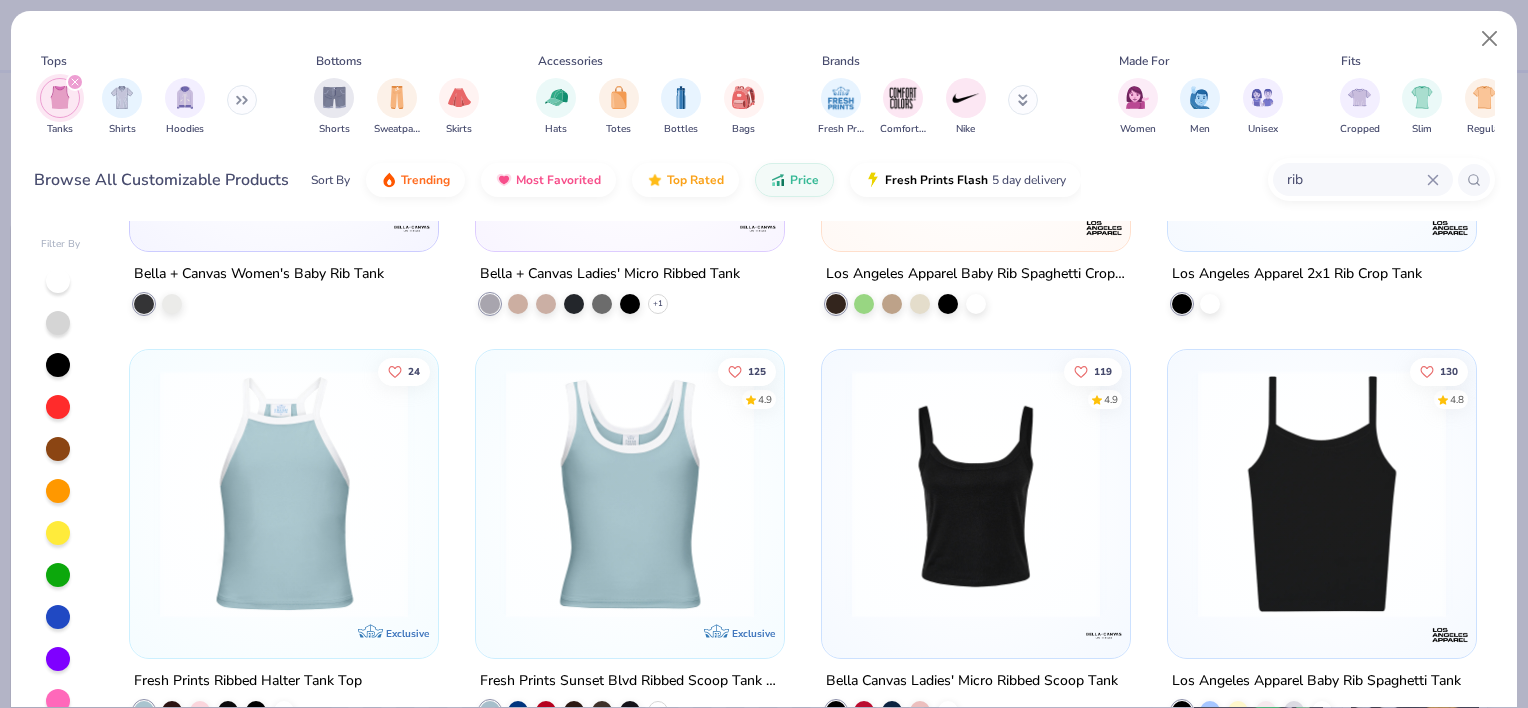 scroll, scrollTop: 0, scrollLeft: 0, axis: both 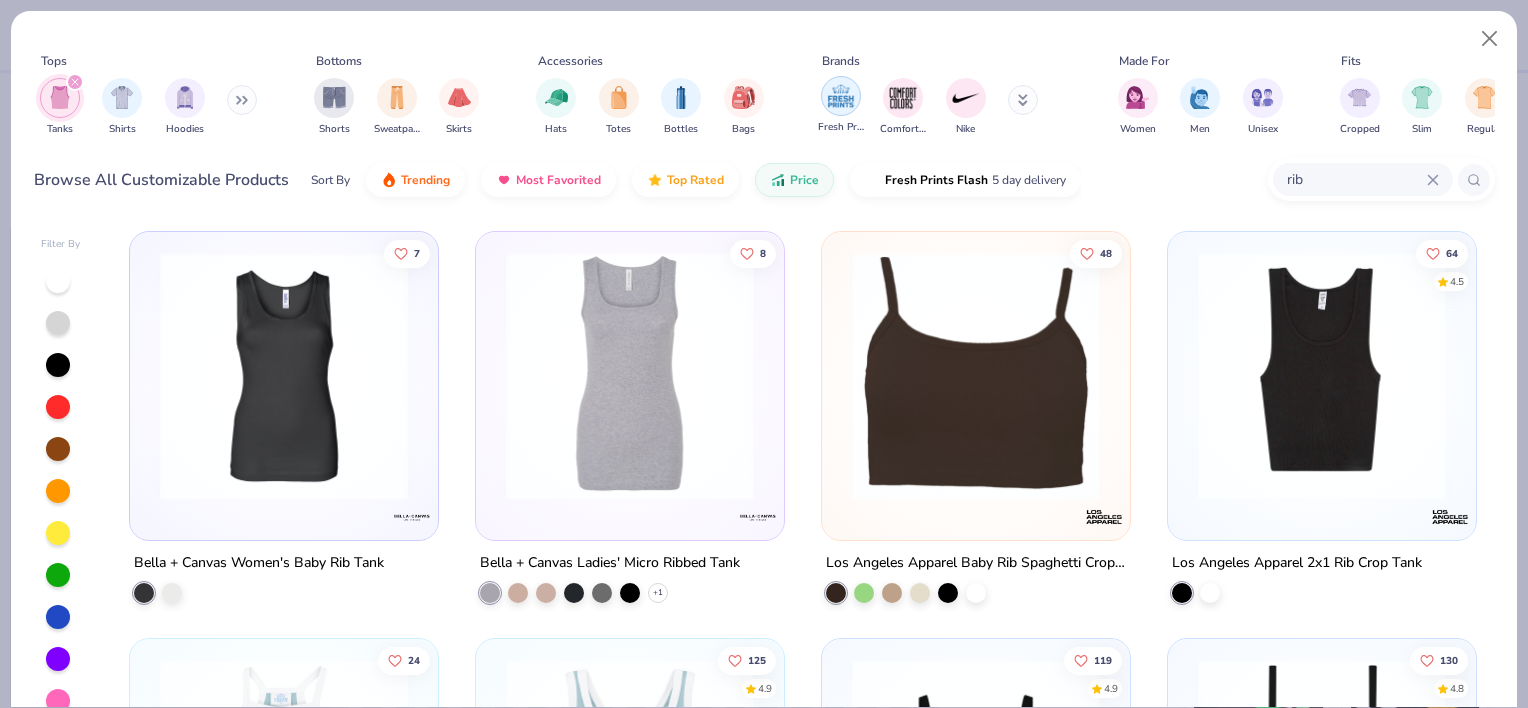 click at bounding box center [841, 96] 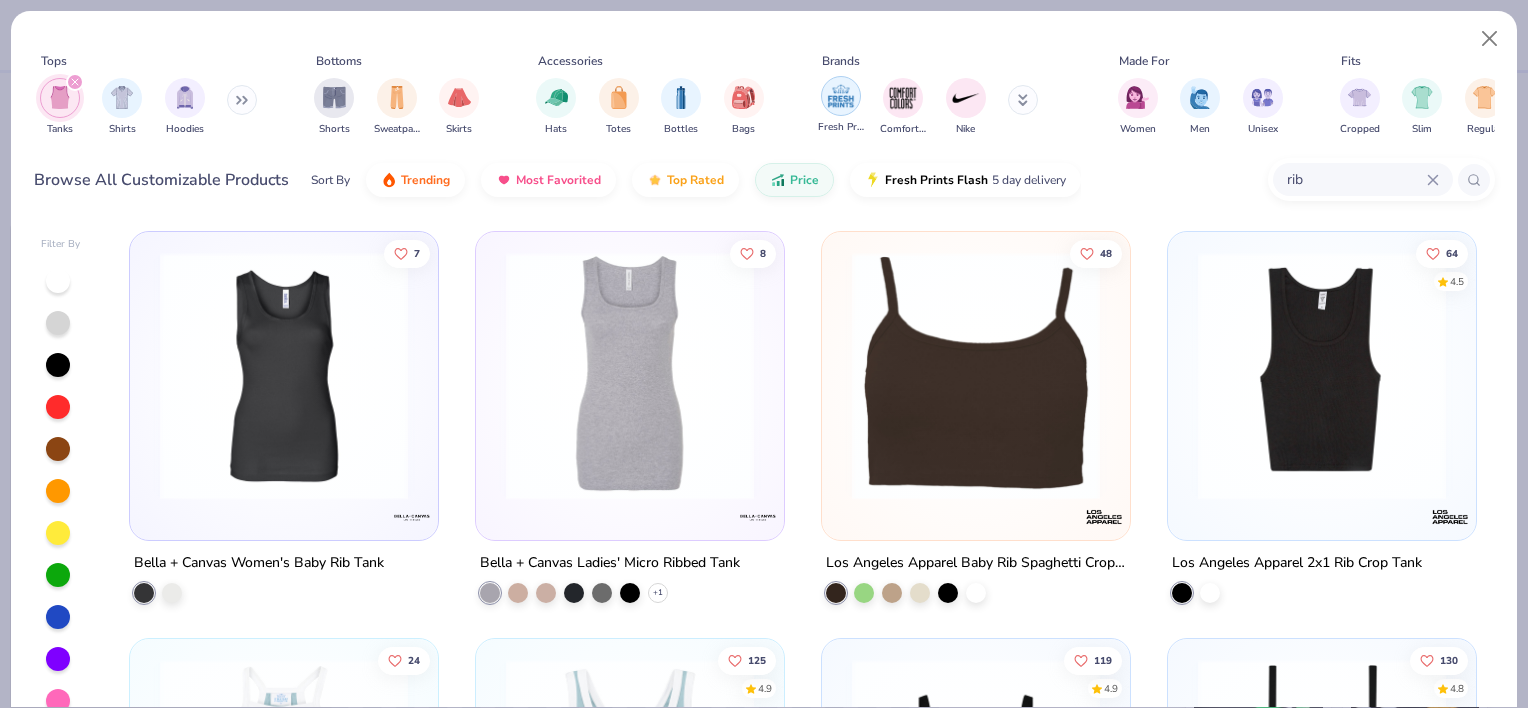 type on "x" 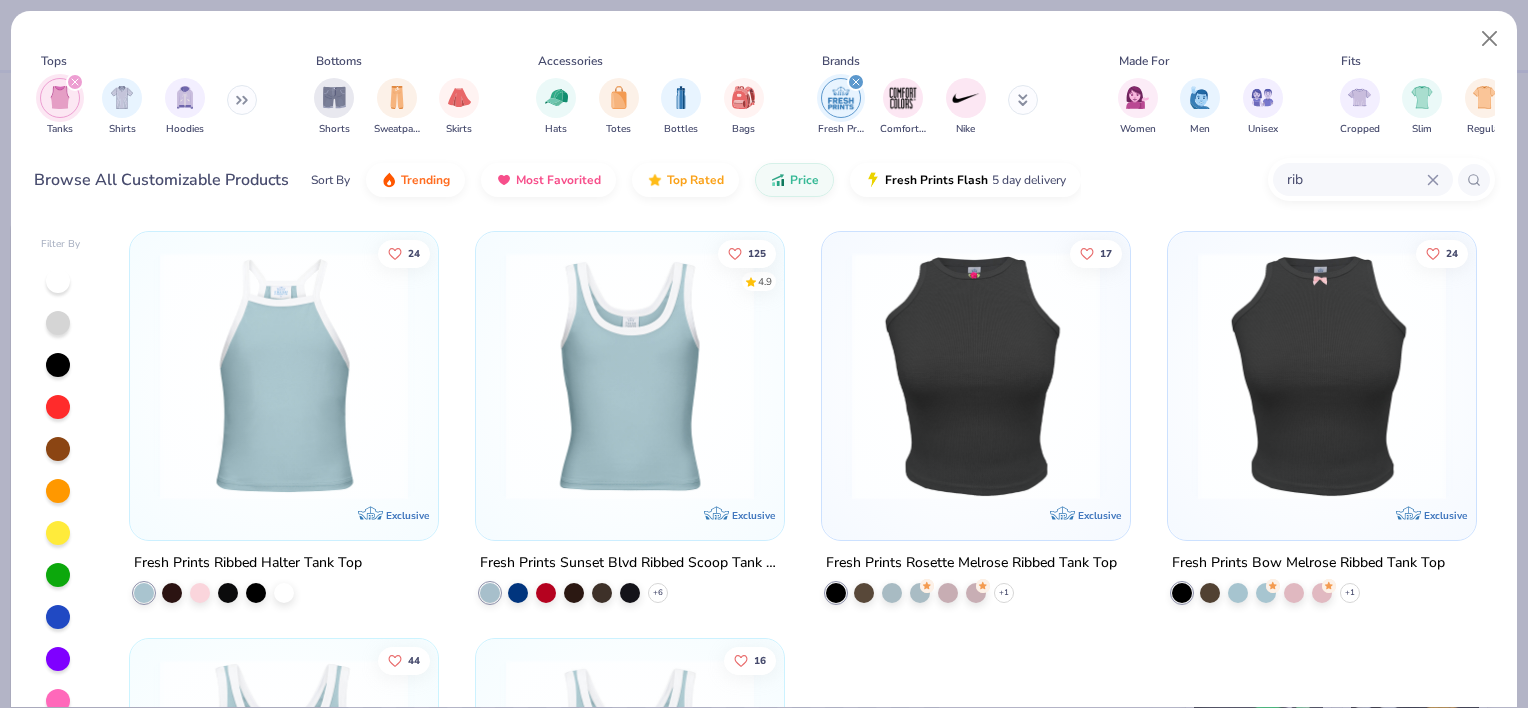 click 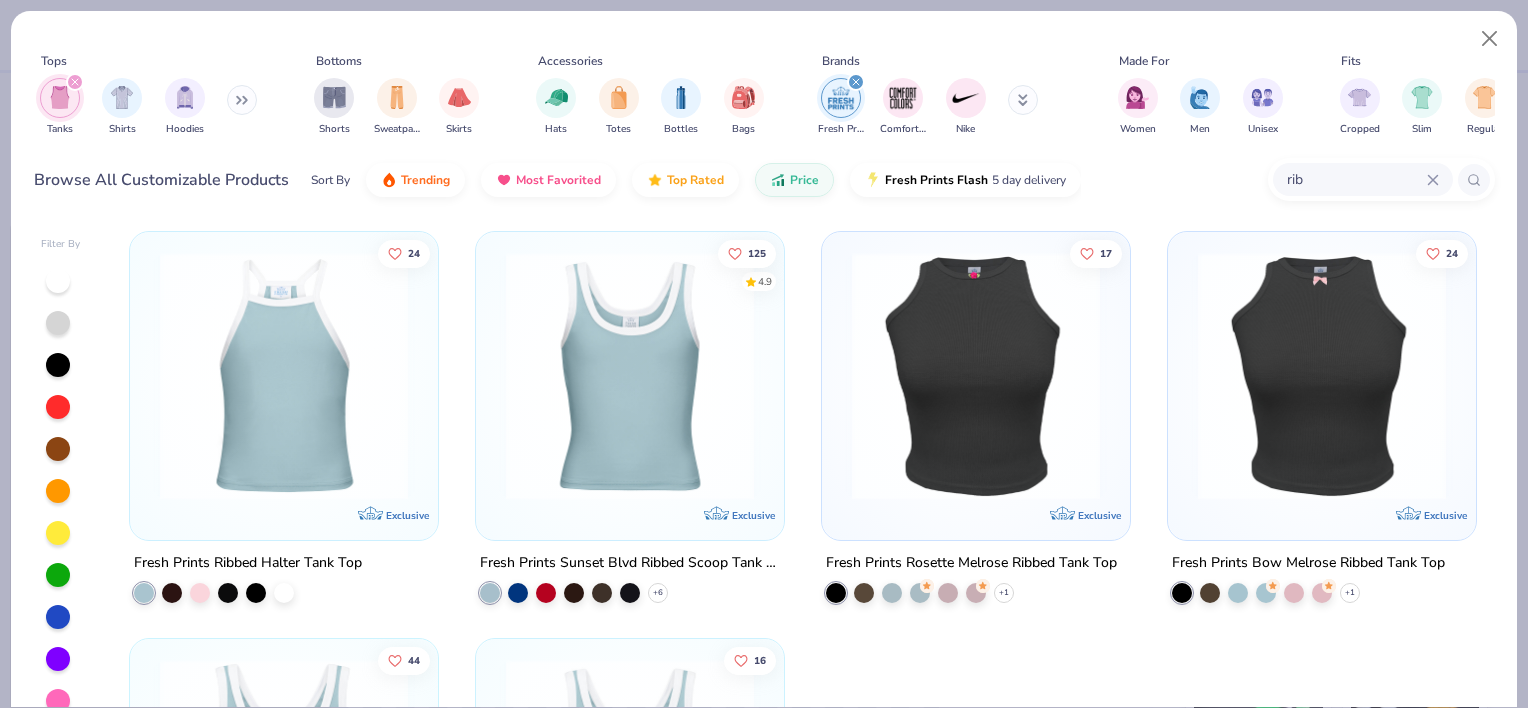 type 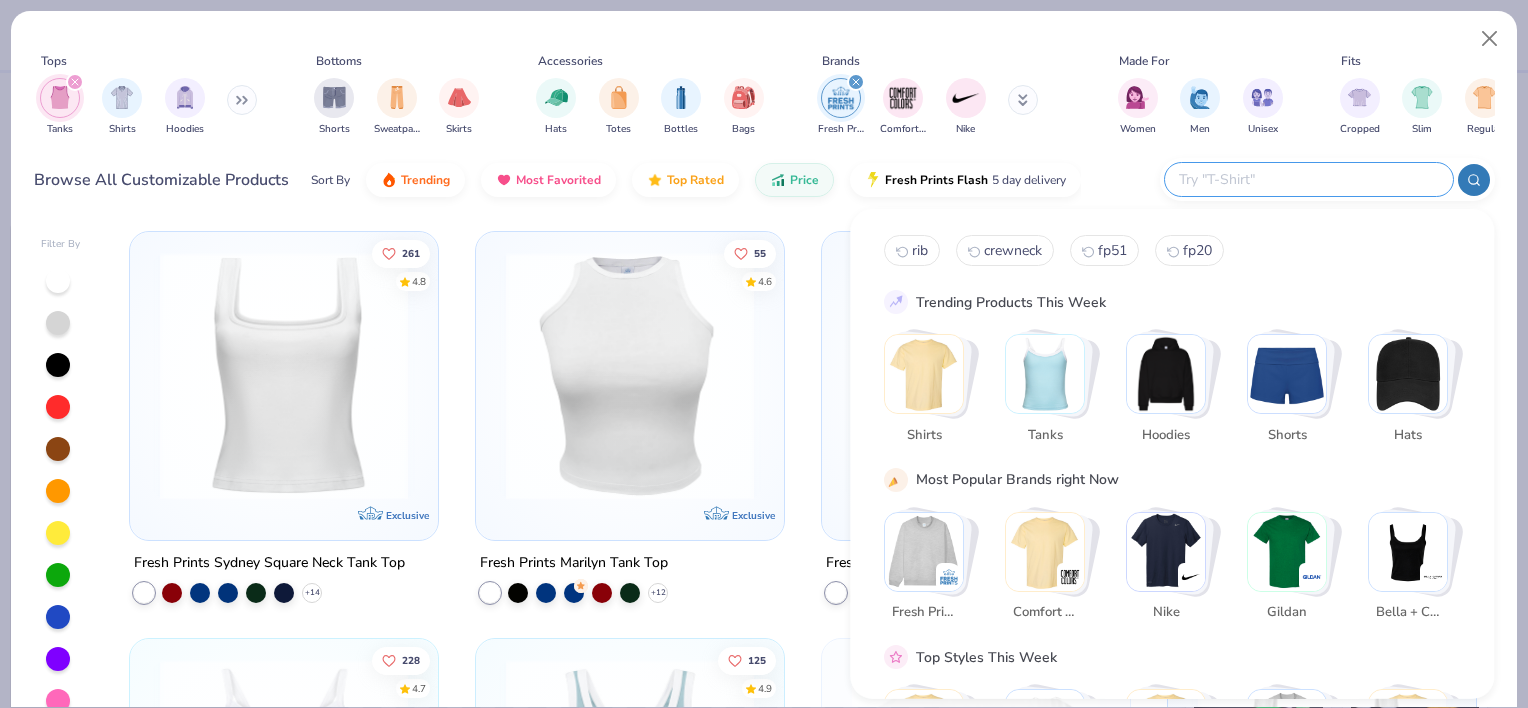 click on "Tops Tanks Shirts Hoodies Bottoms Shorts Sweatpants Skirts Accessories Hats Totes Bottles Bags Brands Fresh Prints Comfort Colors Nike Made For Women Men Unisex Fits Cropped Slim Regular Oversized Styles Classic Sportswear Athleisure Minimums 12-17 18-23 24-35 Print Types Guide Embroidery Screen Print Applique Browse All Customizable Products Sort By Trending Most Favorited Top Rated Price Fresh Prints Flash 5 day delivery" at bounding box center [764, 113] 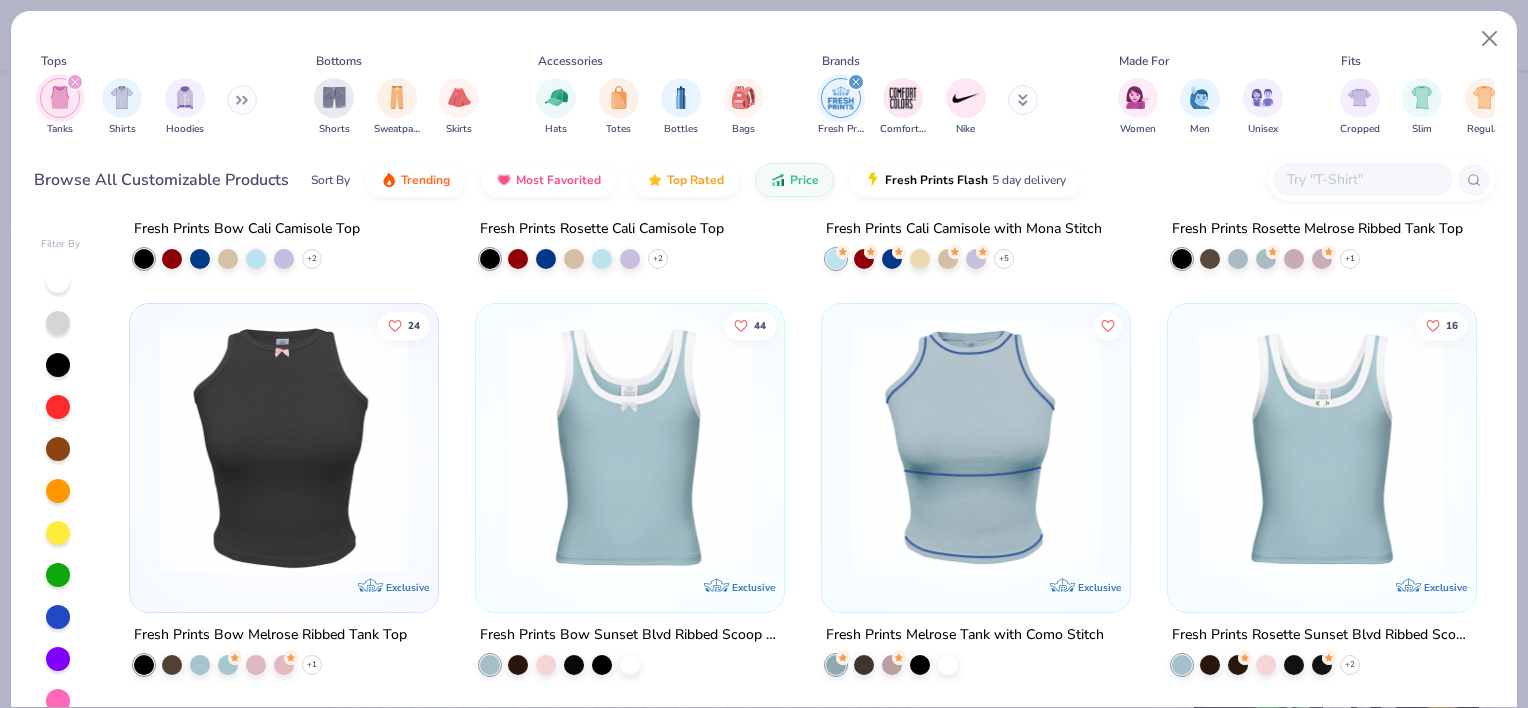 scroll, scrollTop: 1151, scrollLeft: 0, axis: vertical 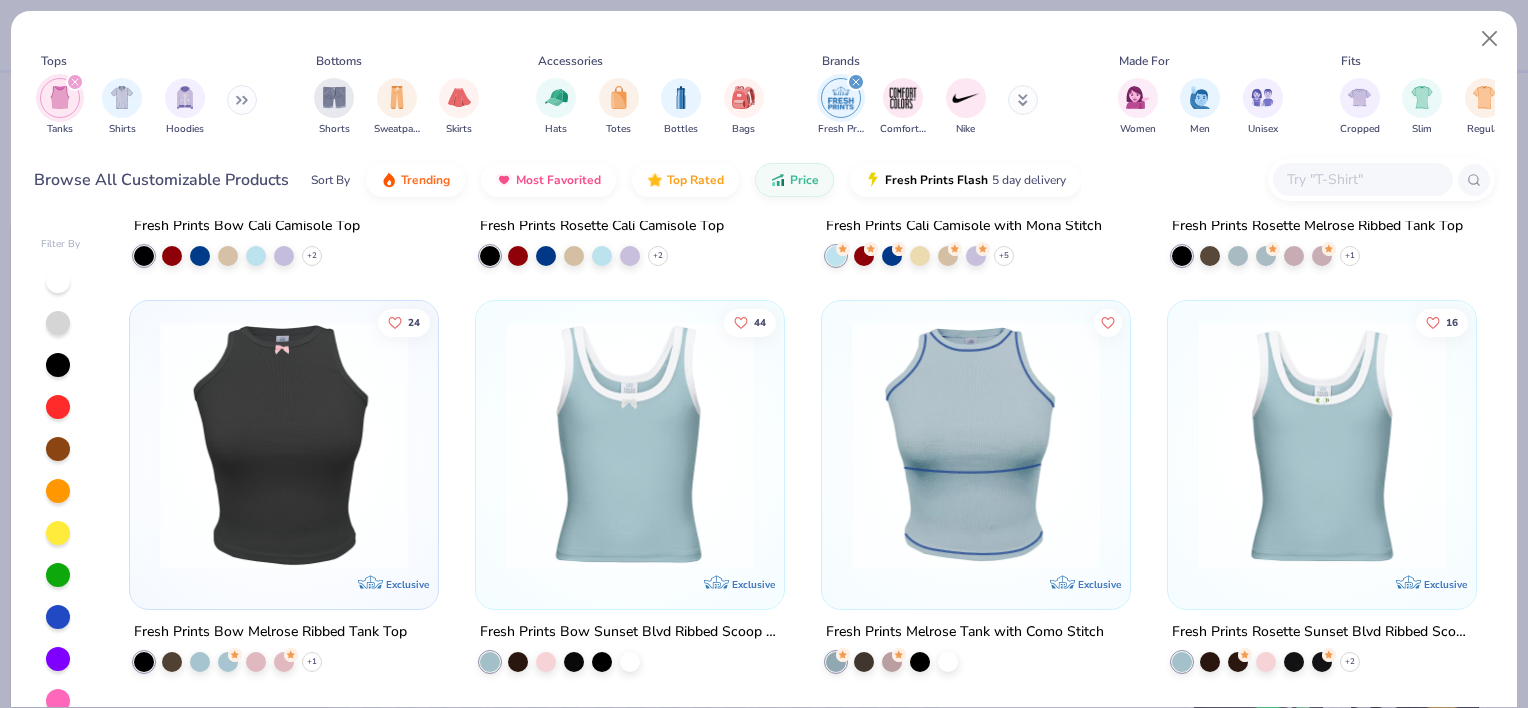 click at bounding box center [75, 82] 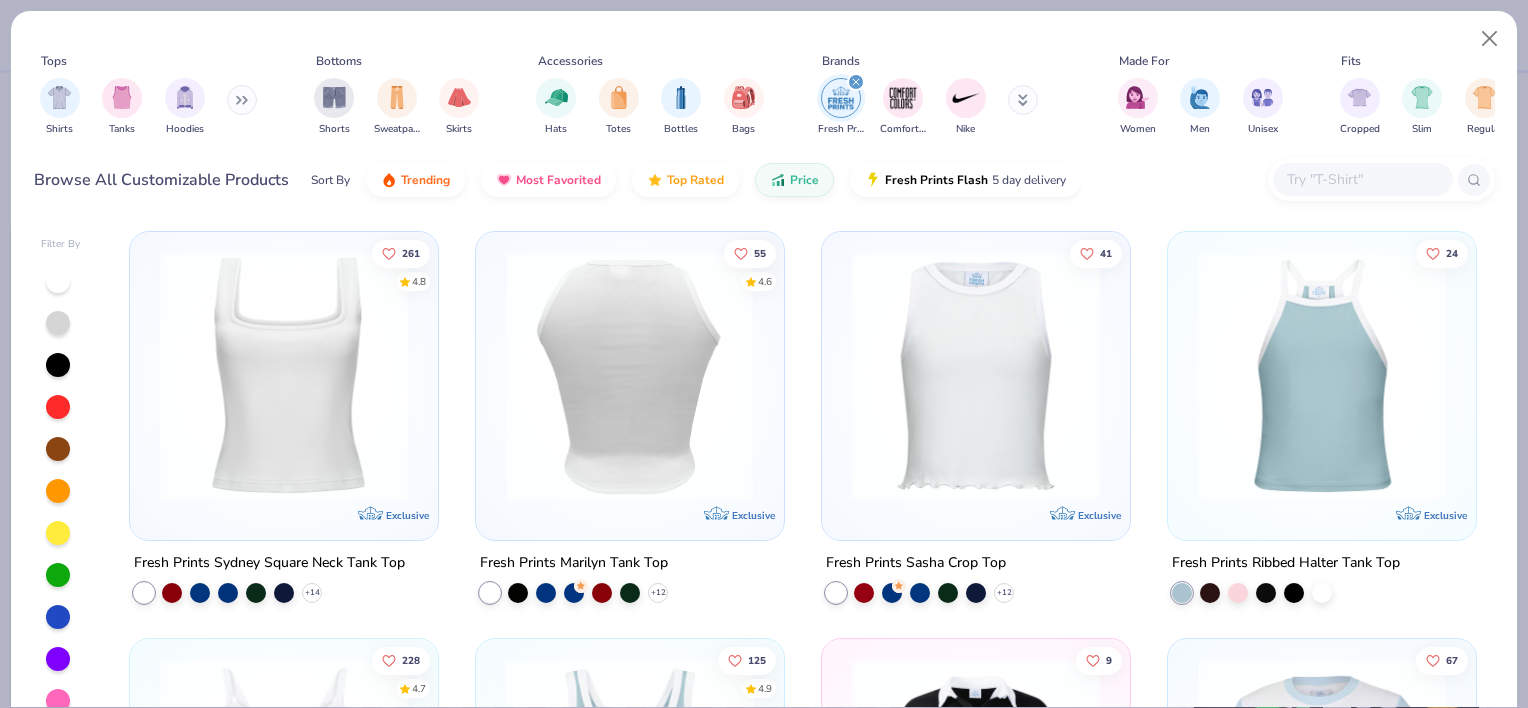 scroll, scrollTop: 256, scrollLeft: 0, axis: vertical 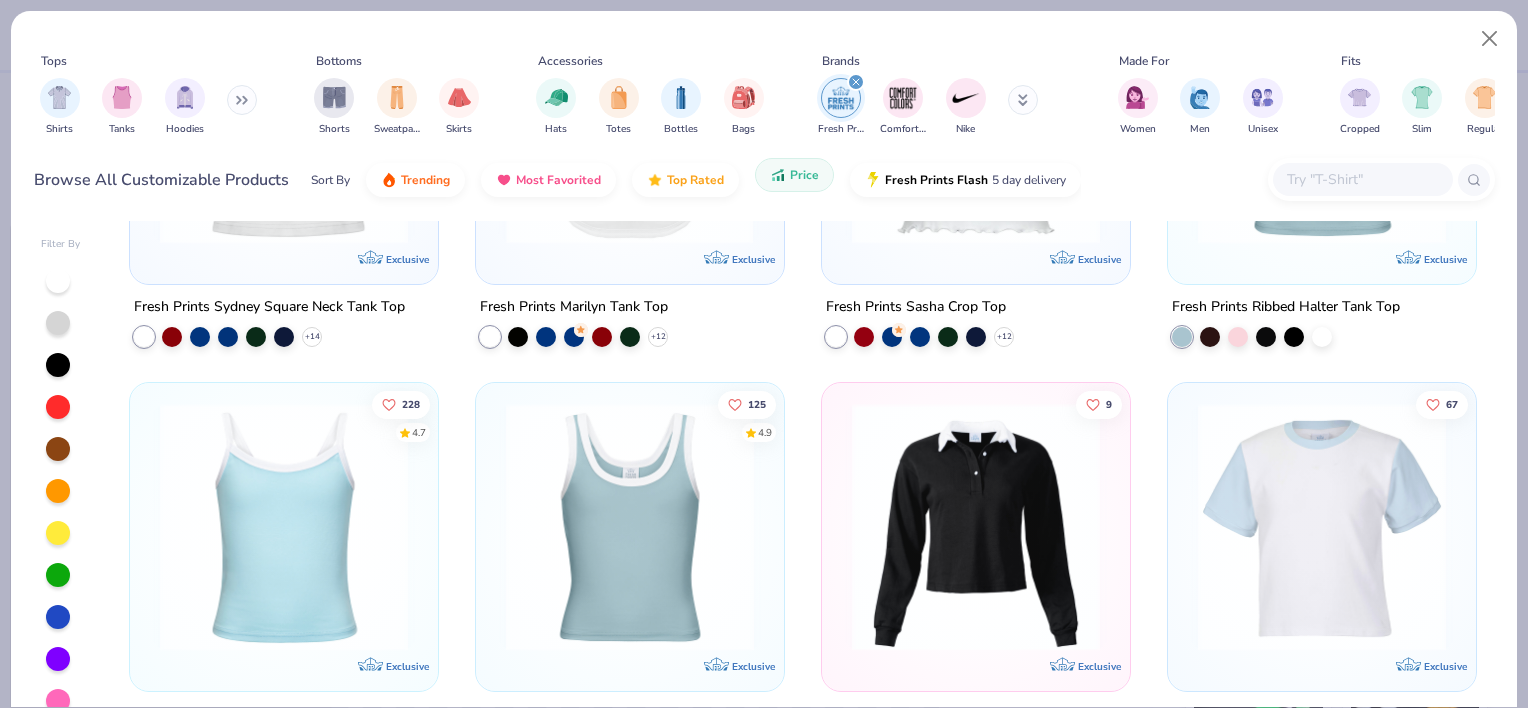 click on "Price" at bounding box center [794, 175] 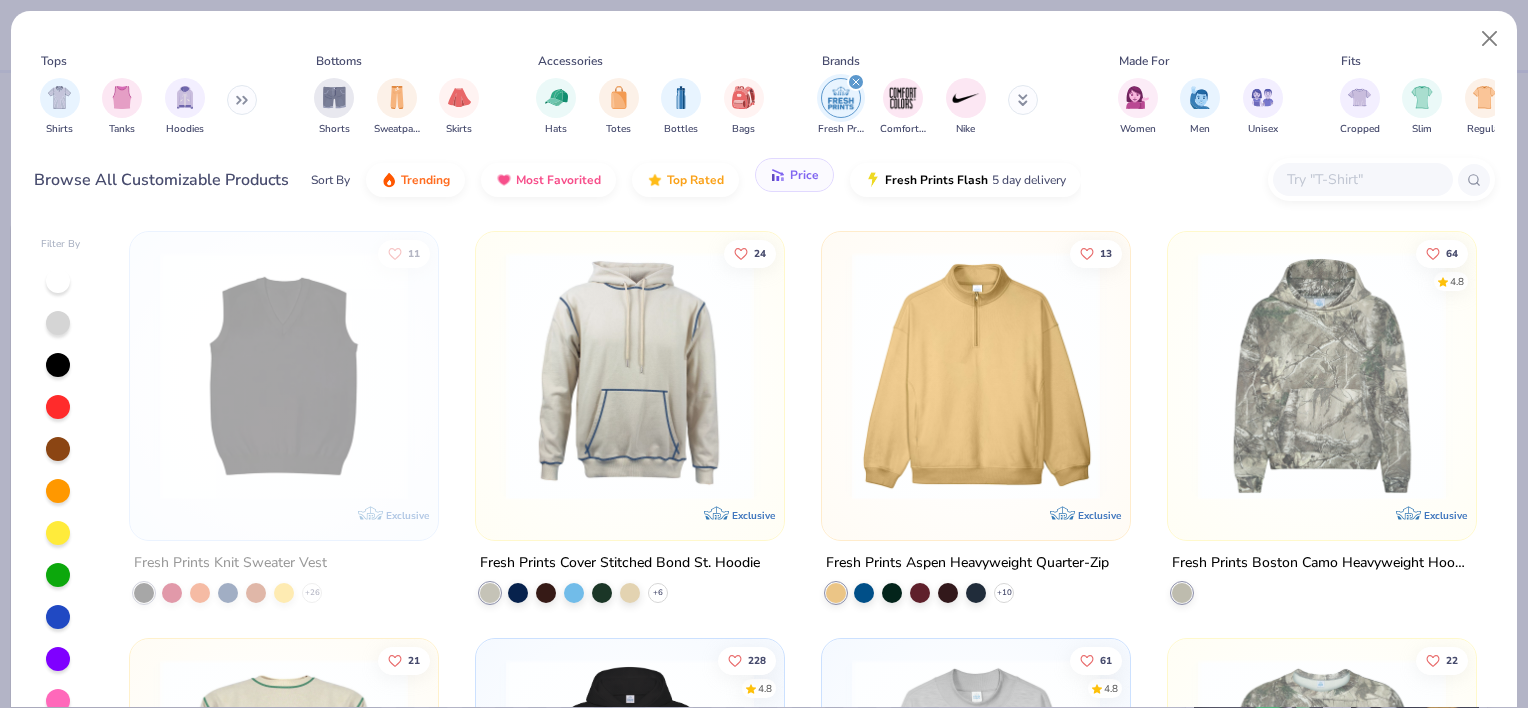 click on "Price" at bounding box center [804, 175] 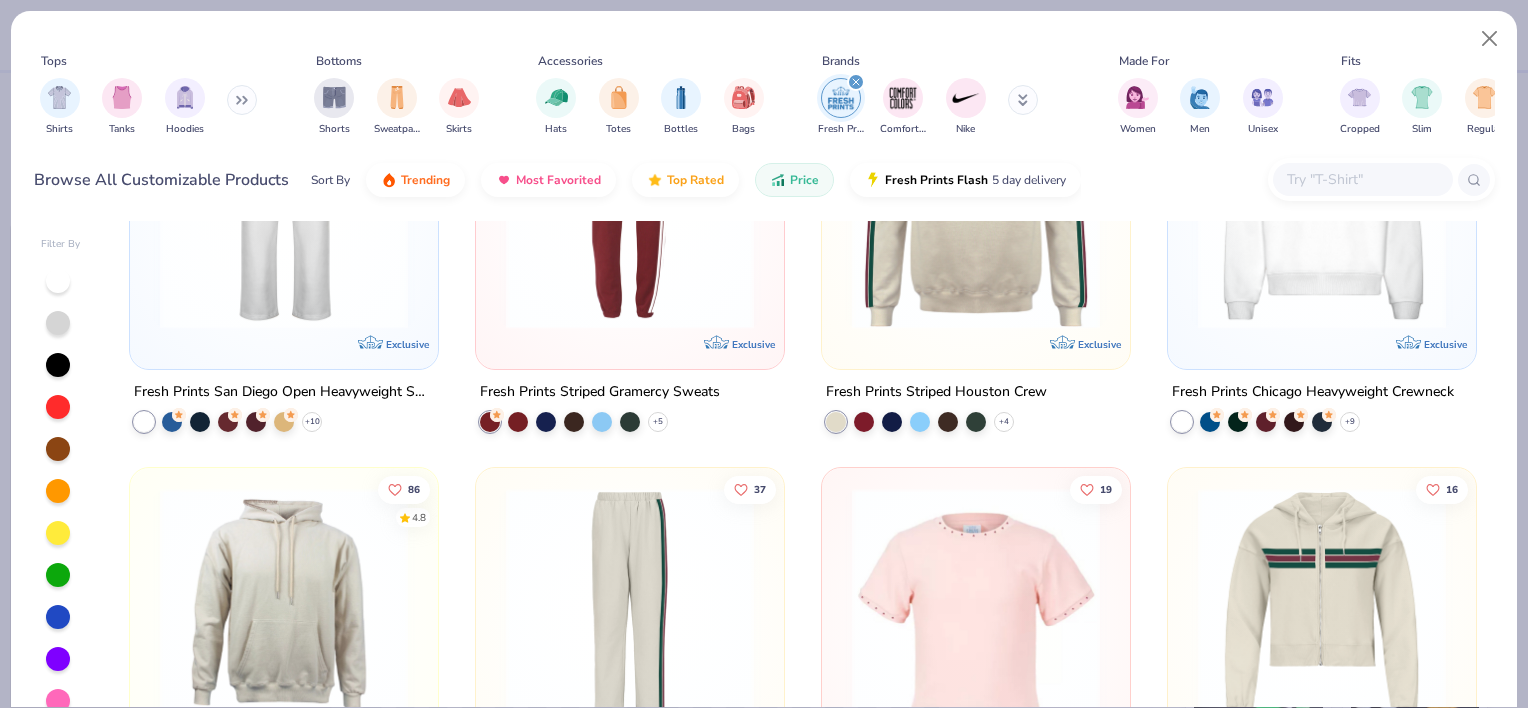 scroll, scrollTop: 5052, scrollLeft: 0, axis: vertical 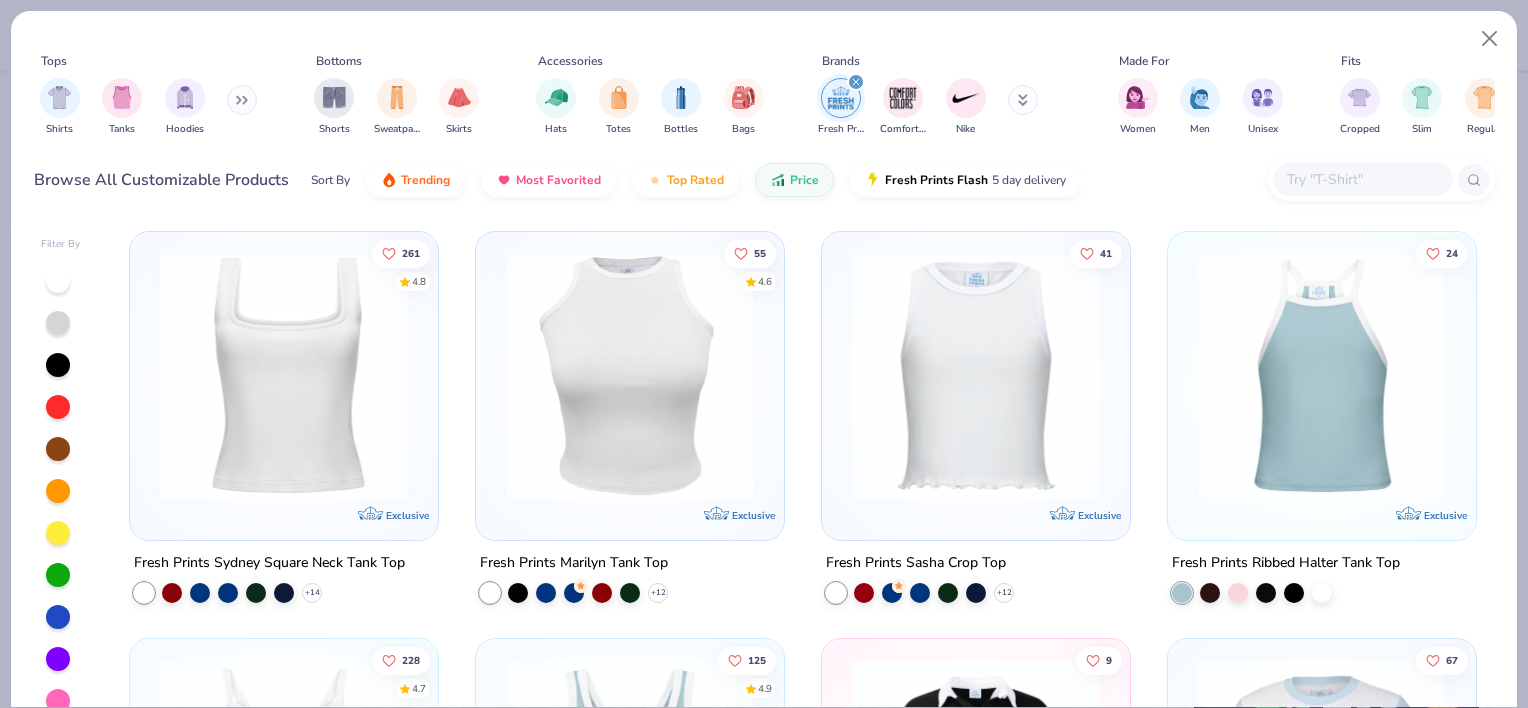 click at bounding box center (1362, 179) 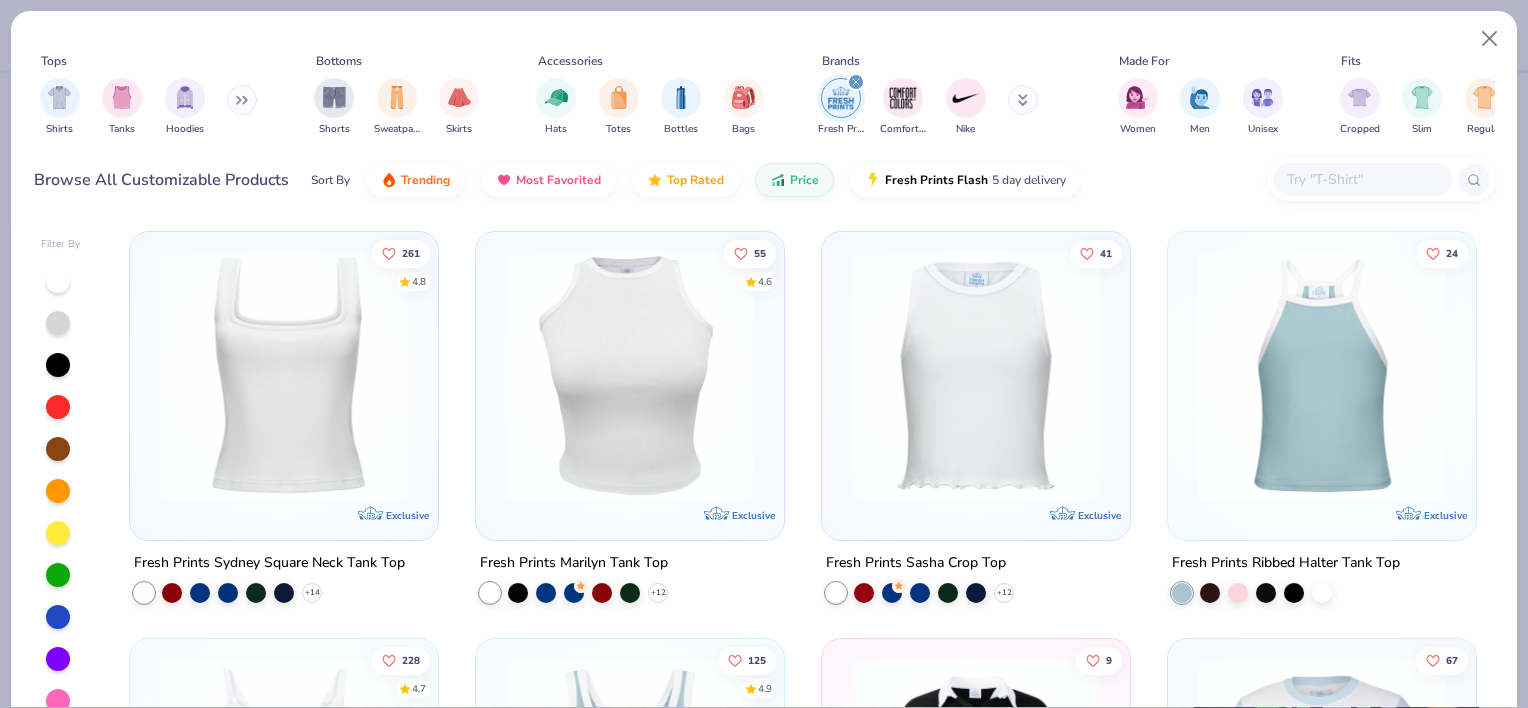 click at bounding box center [362, 376] 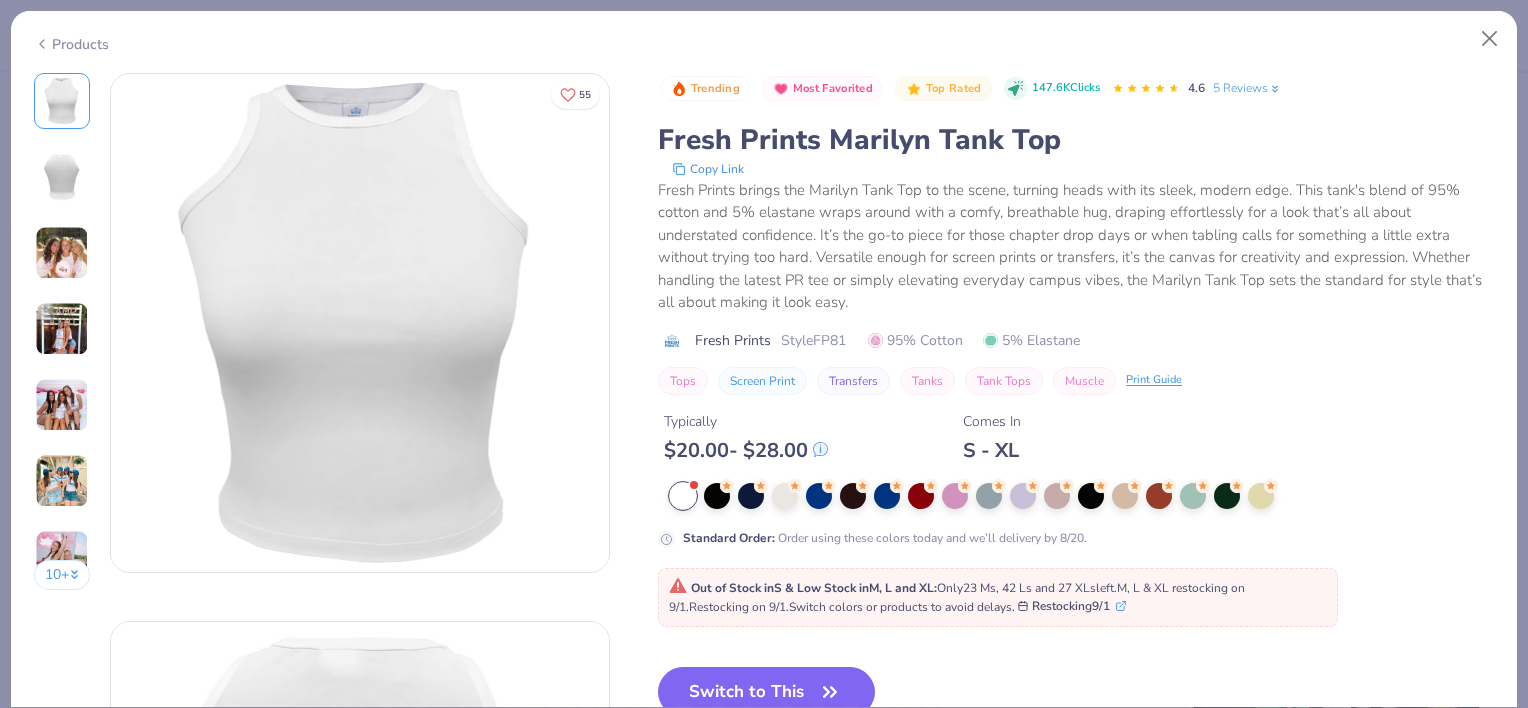 click at bounding box center [62, 405] 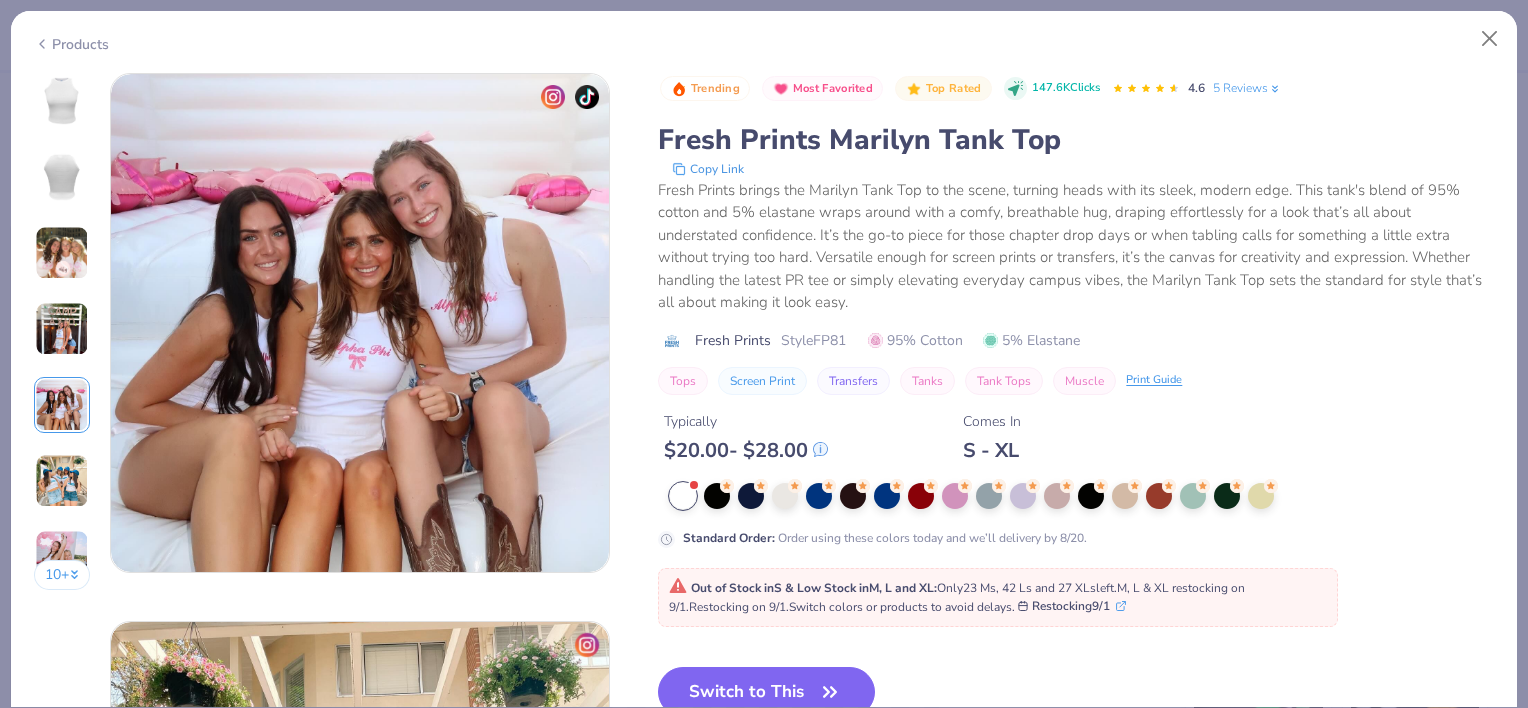 click at bounding box center [62, 329] 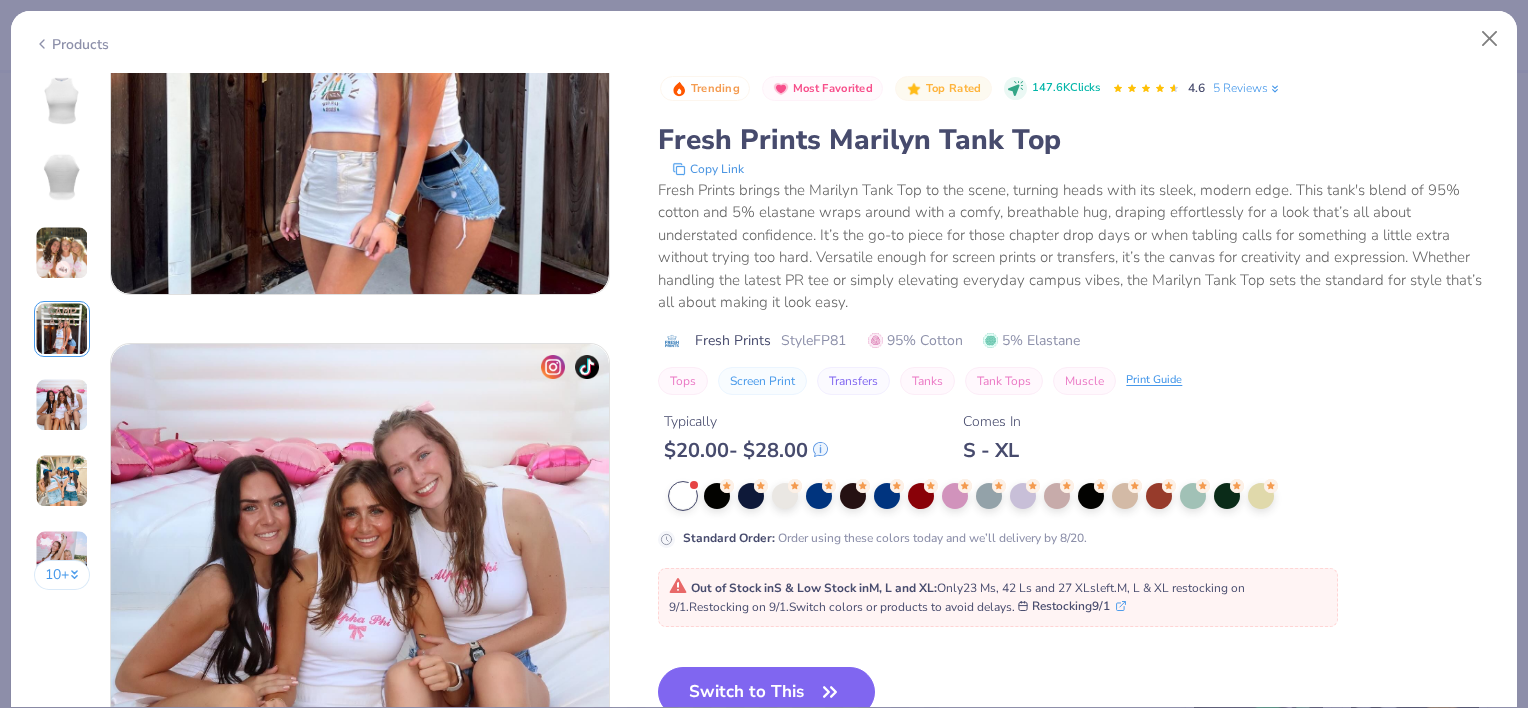 scroll, scrollTop: 1644, scrollLeft: 0, axis: vertical 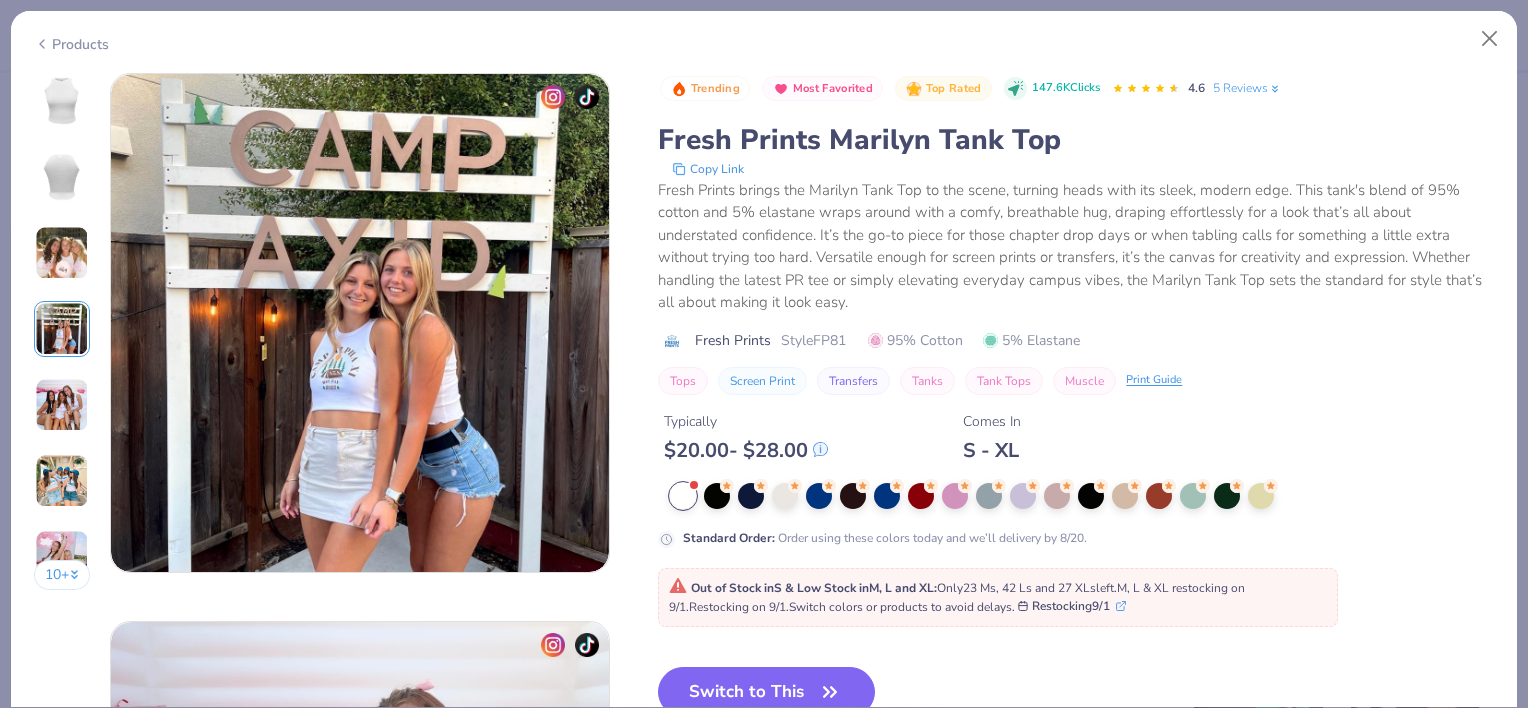 click at bounding box center [62, 253] 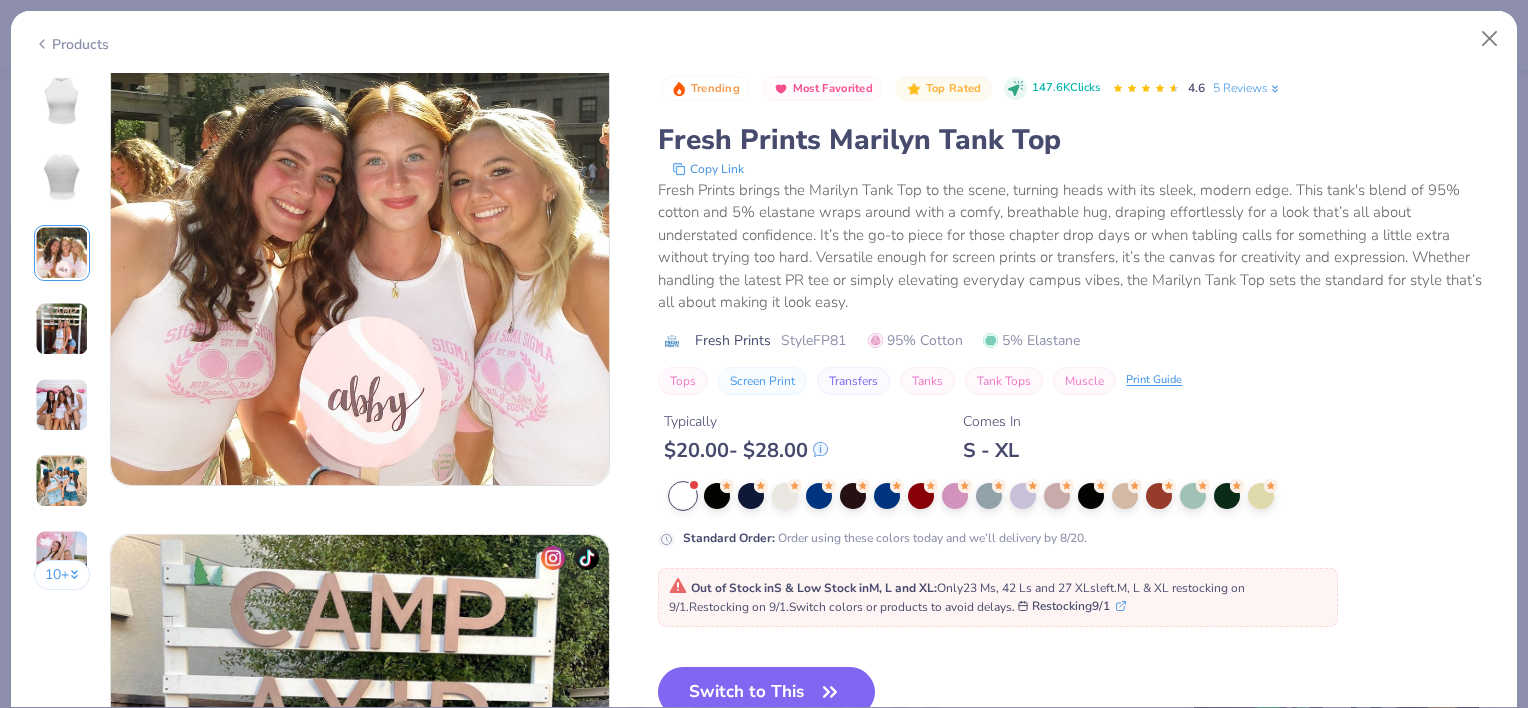 scroll, scrollTop: 1096, scrollLeft: 0, axis: vertical 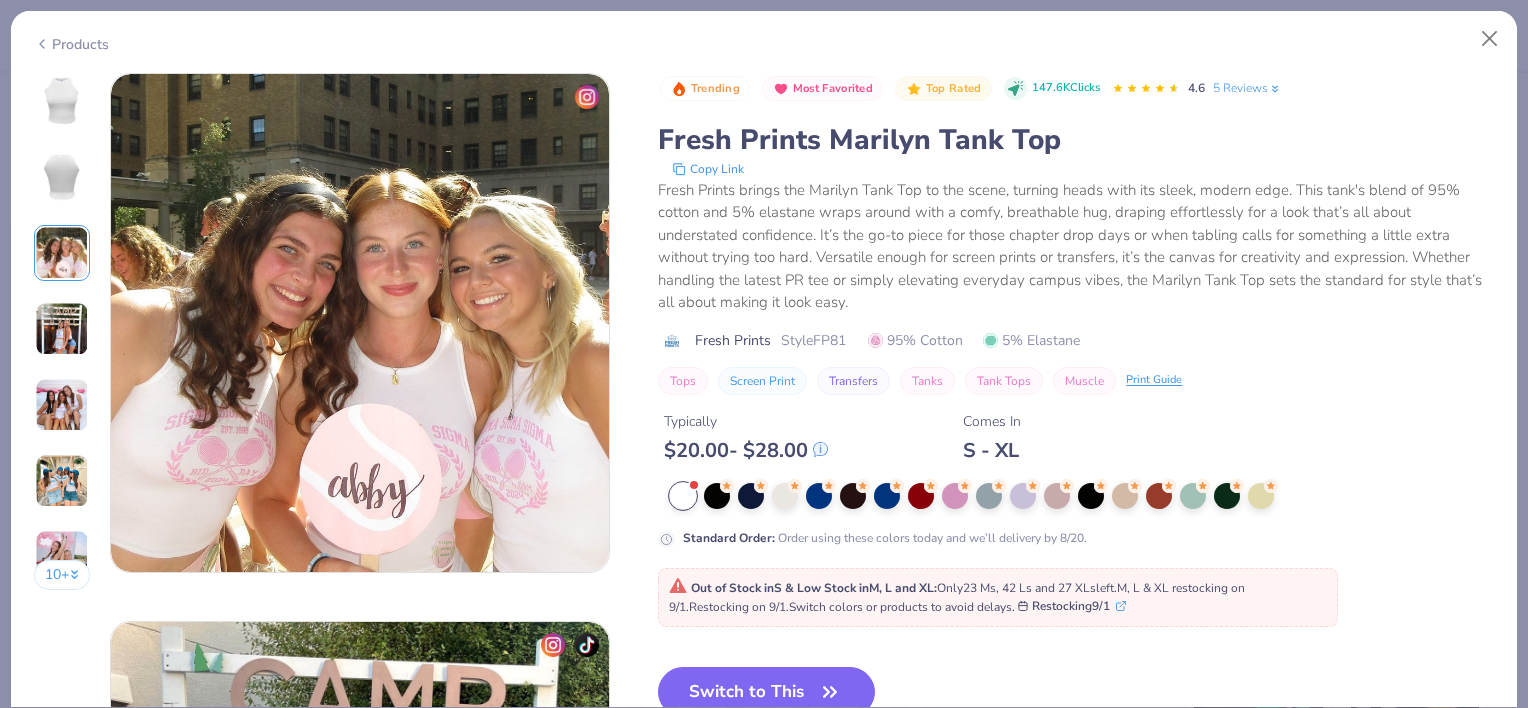 click at bounding box center (62, 481) 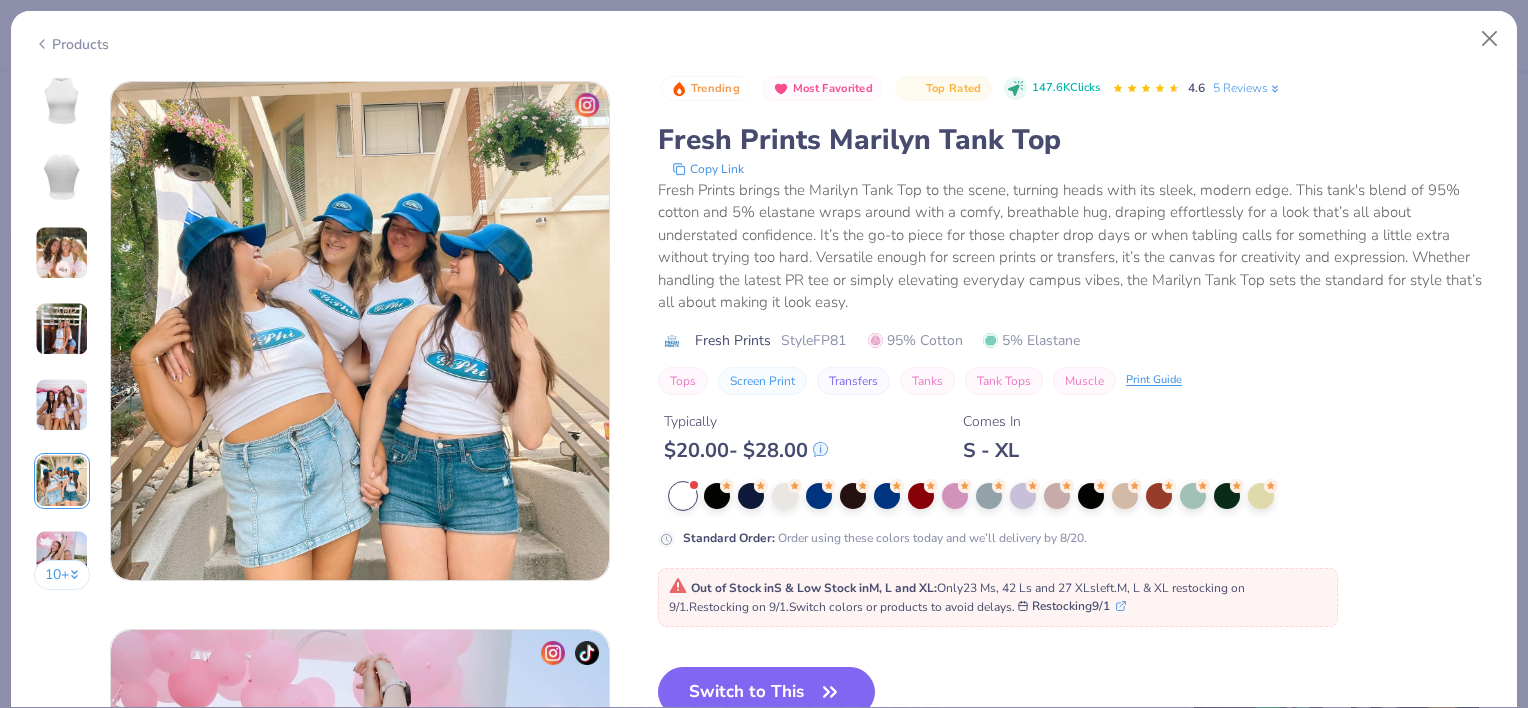 scroll, scrollTop: 2740, scrollLeft: 0, axis: vertical 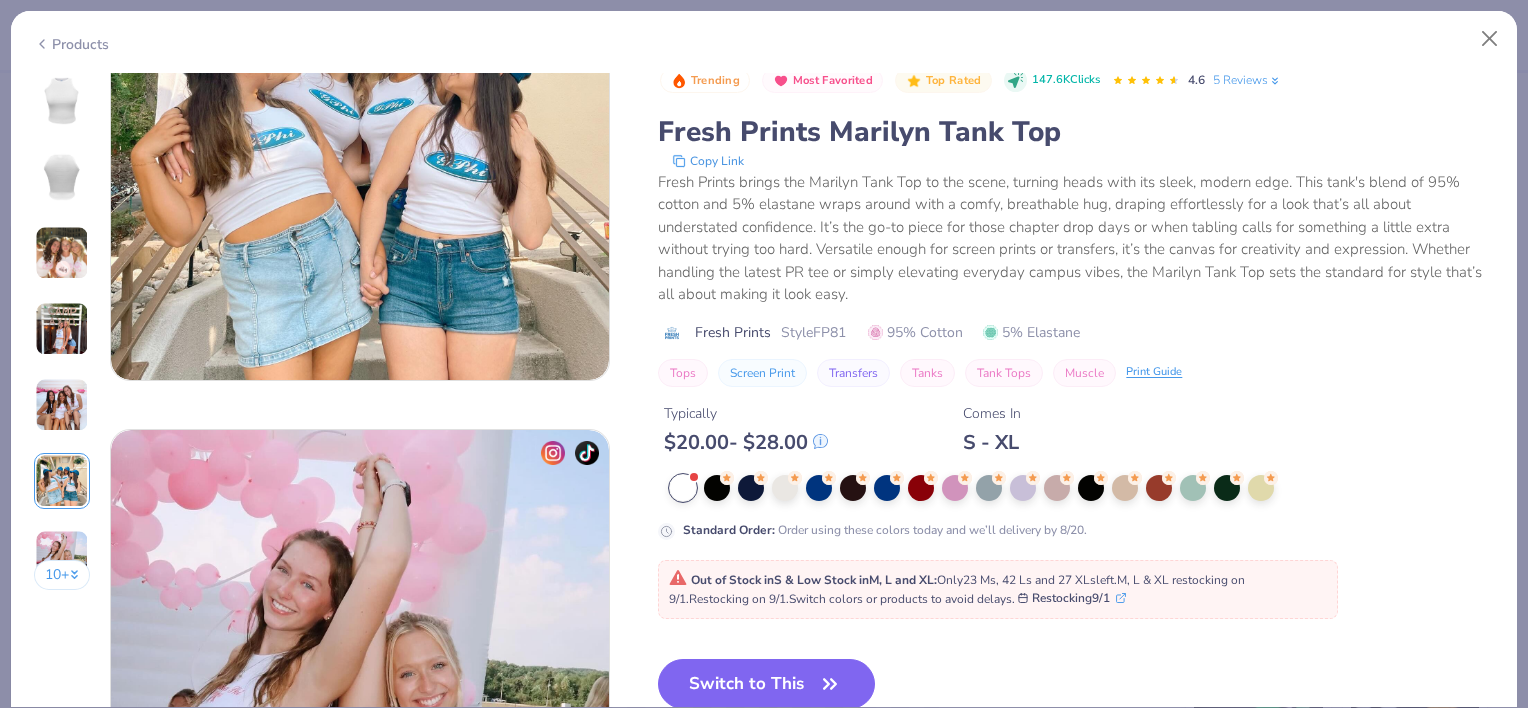 click at bounding box center (62, 557) 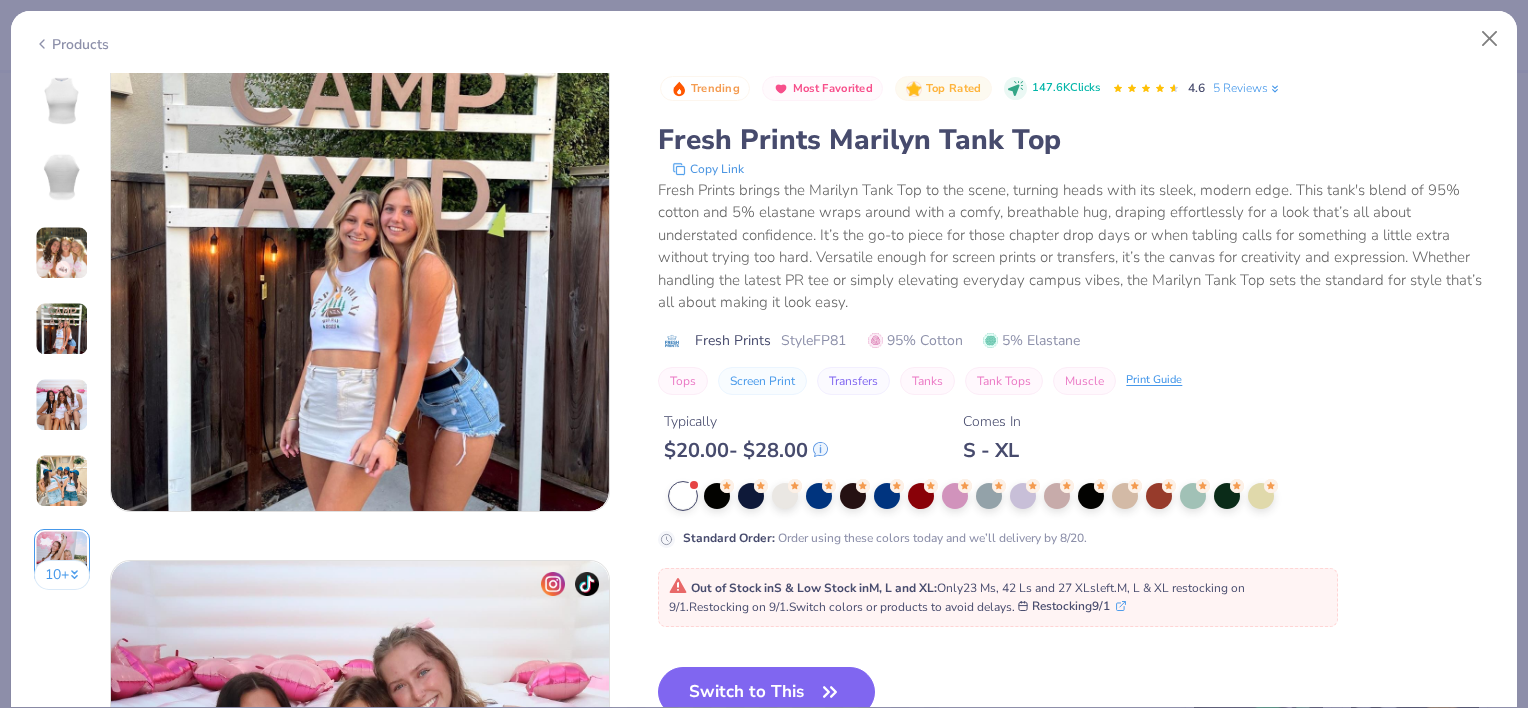 scroll, scrollTop: 1704, scrollLeft: 0, axis: vertical 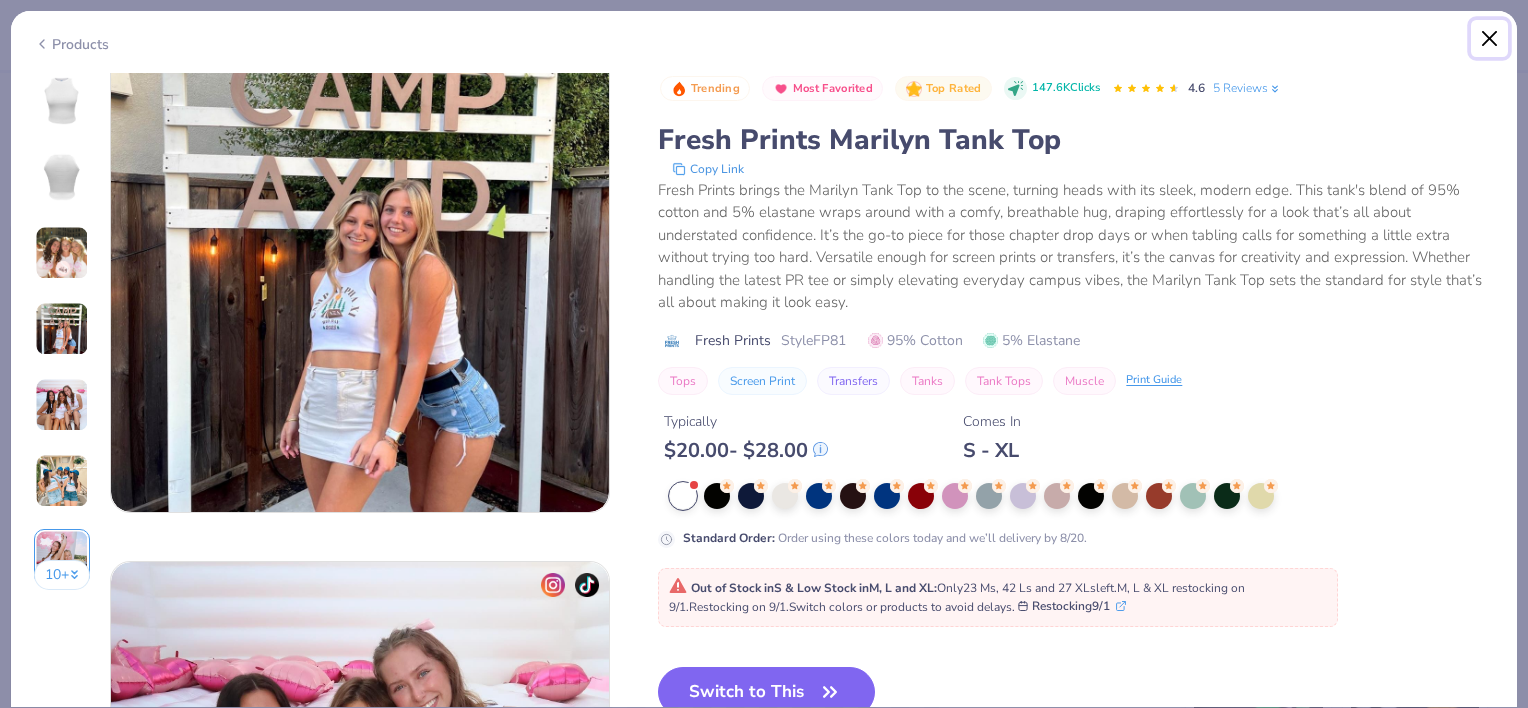 click at bounding box center [1490, 39] 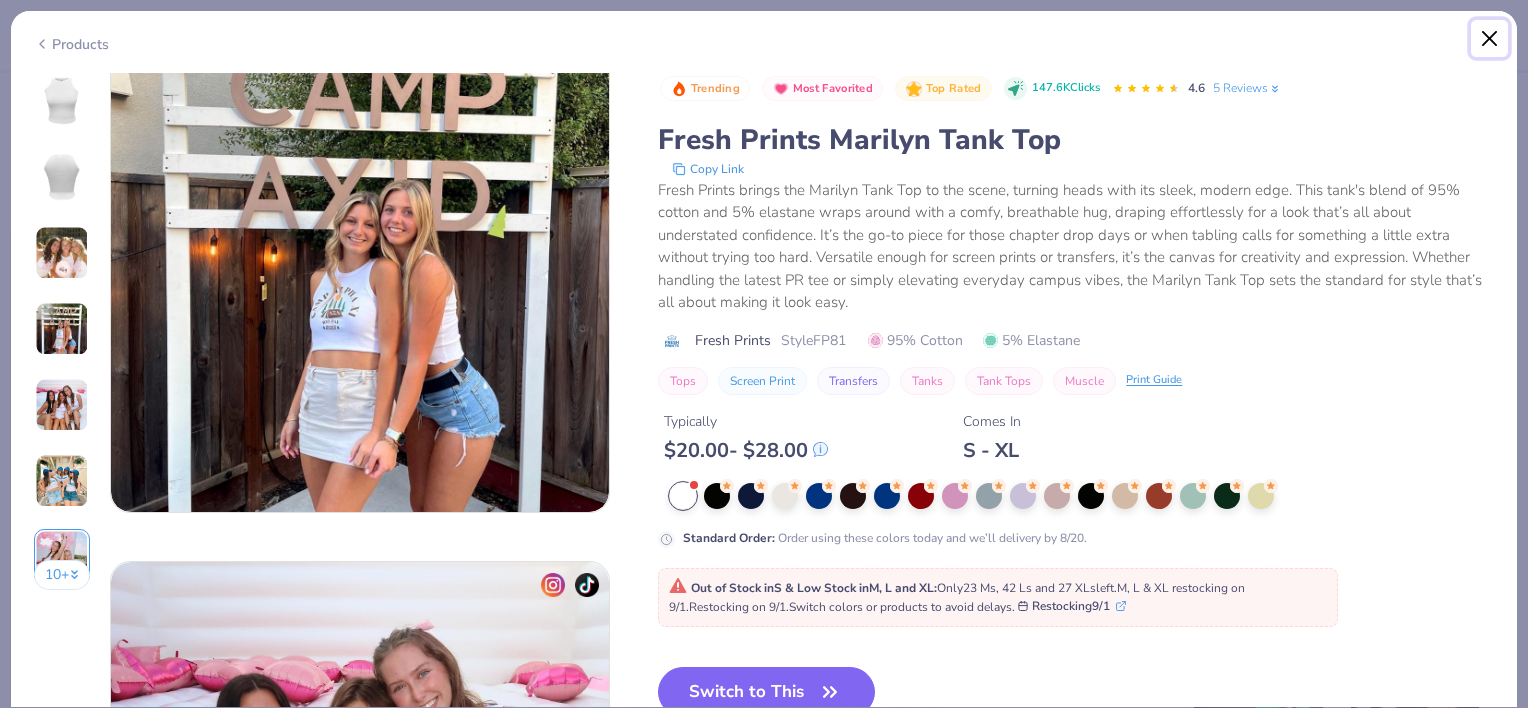 type on "x" 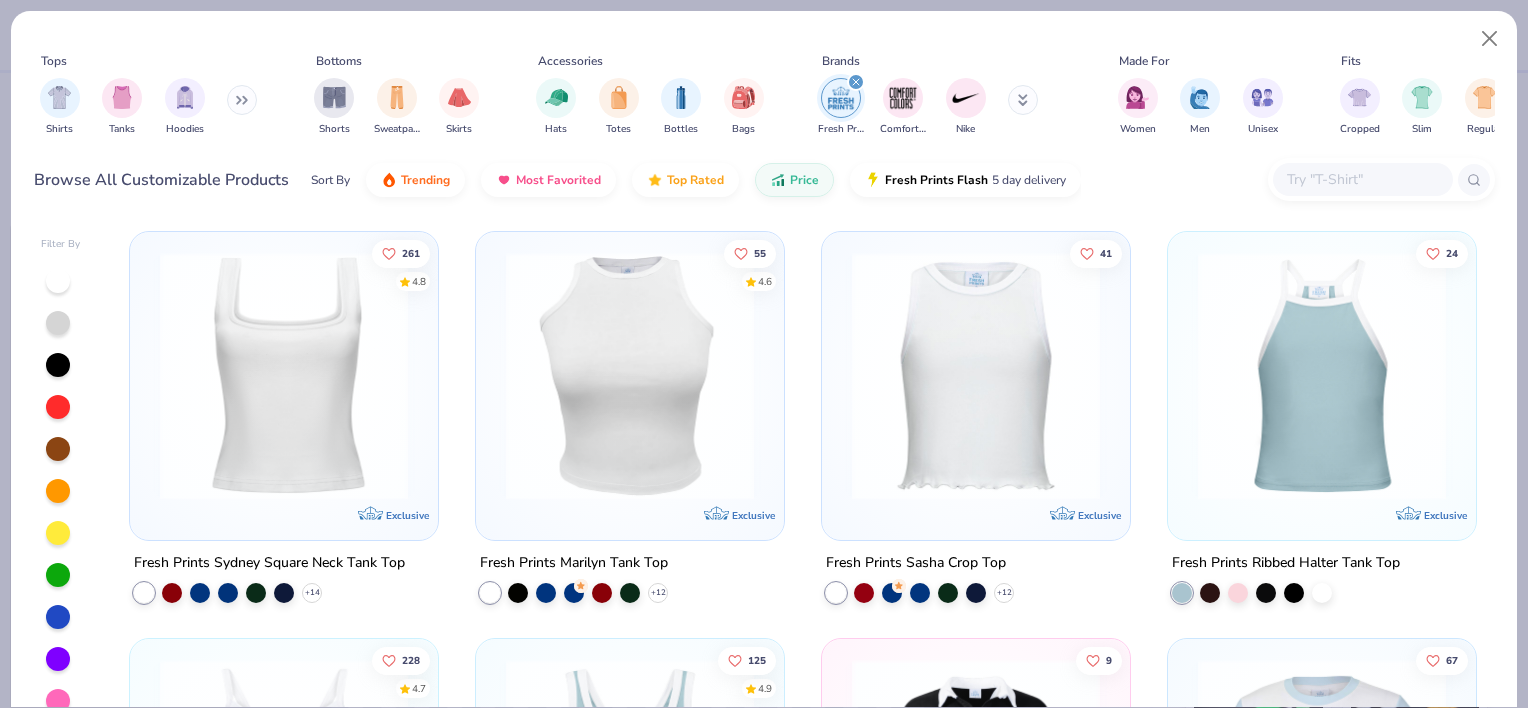click at bounding box center [1362, 179] 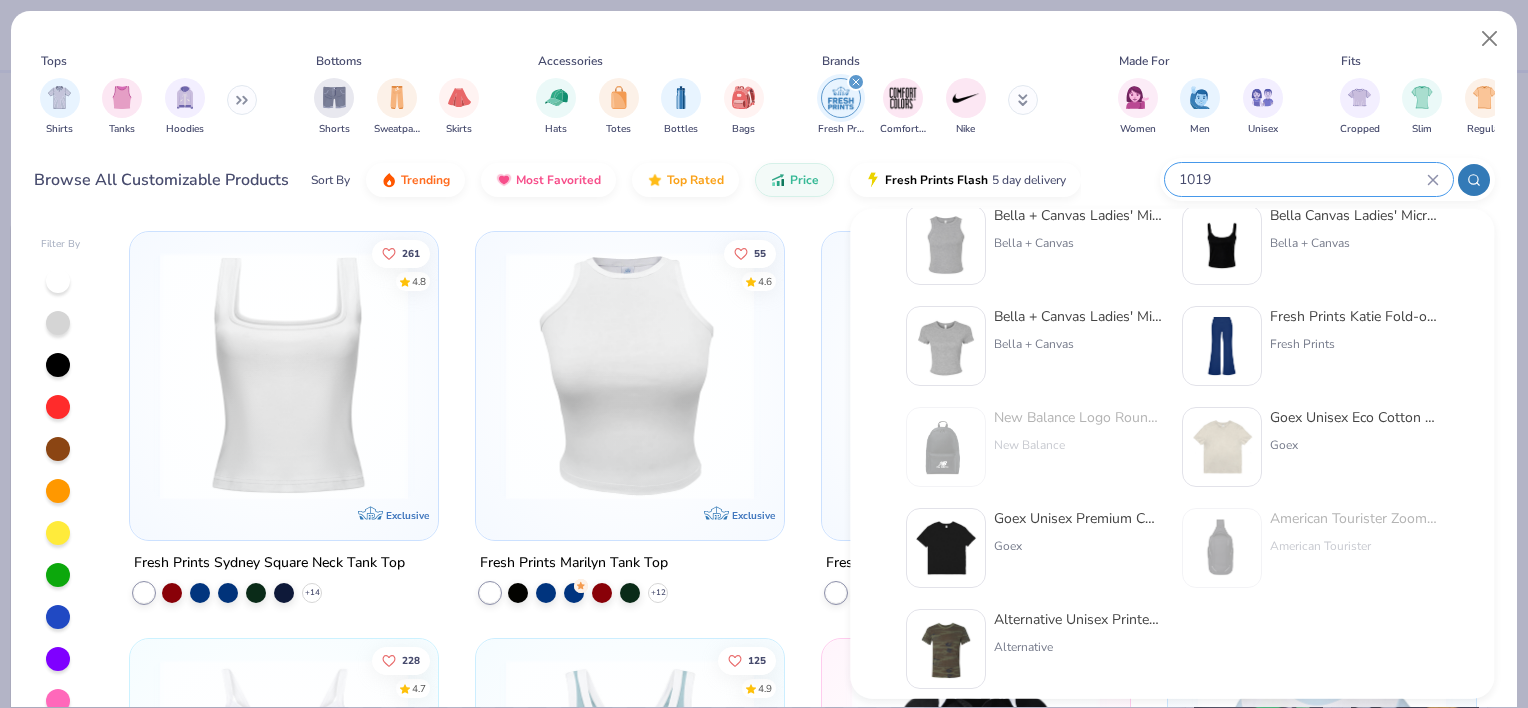 scroll, scrollTop: 0, scrollLeft: 0, axis: both 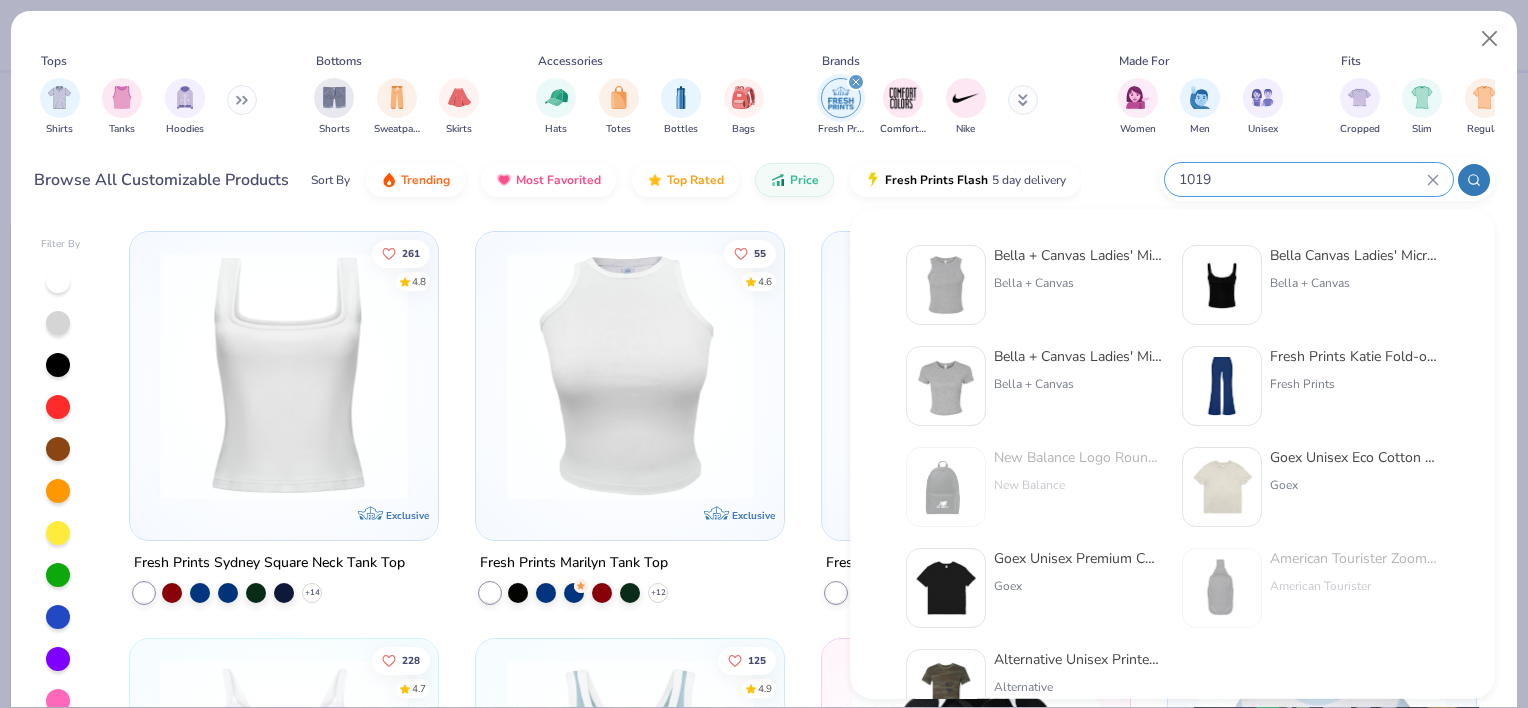 type on "1019" 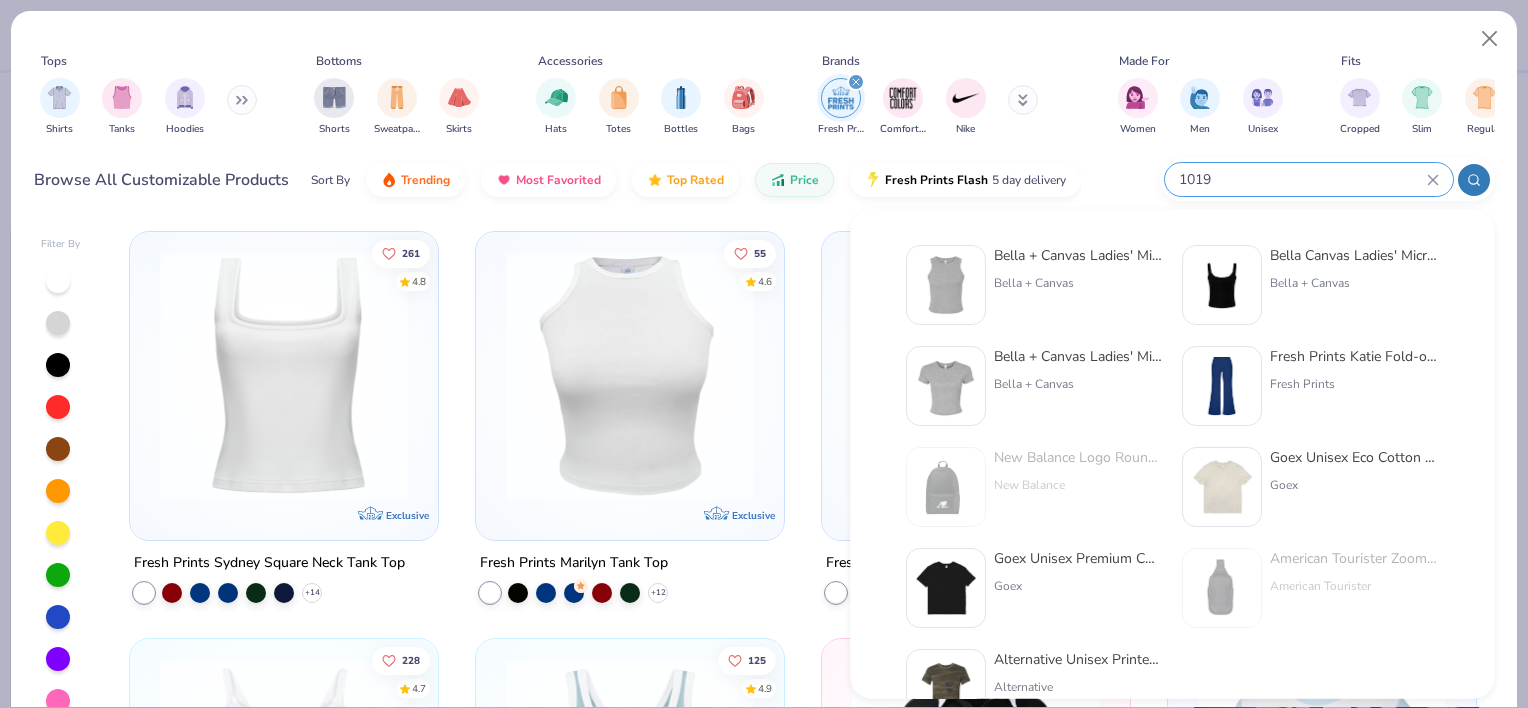 click on "Bella + Canvas" at bounding box center (1078, 283) 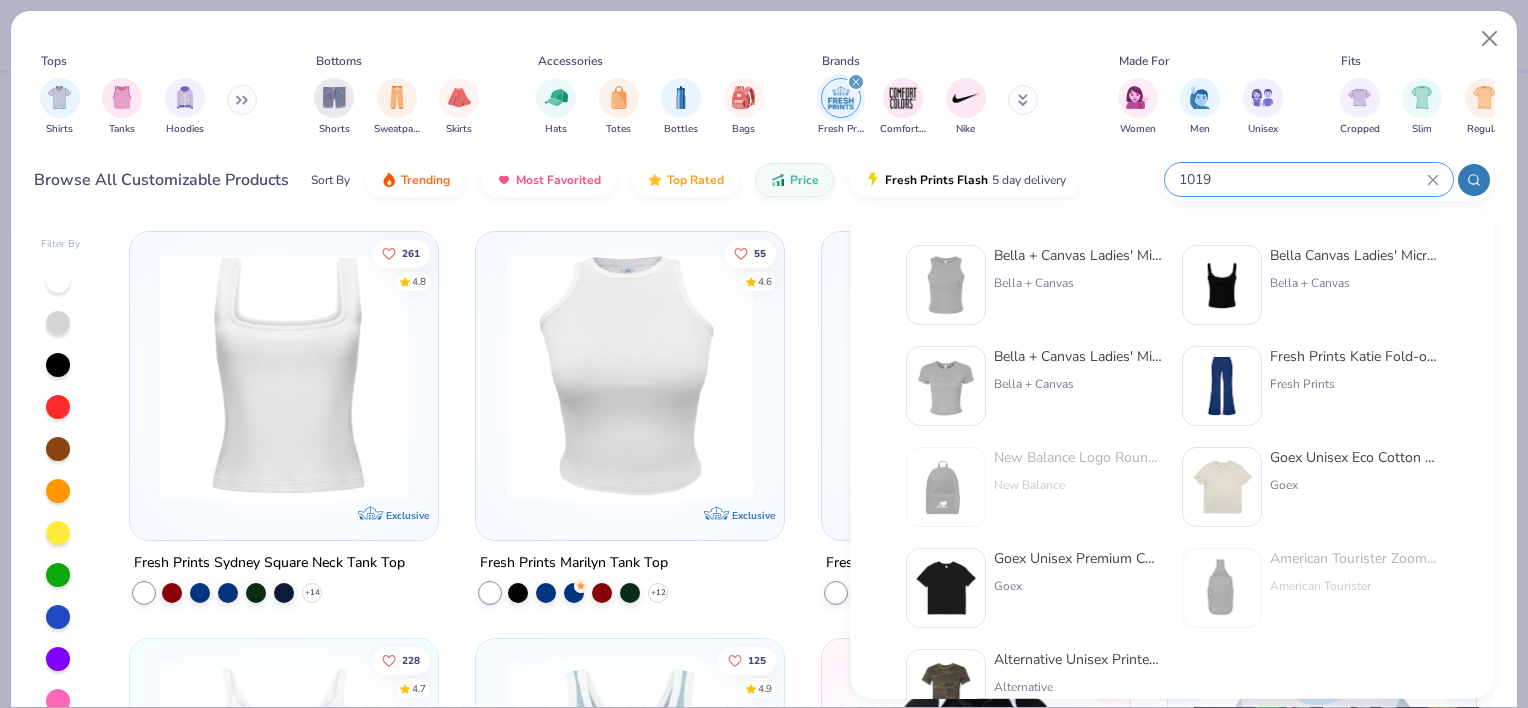 type 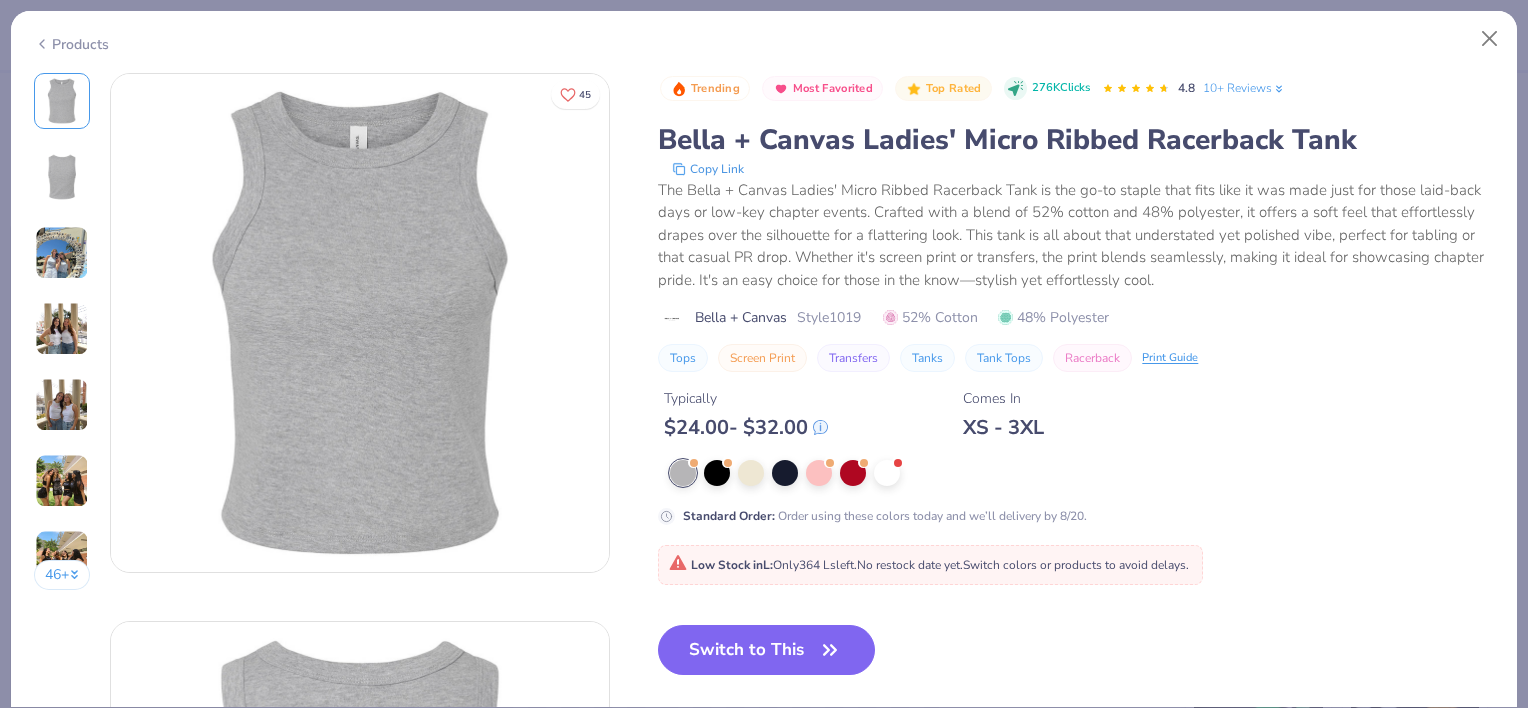 click at bounding box center (62, 253) 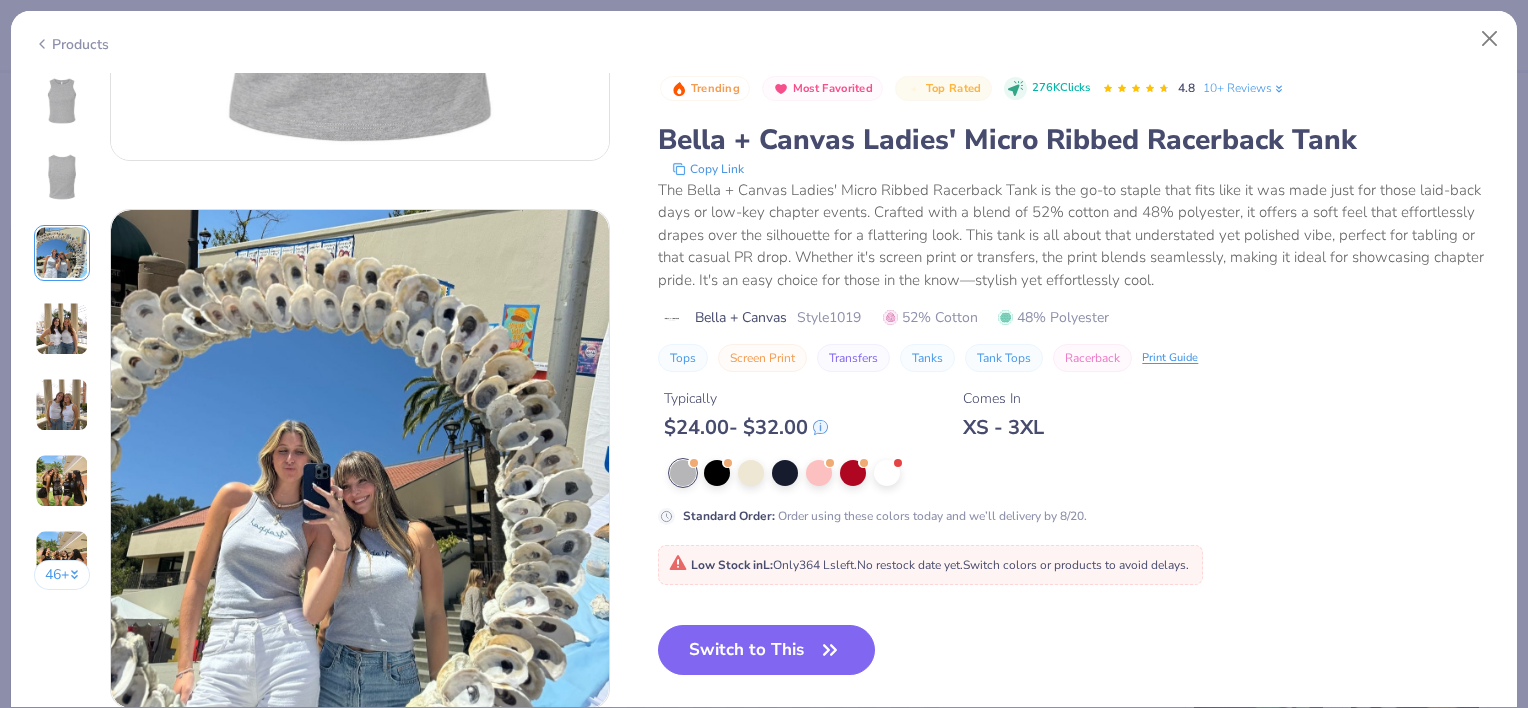 scroll, scrollTop: 1096, scrollLeft: 0, axis: vertical 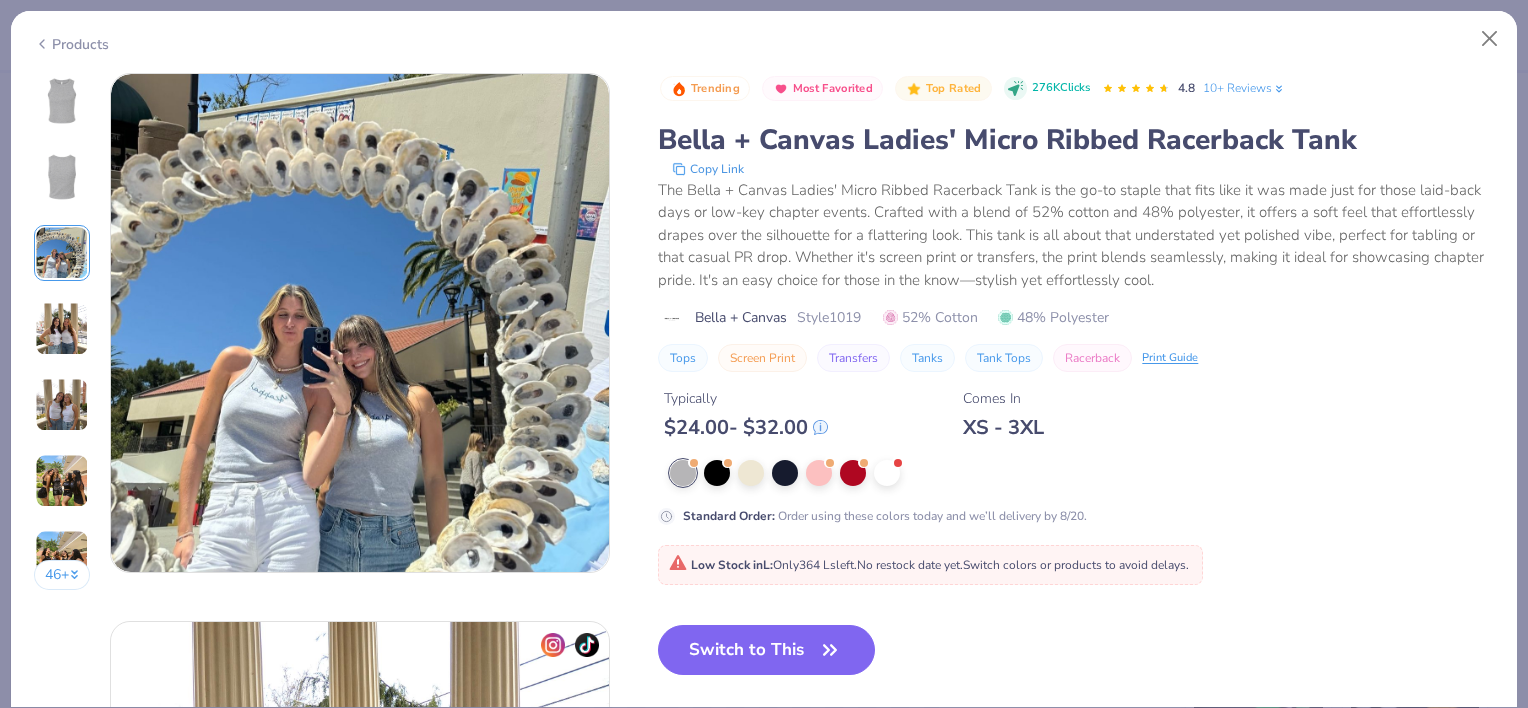 click at bounding box center (62, 405) 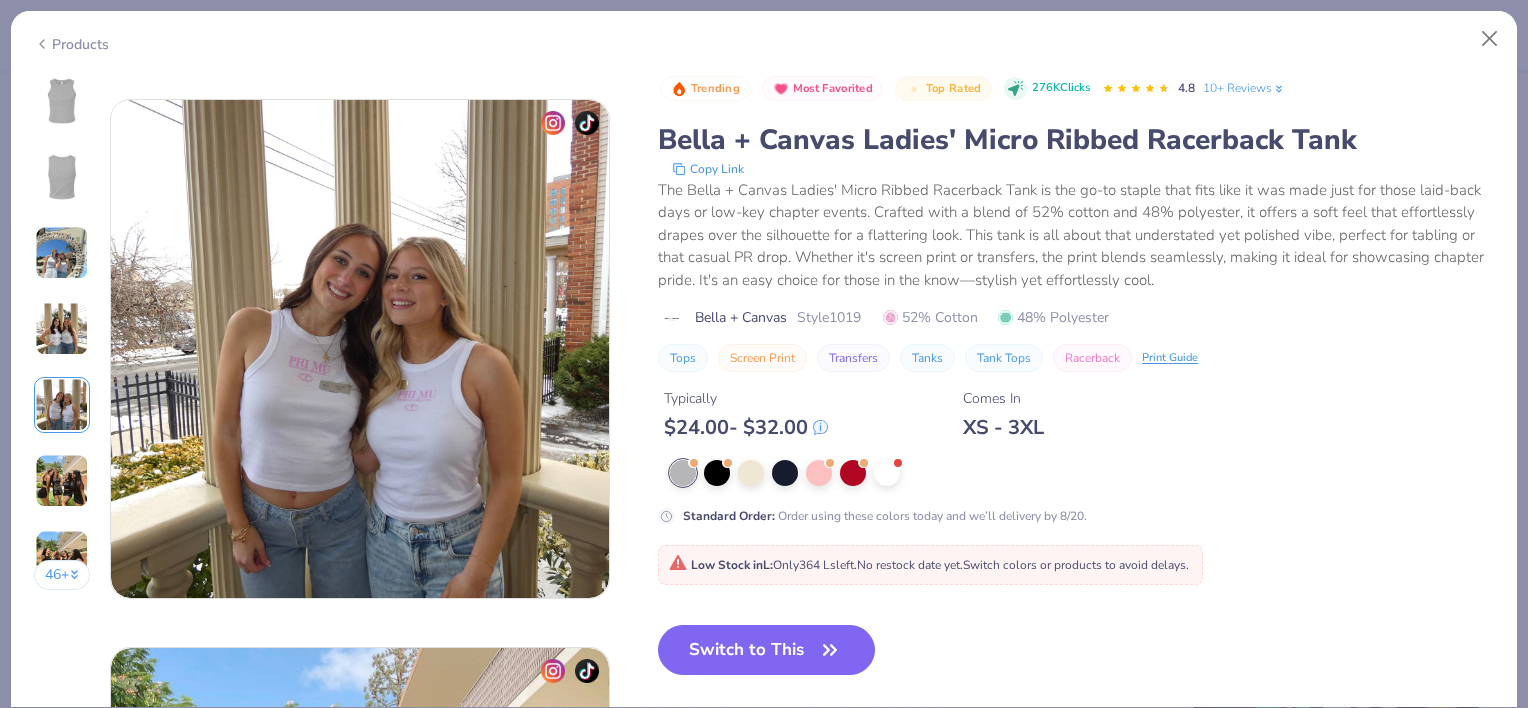 scroll, scrollTop: 2192, scrollLeft: 0, axis: vertical 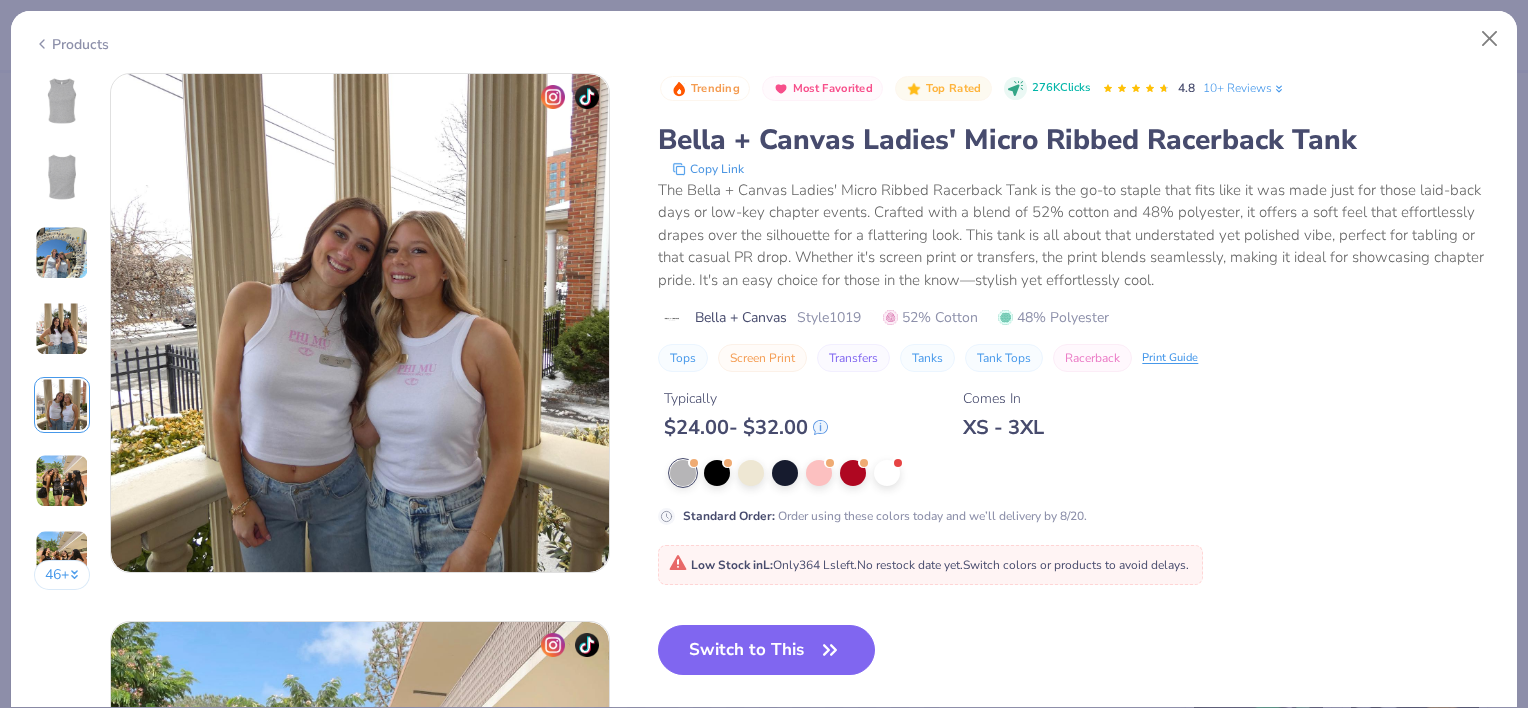 click at bounding box center [62, 177] 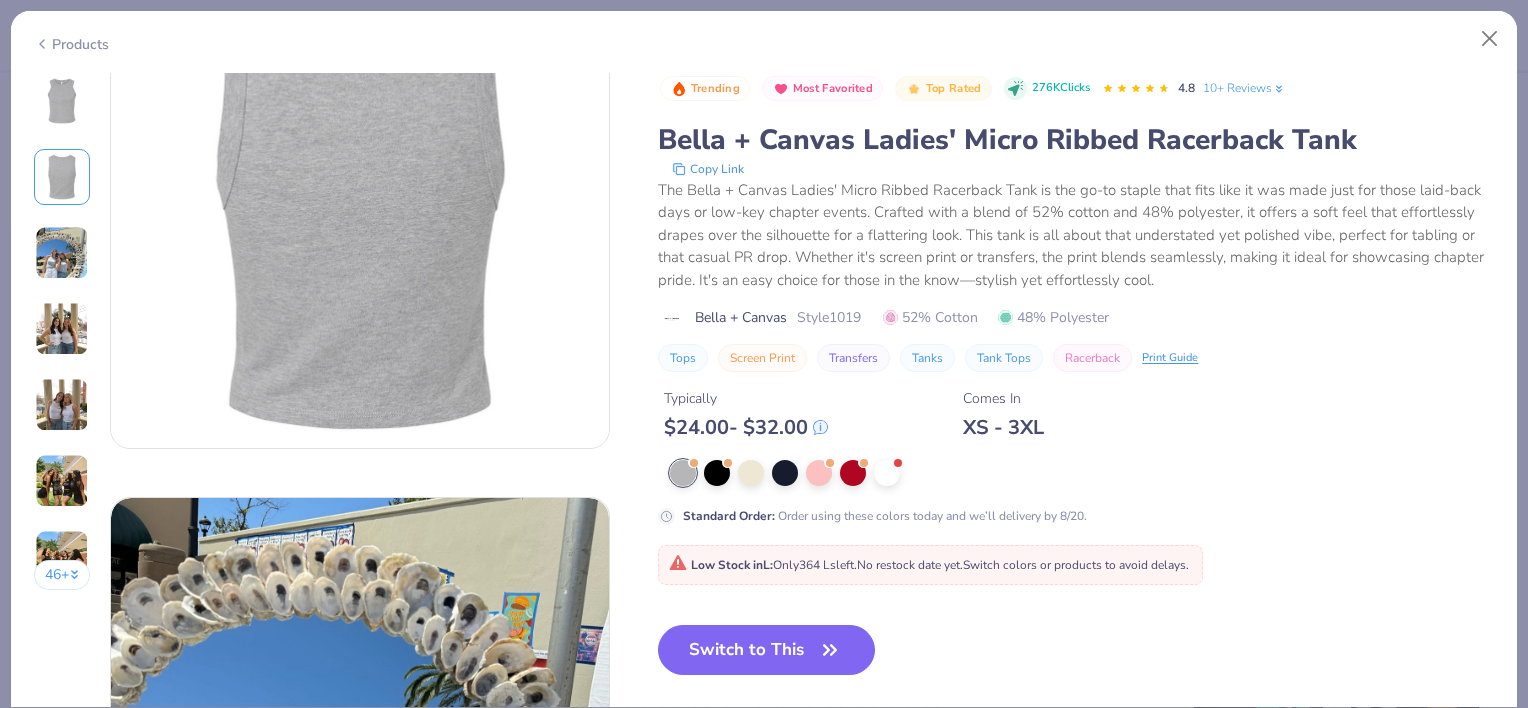 scroll, scrollTop: 548, scrollLeft: 0, axis: vertical 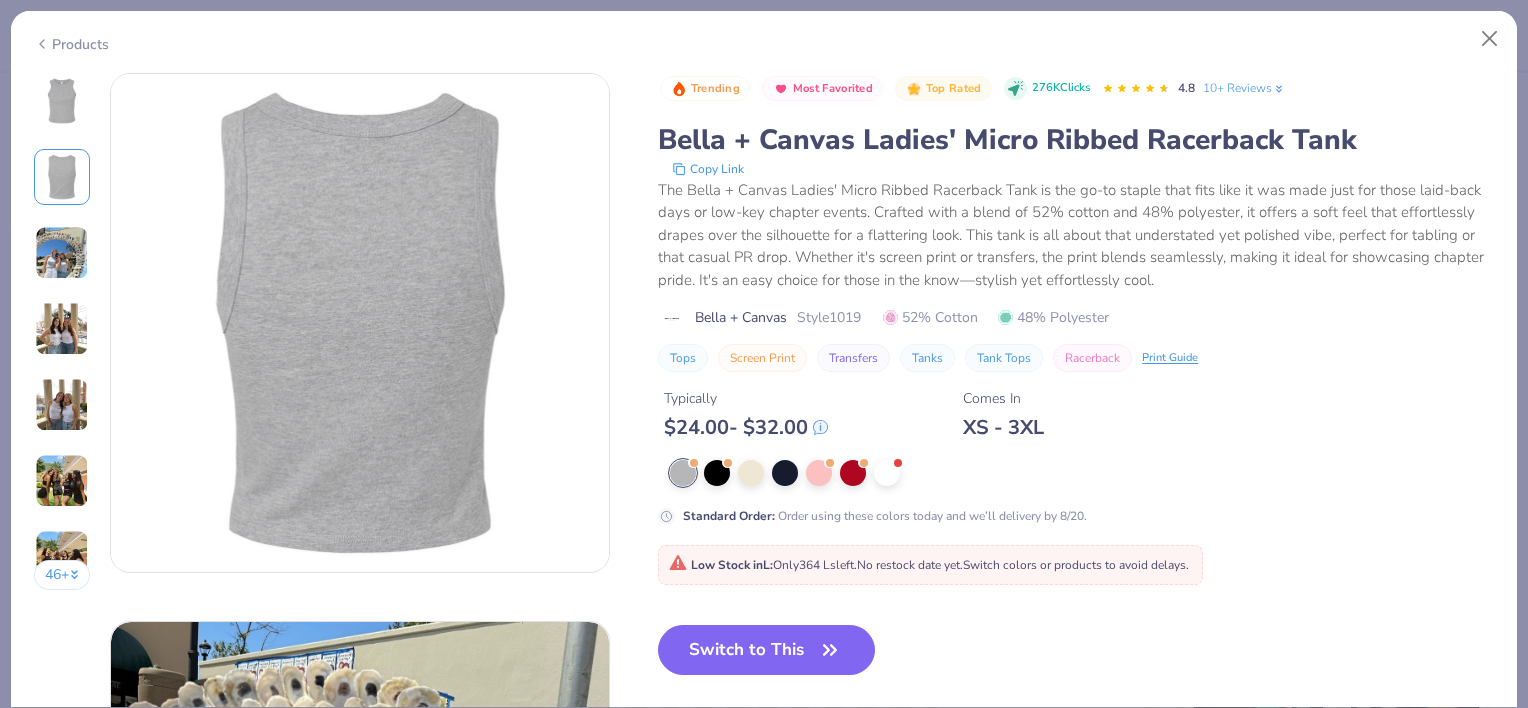 click at bounding box center (360, 323) 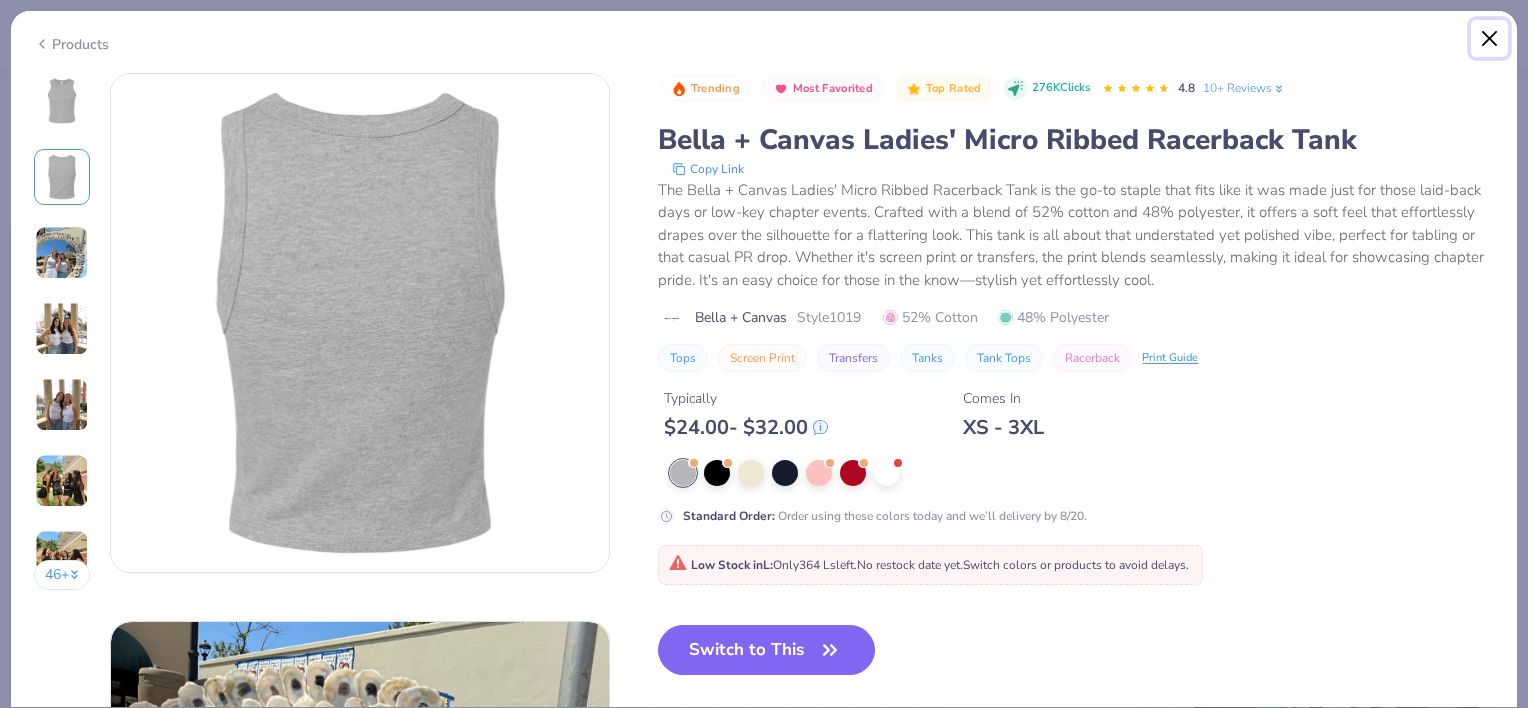 click at bounding box center (1490, 39) 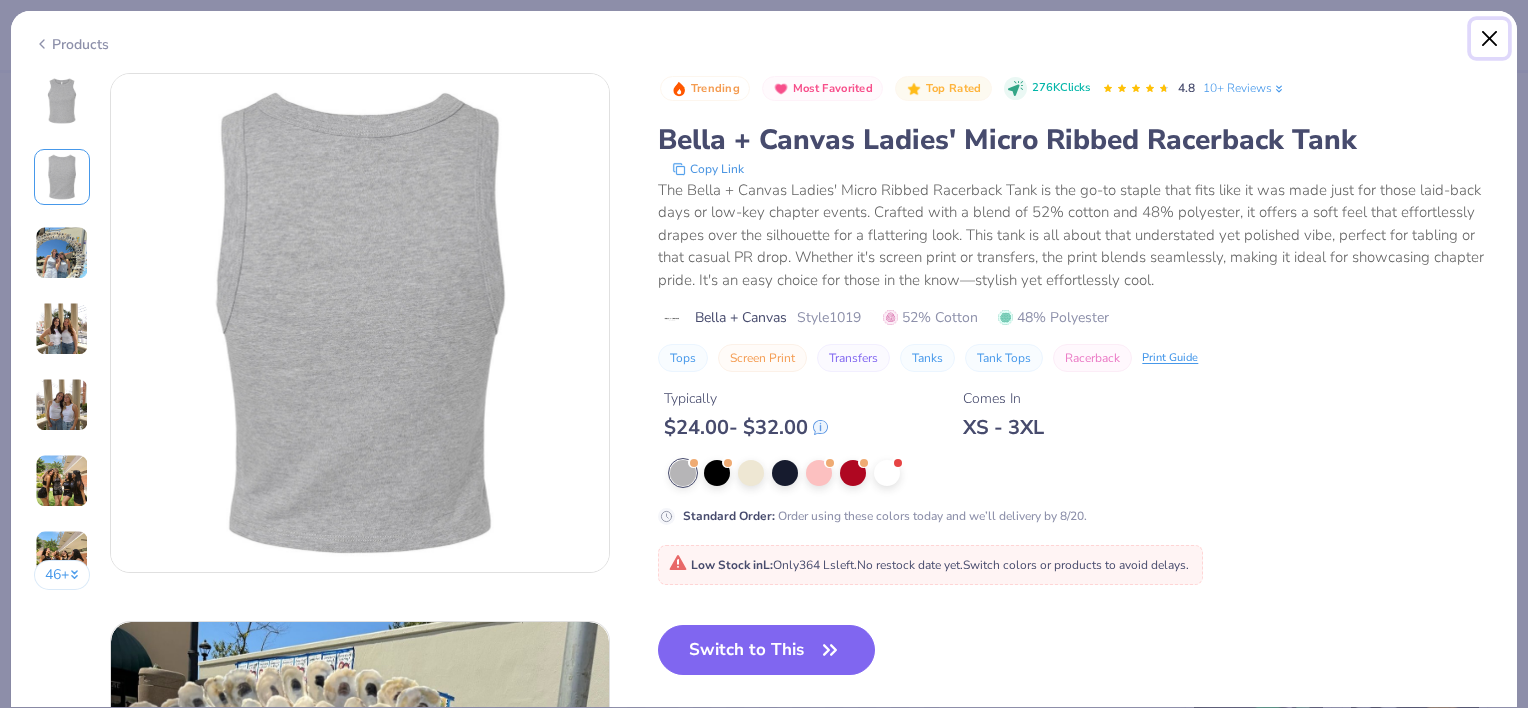 type on "x" 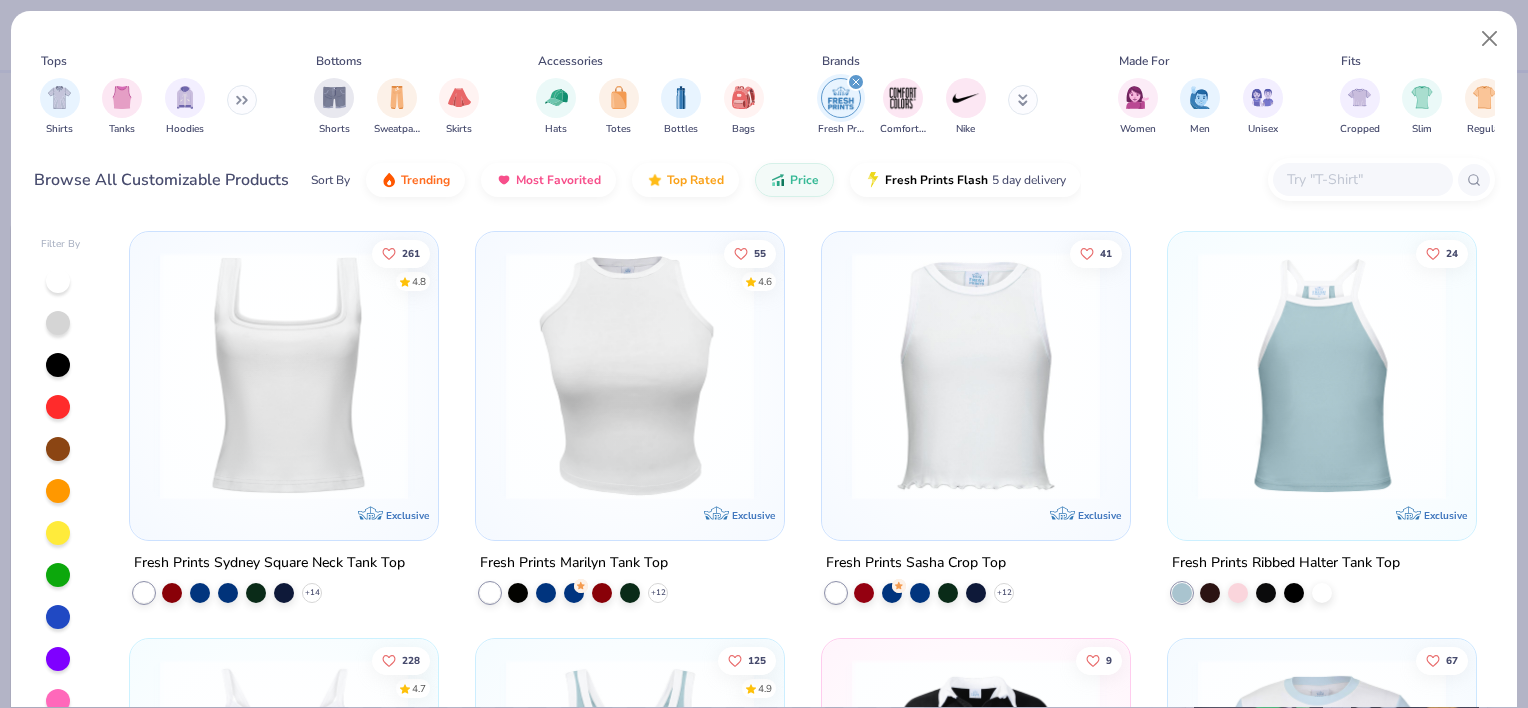 click at bounding box center [1362, 179] 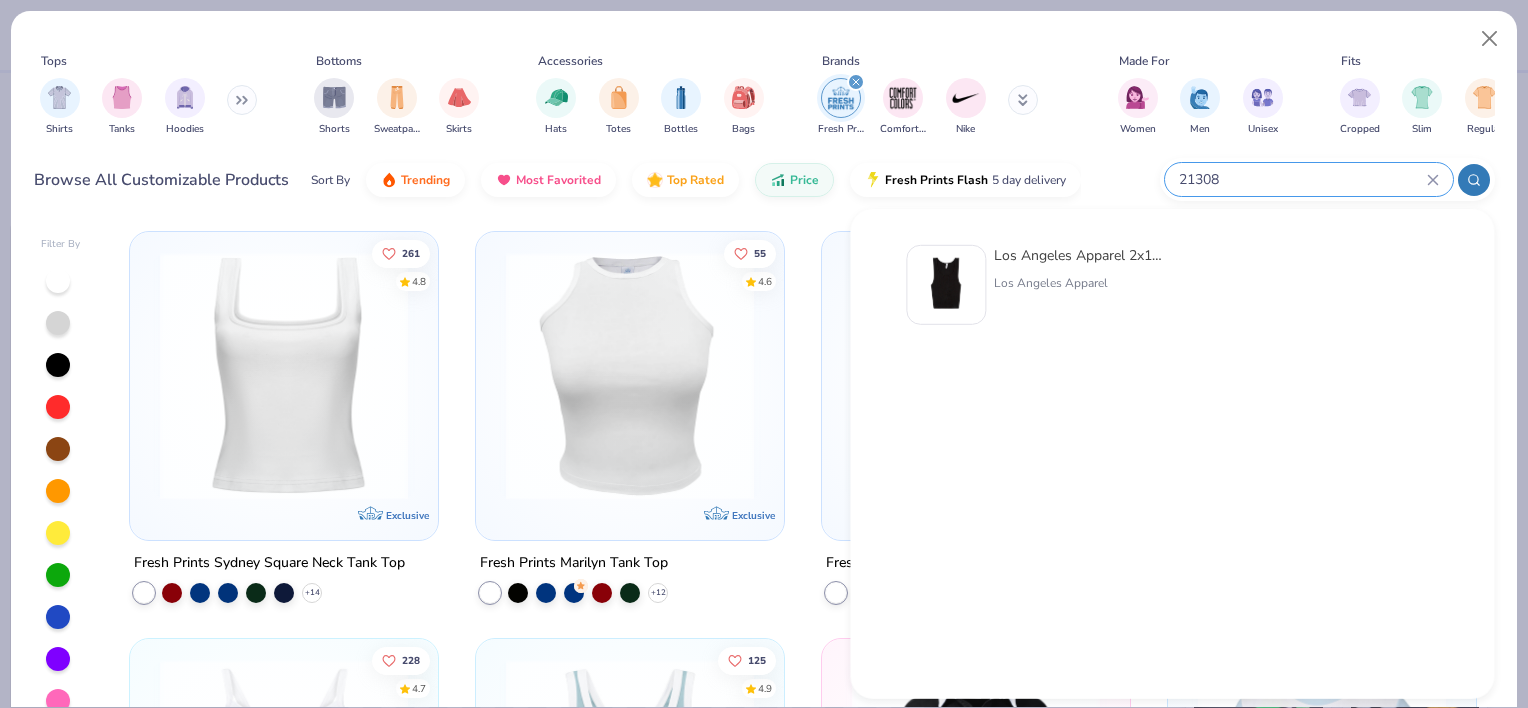 type on "21308" 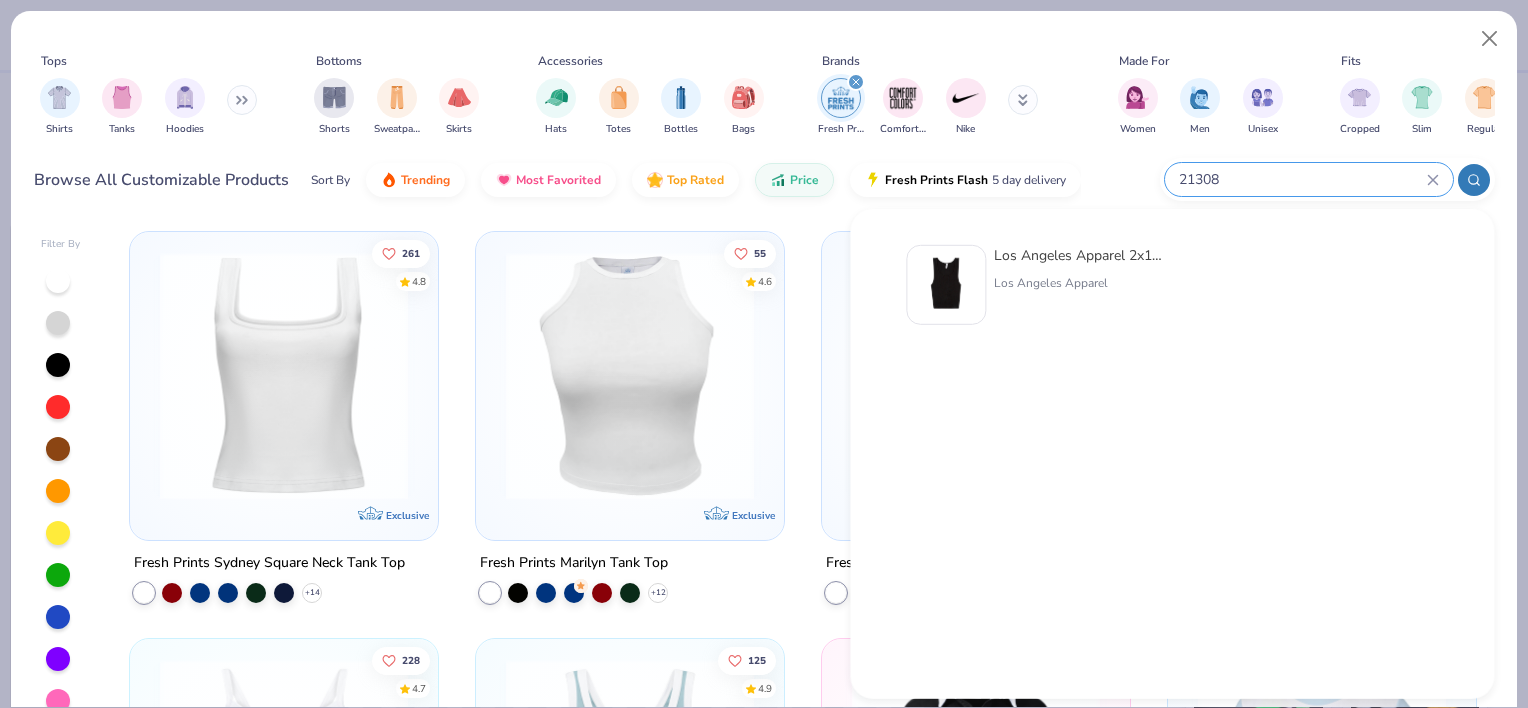 click on "Los Angeles Apparel 2x1 Rib Crop Tank Los Angeles Apparel" at bounding box center [1078, 285] 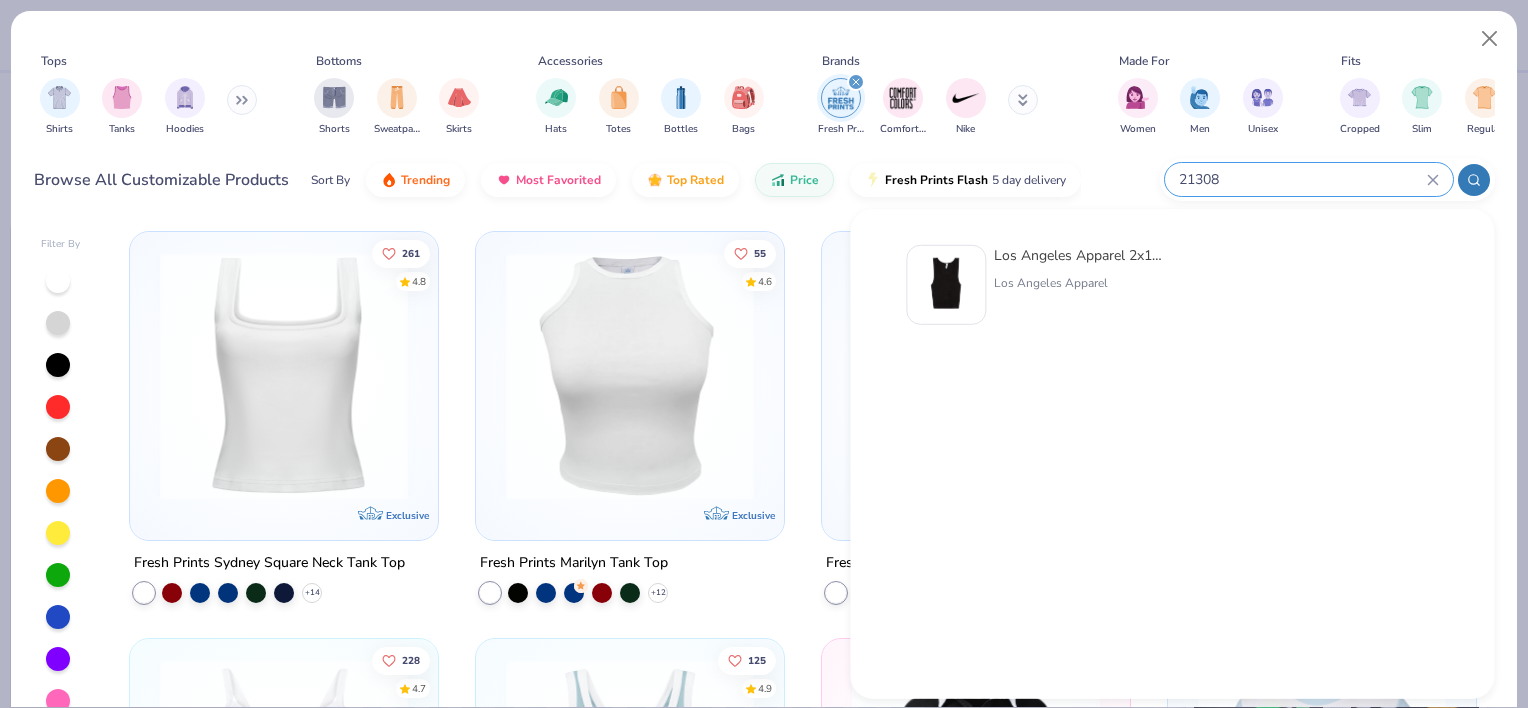 type 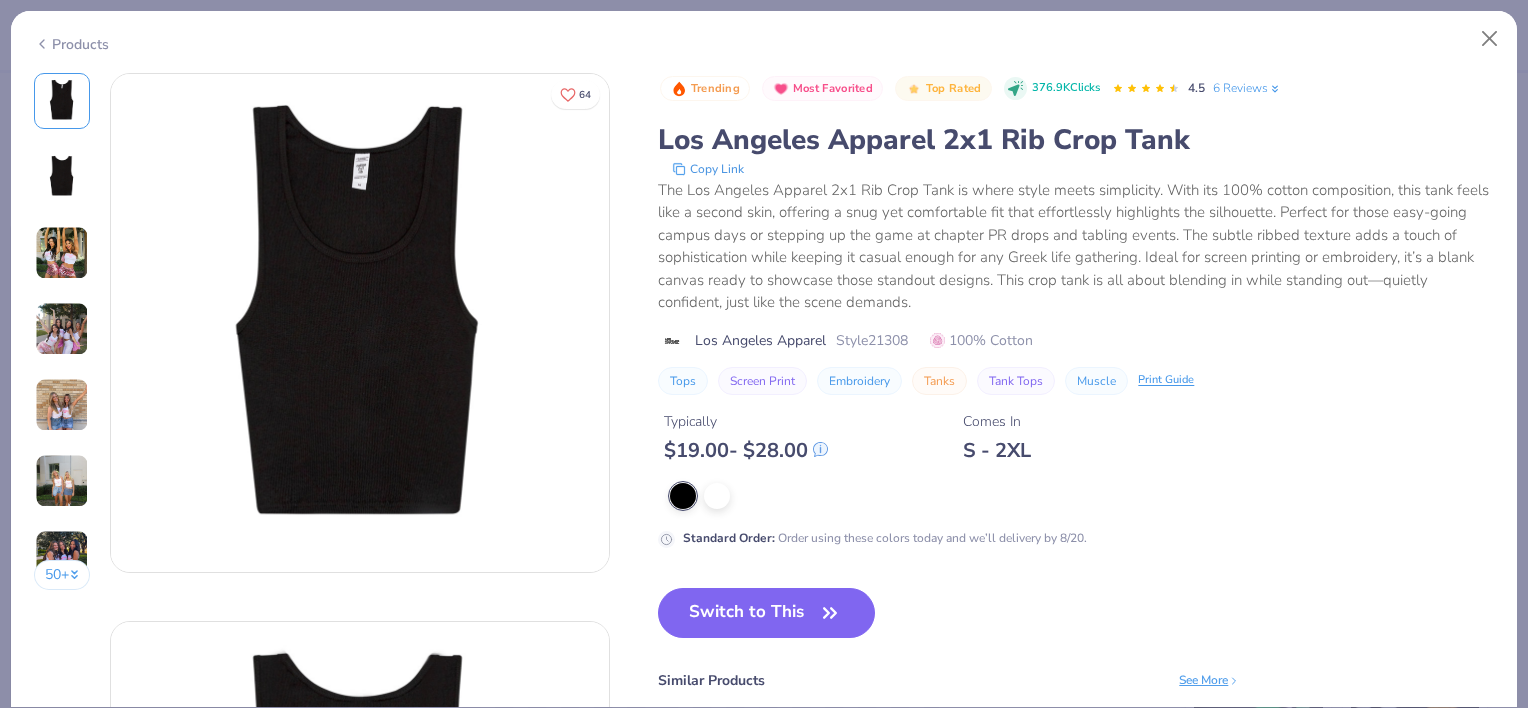 click at bounding box center (62, 253) 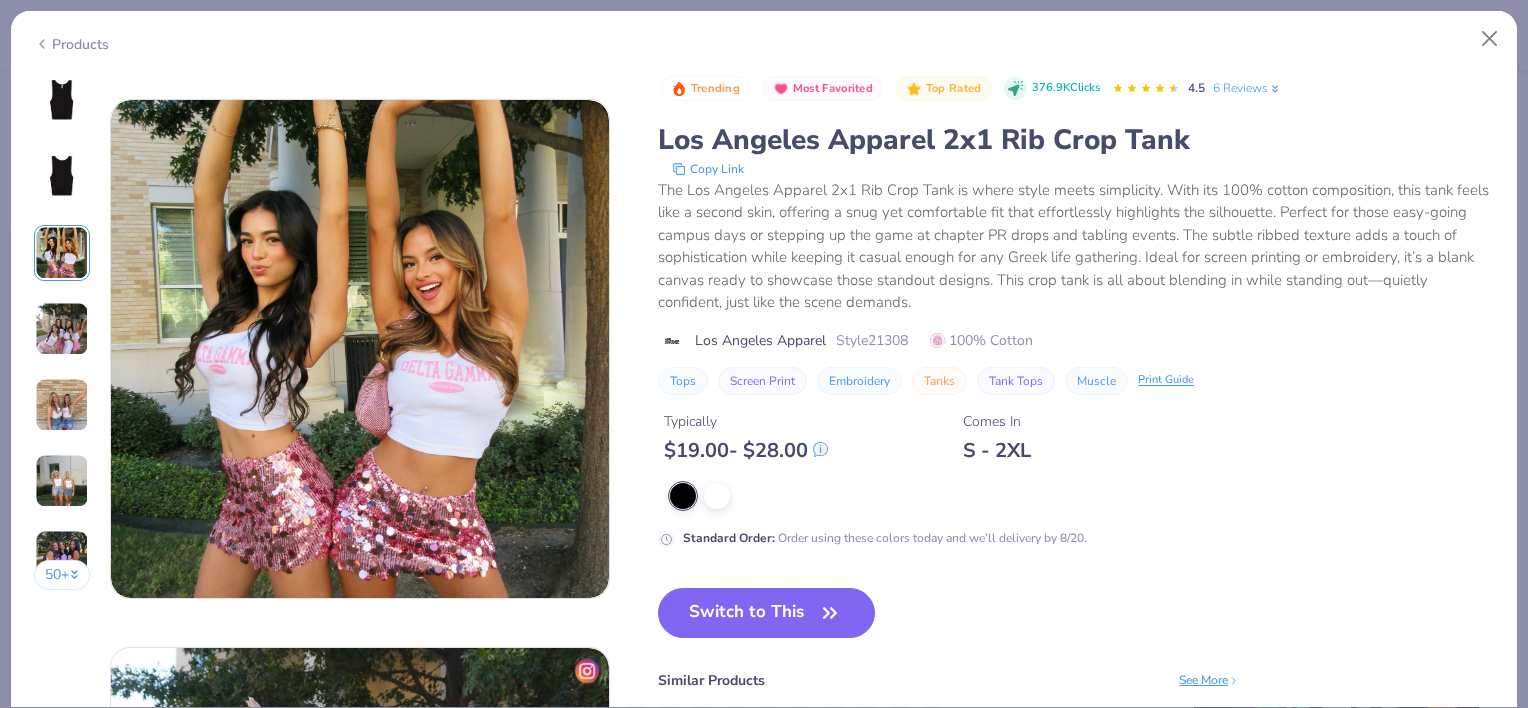 scroll, scrollTop: 1096, scrollLeft: 0, axis: vertical 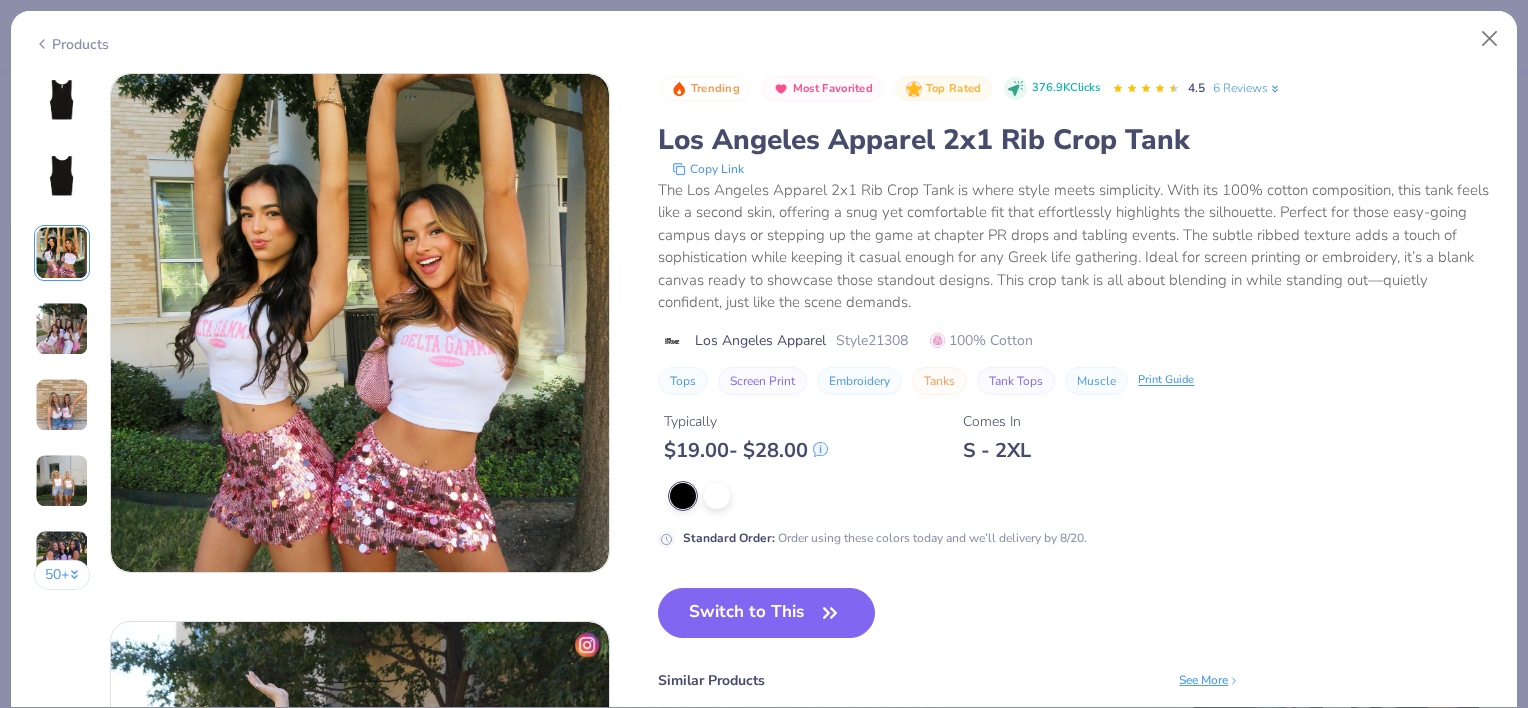 click at bounding box center (62, 329) 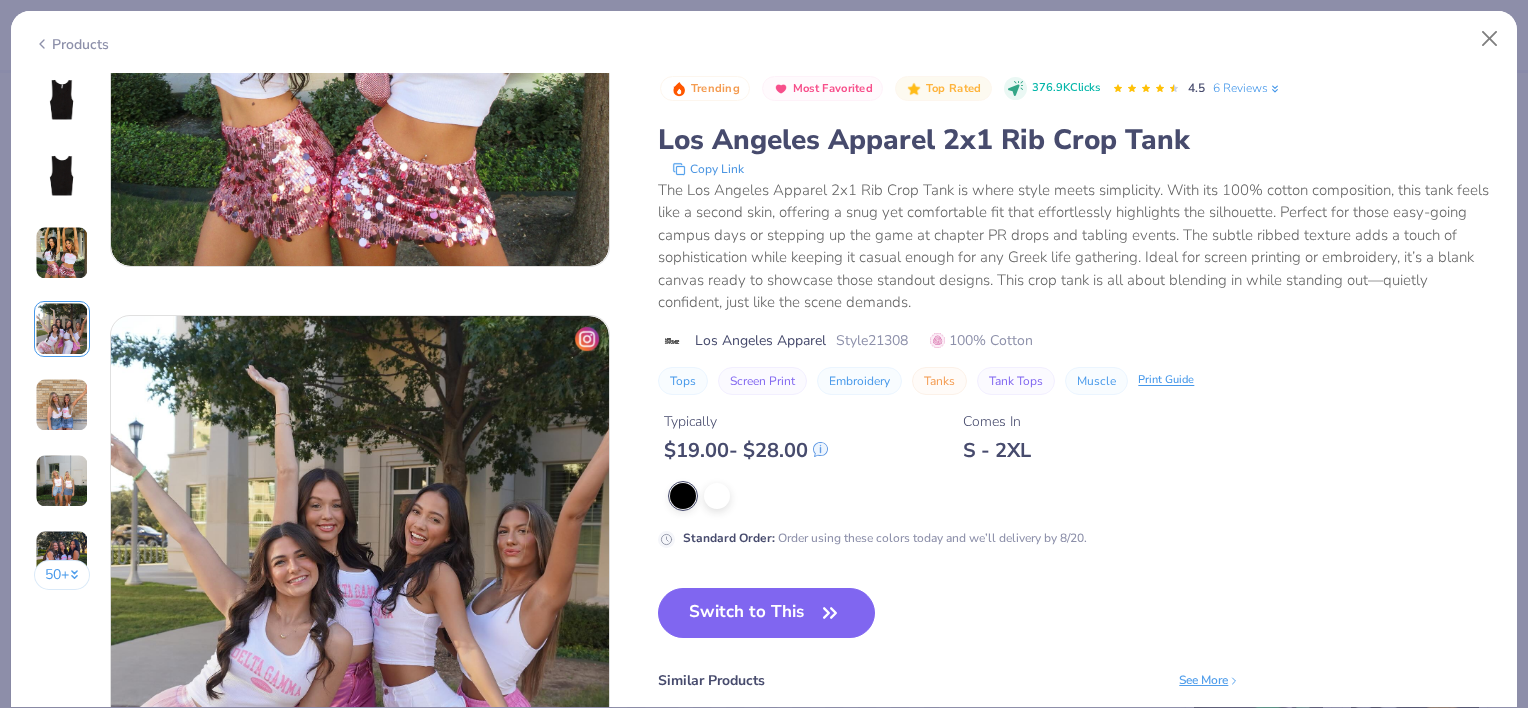 scroll, scrollTop: 1644, scrollLeft: 0, axis: vertical 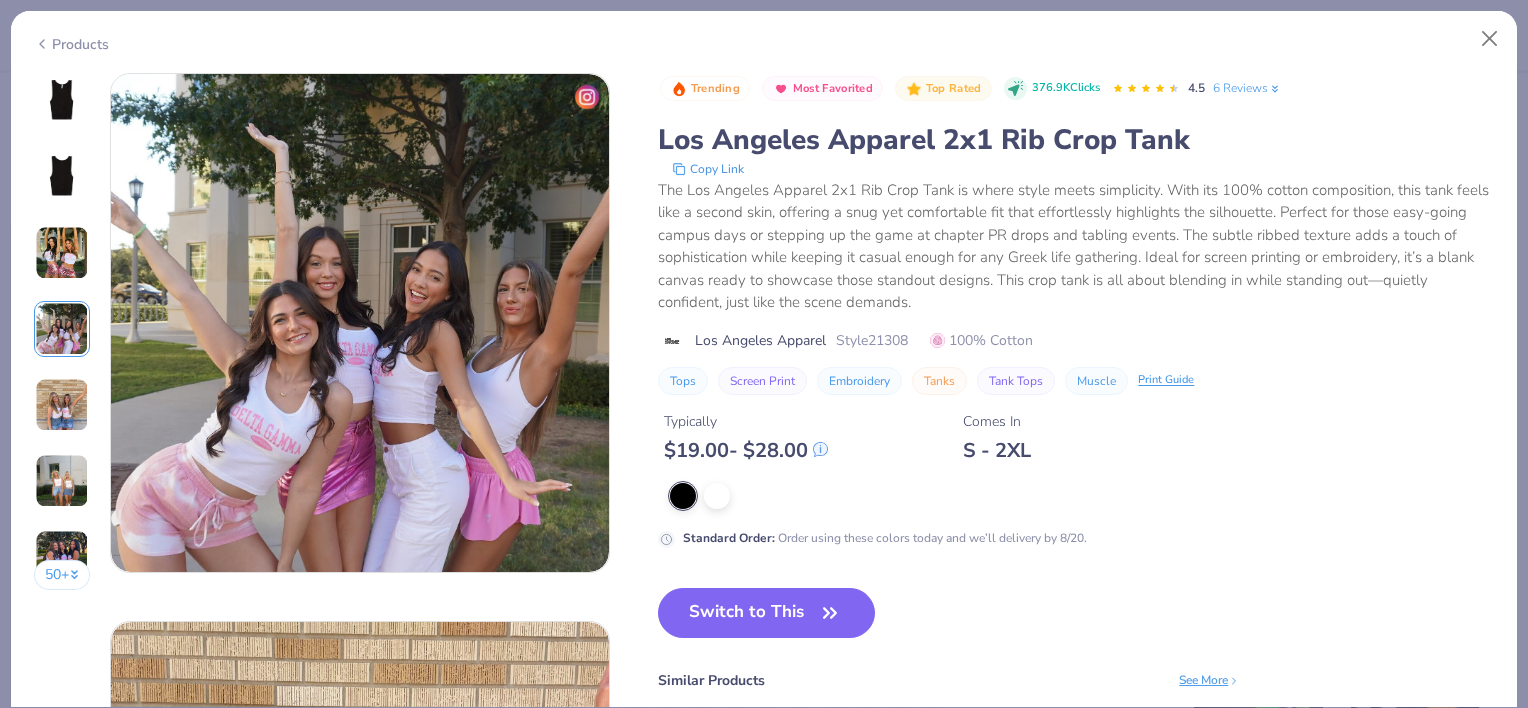 click on "50 +" at bounding box center [62, 339] 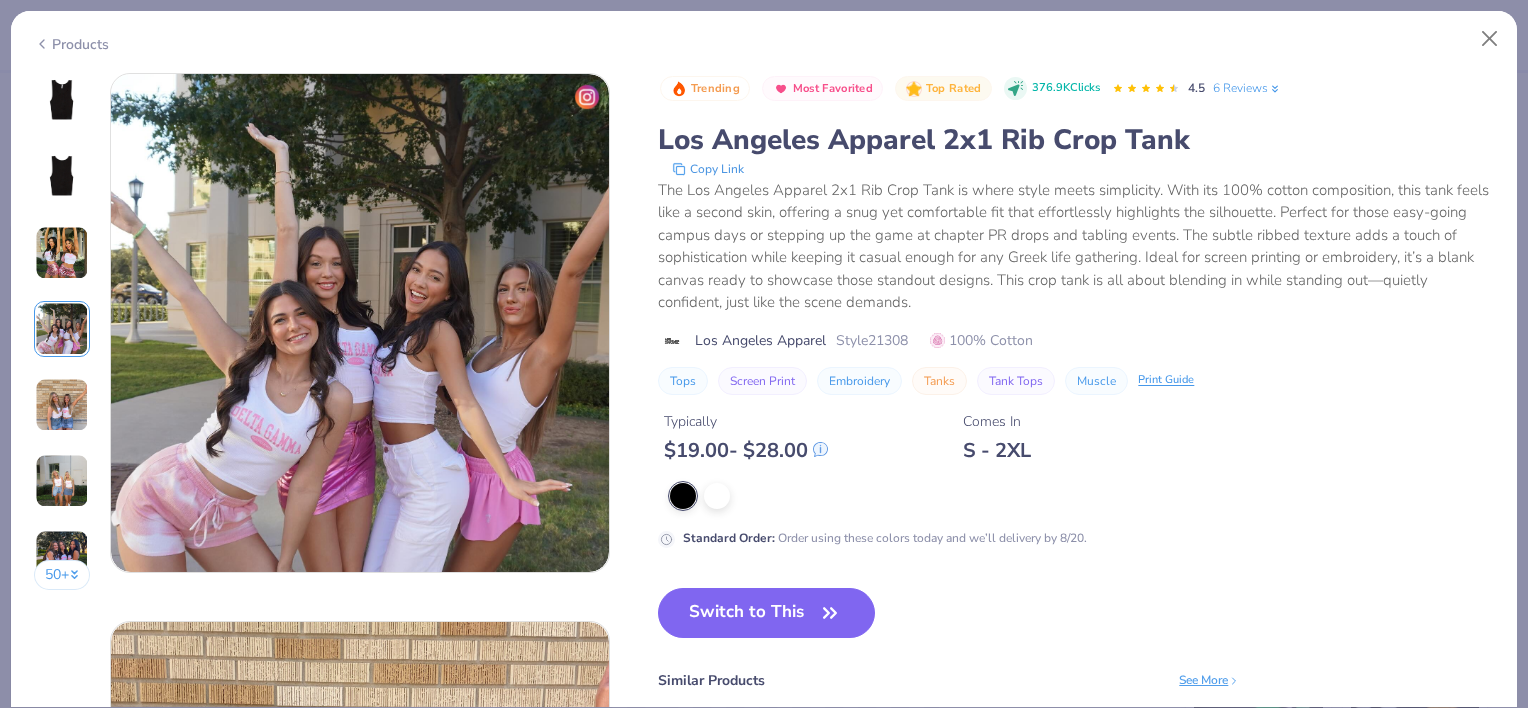click at bounding box center (62, 405) 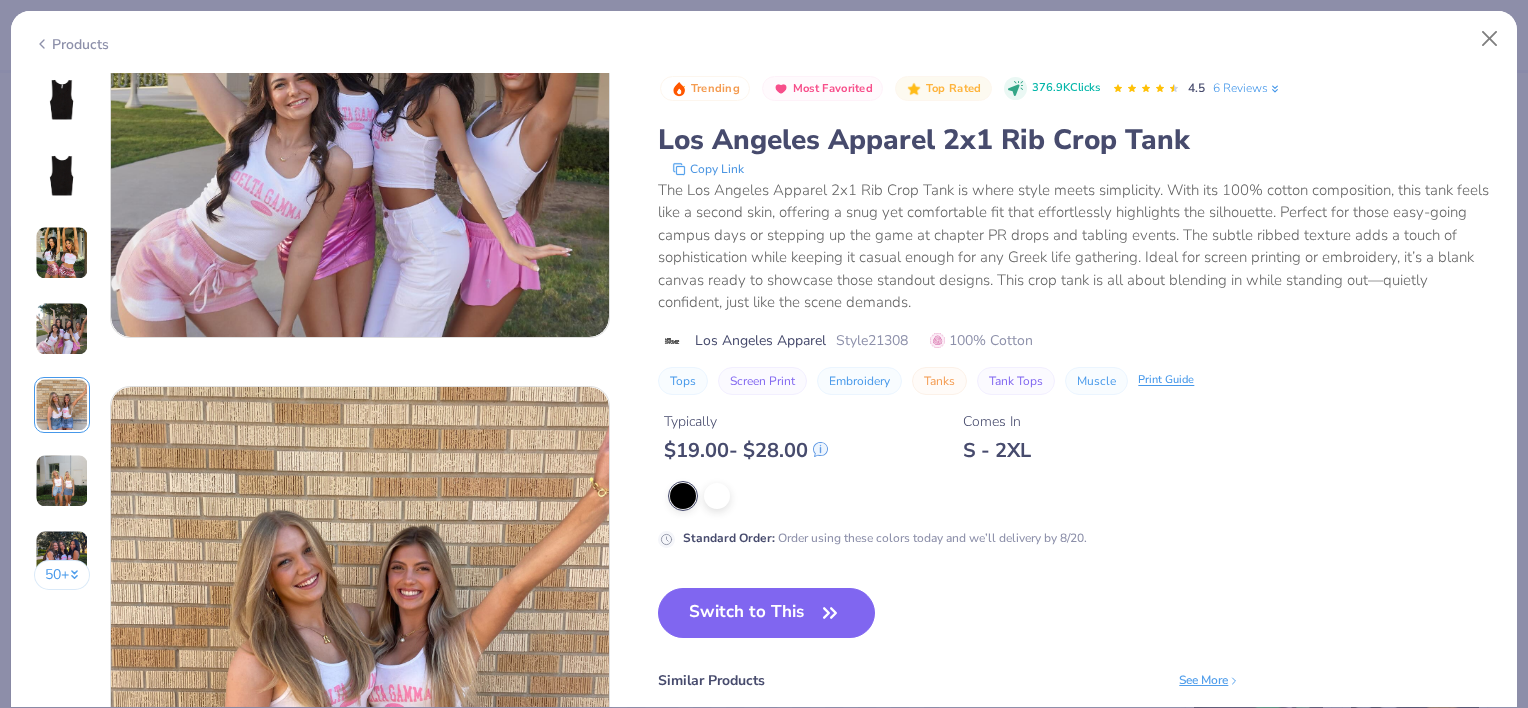 scroll, scrollTop: 2192, scrollLeft: 0, axis: vertical 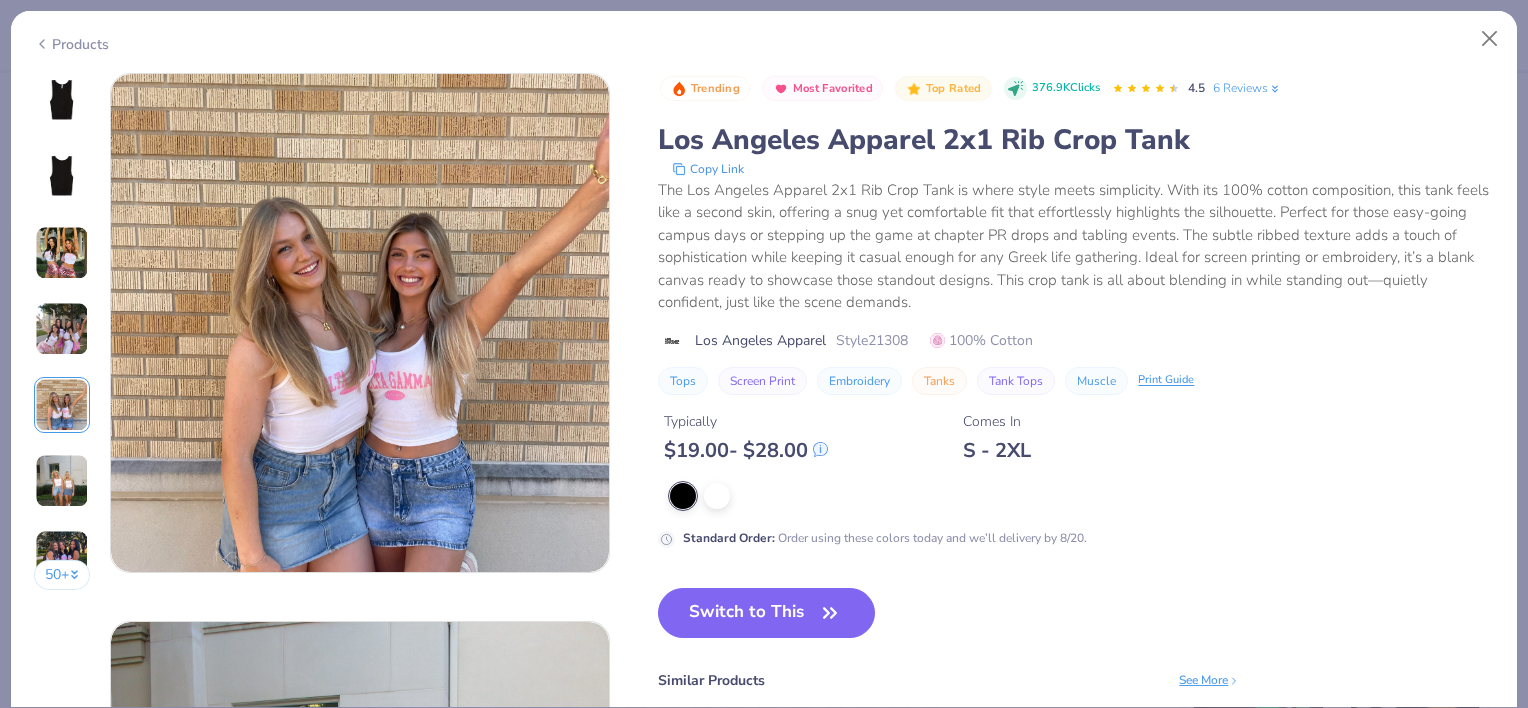 click on "50 +" at bounding box center [62, 339] 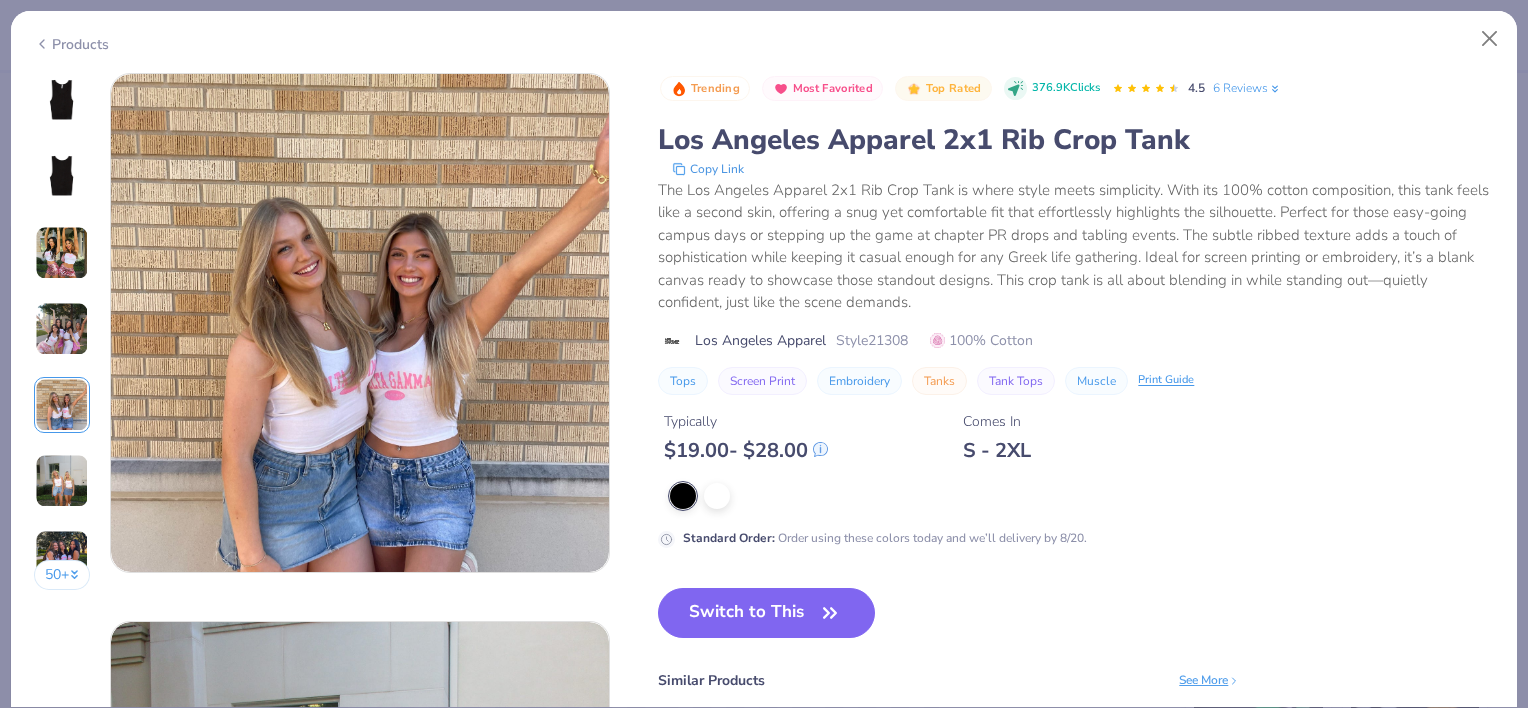 click at bounding box center (62, 481) 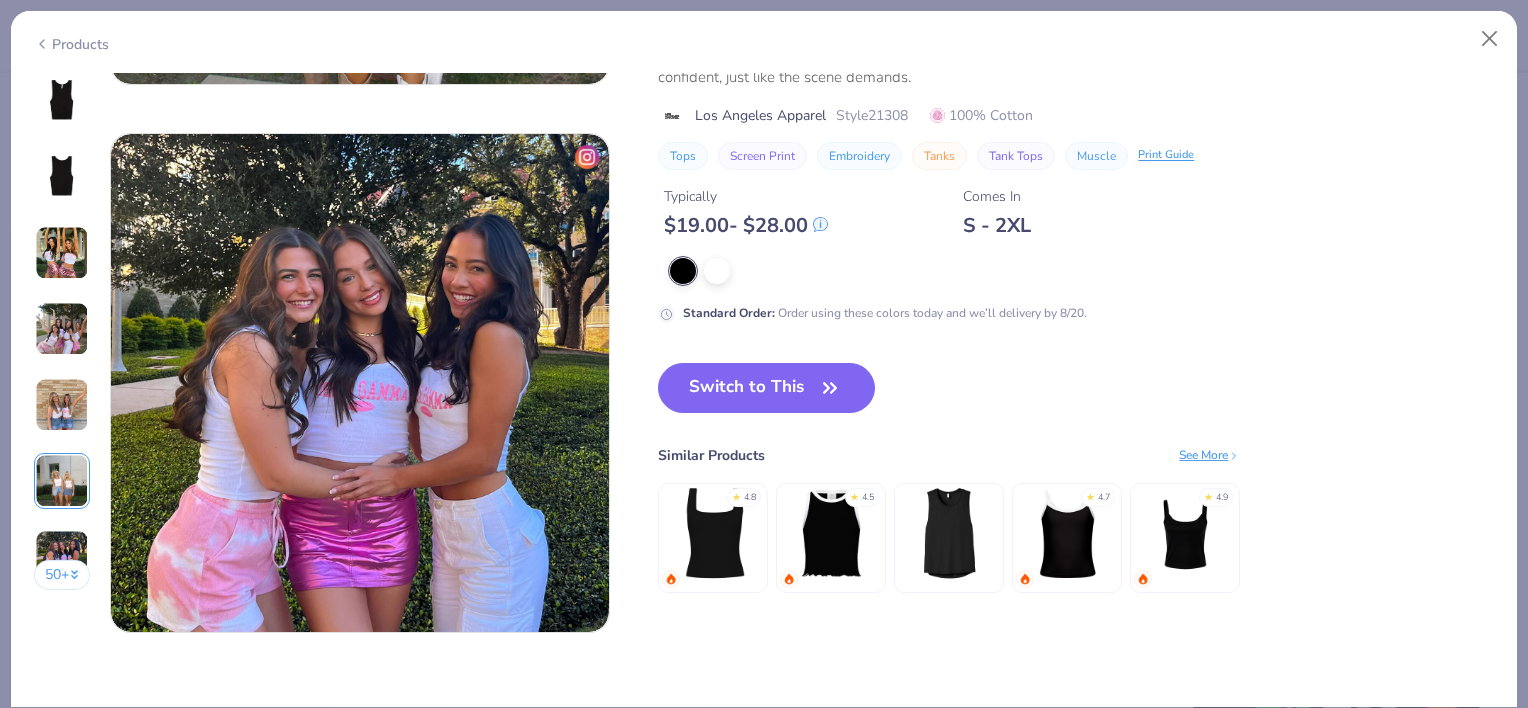 scroll, scrollTop: 3228, scrollLeft: 0, axis: vertical 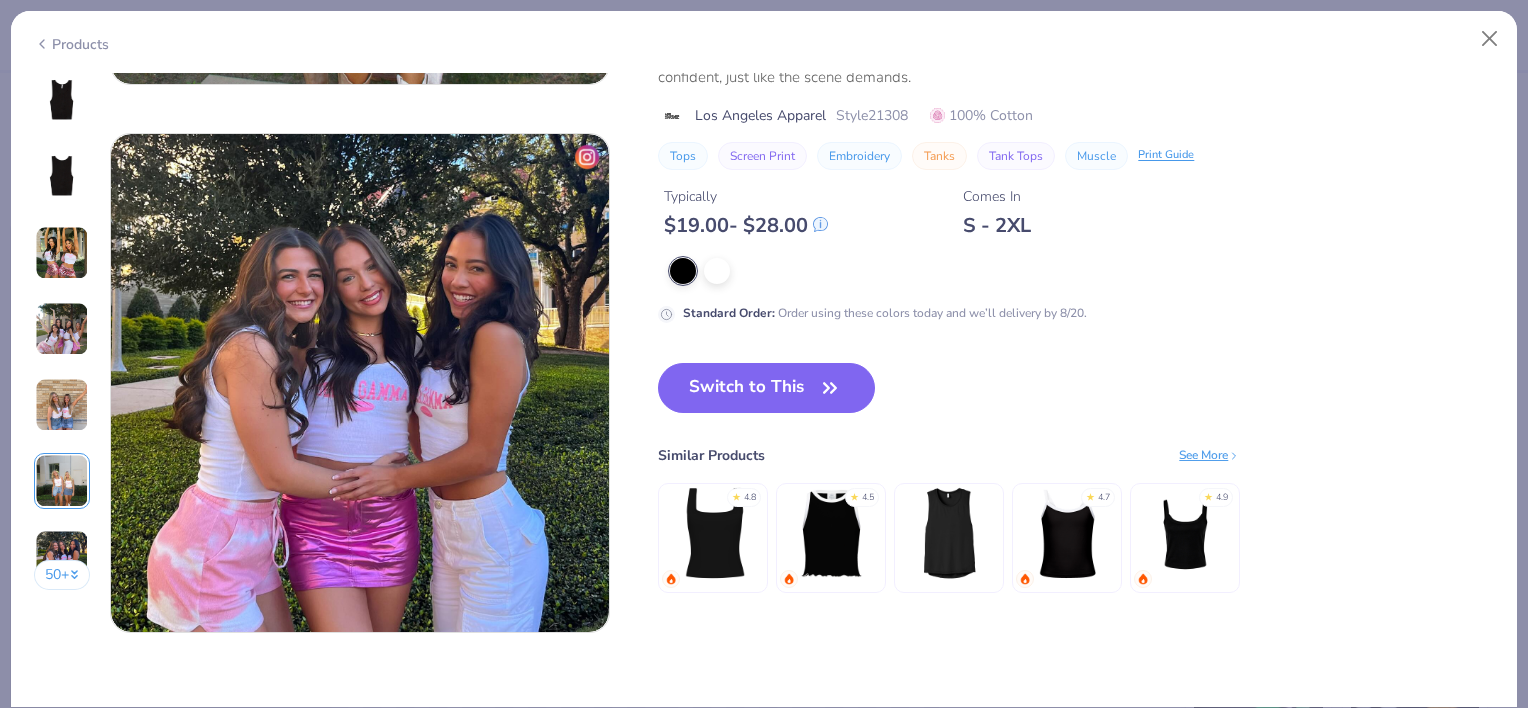 click at bounding box center (360, 383) 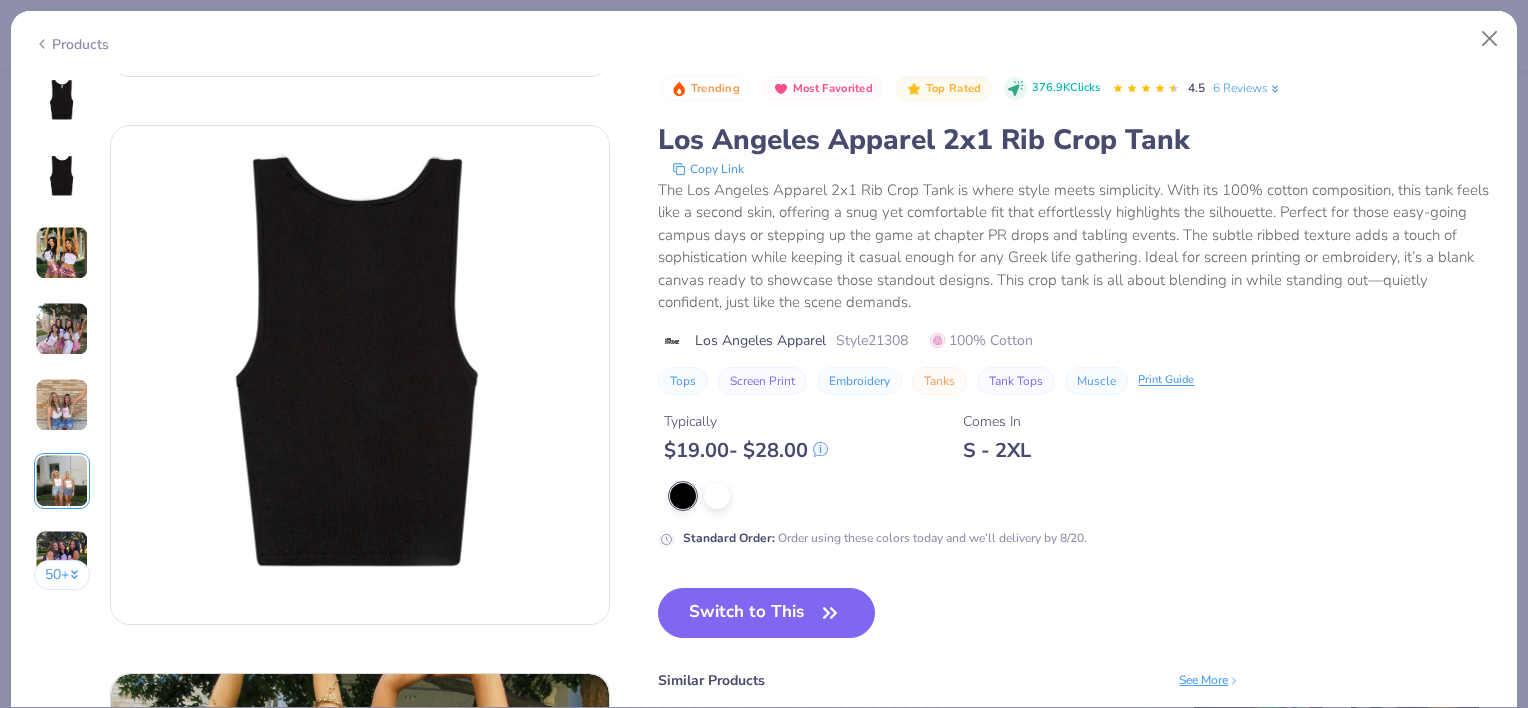 scroll, scrollTop: 72, scrollLeft: 0, axis: vertical 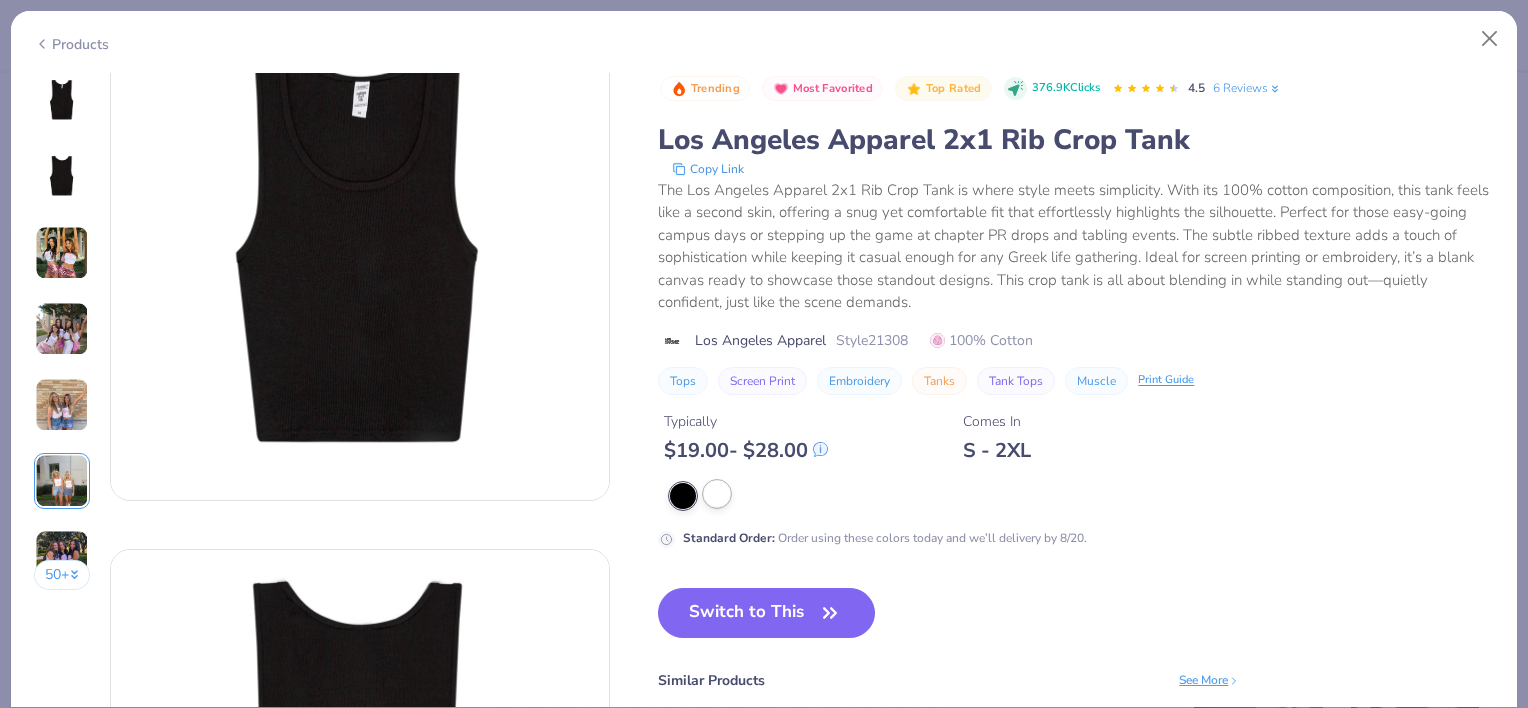 click at bounding box center [717, 494] 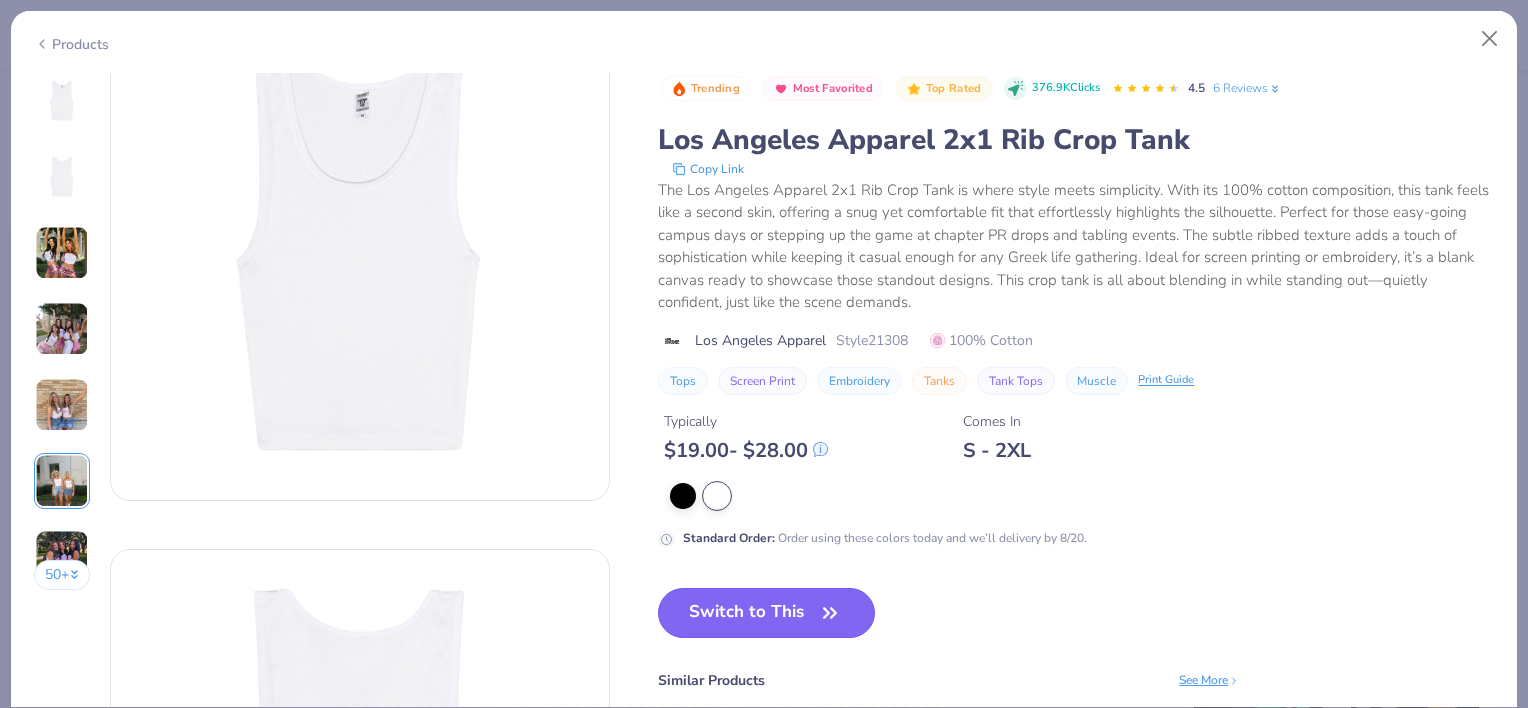 click on "Switch to This" at bounding box center (766, 613) 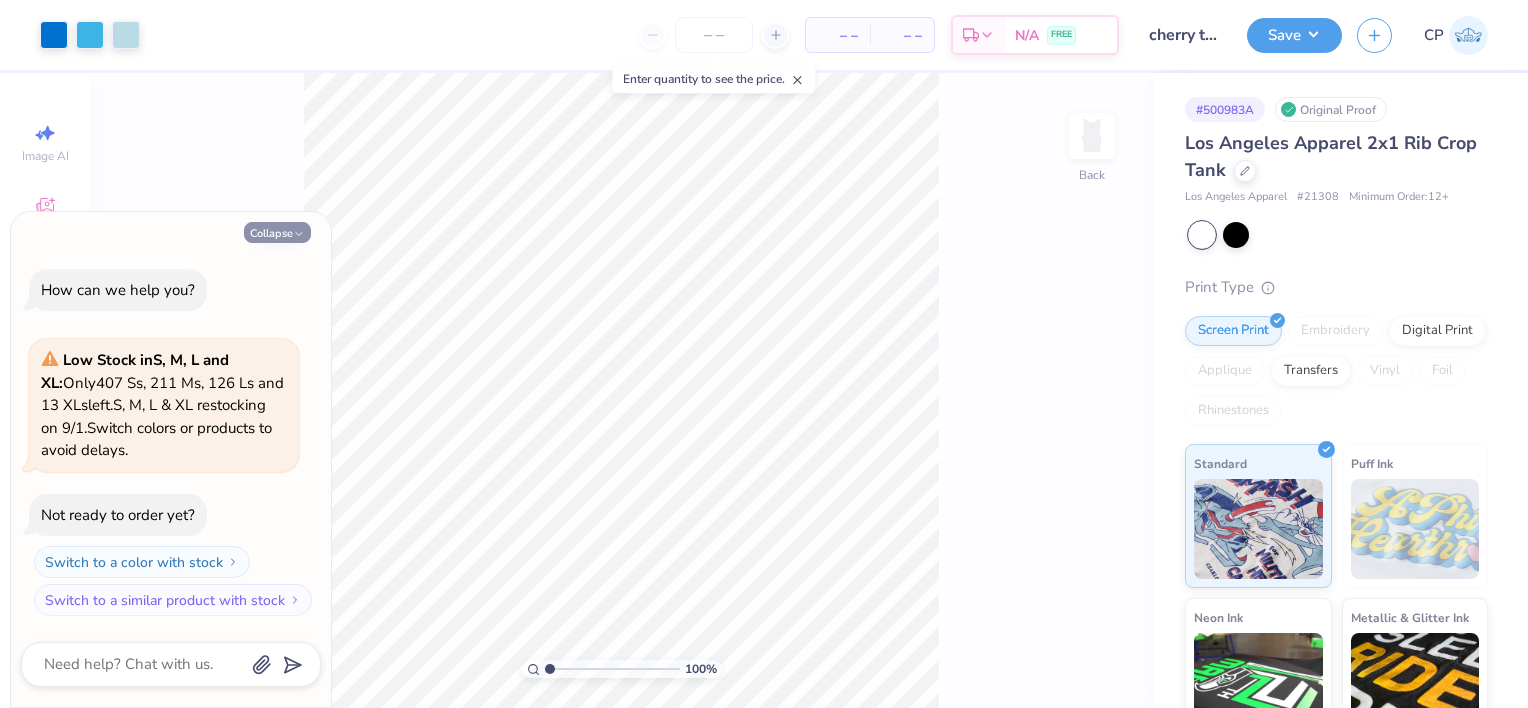 click on "Collapse" at bounding box center [277, 232] 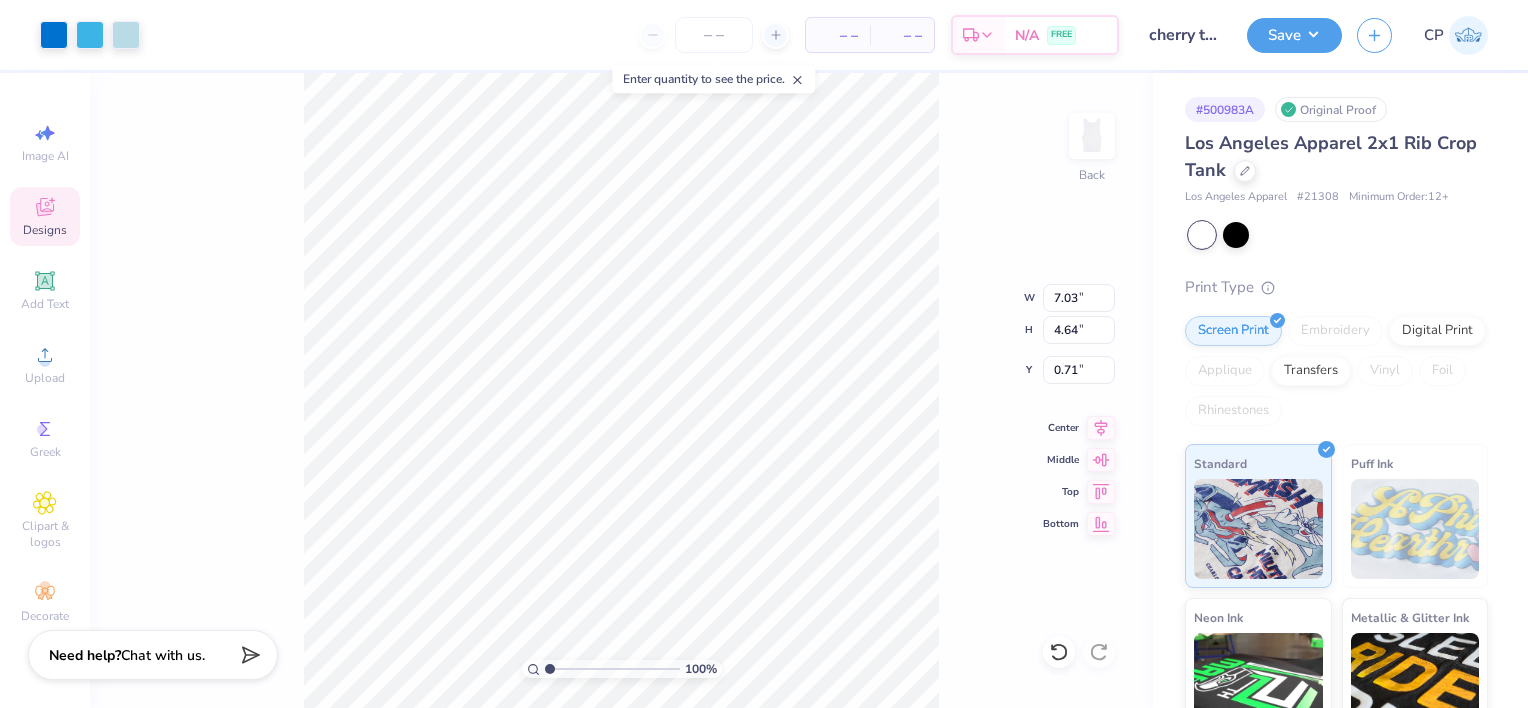 type on "0.71" 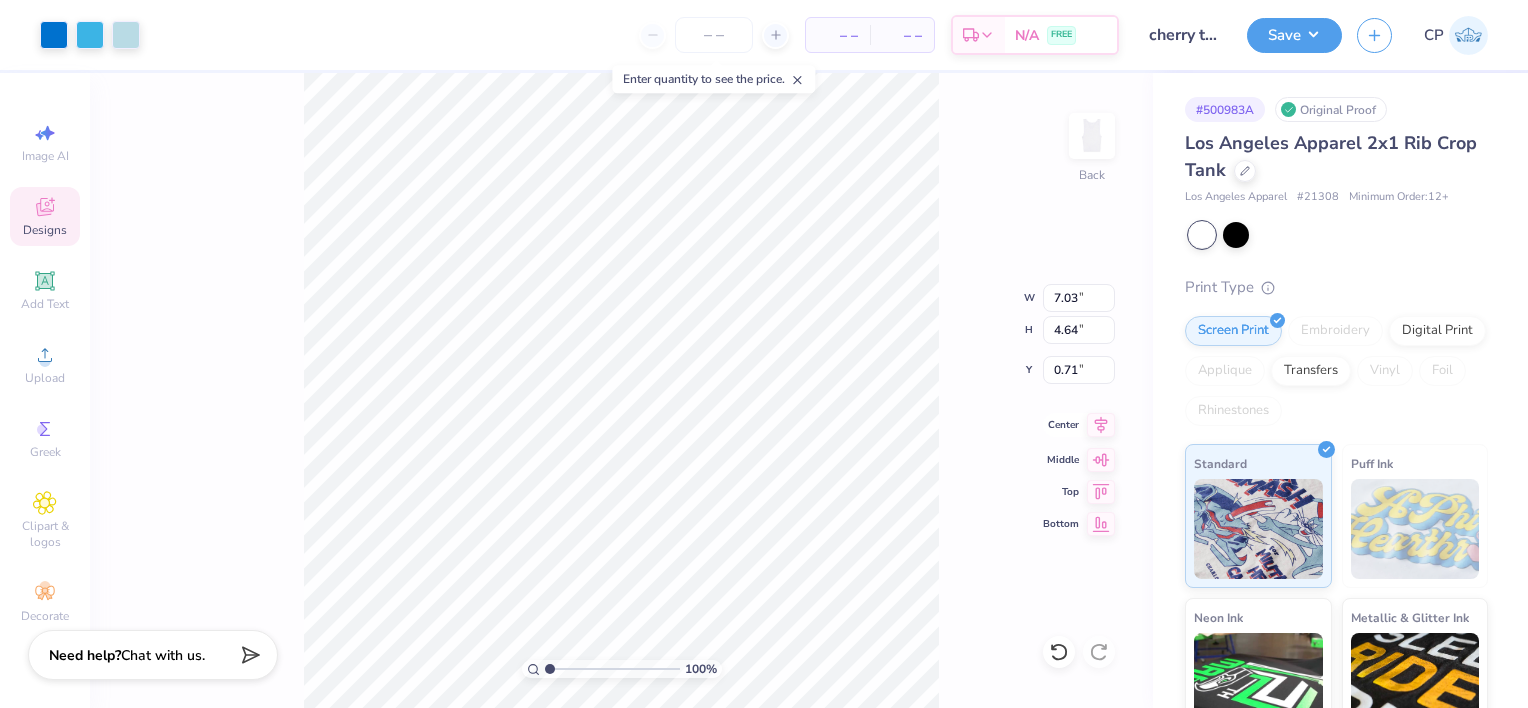 click 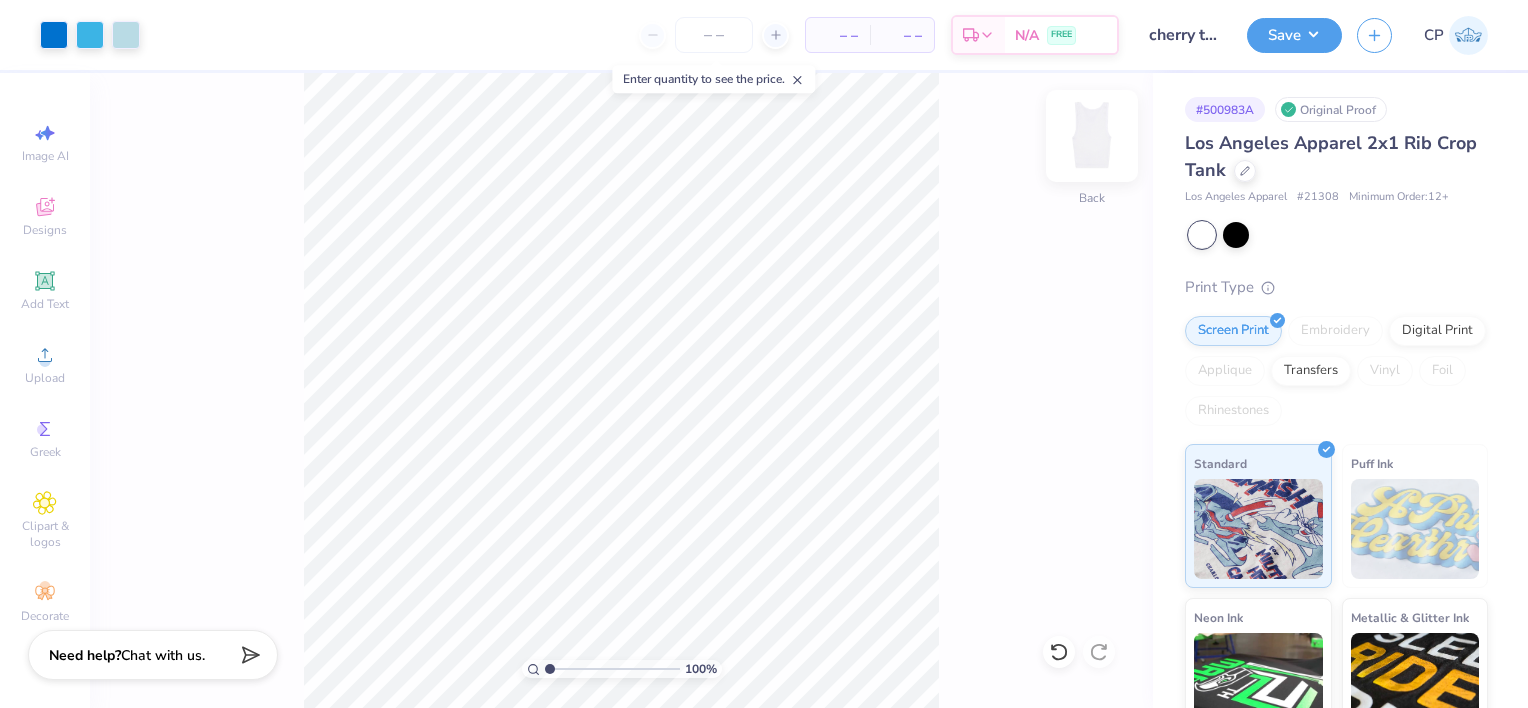 click at bounding box center [1092, 136] 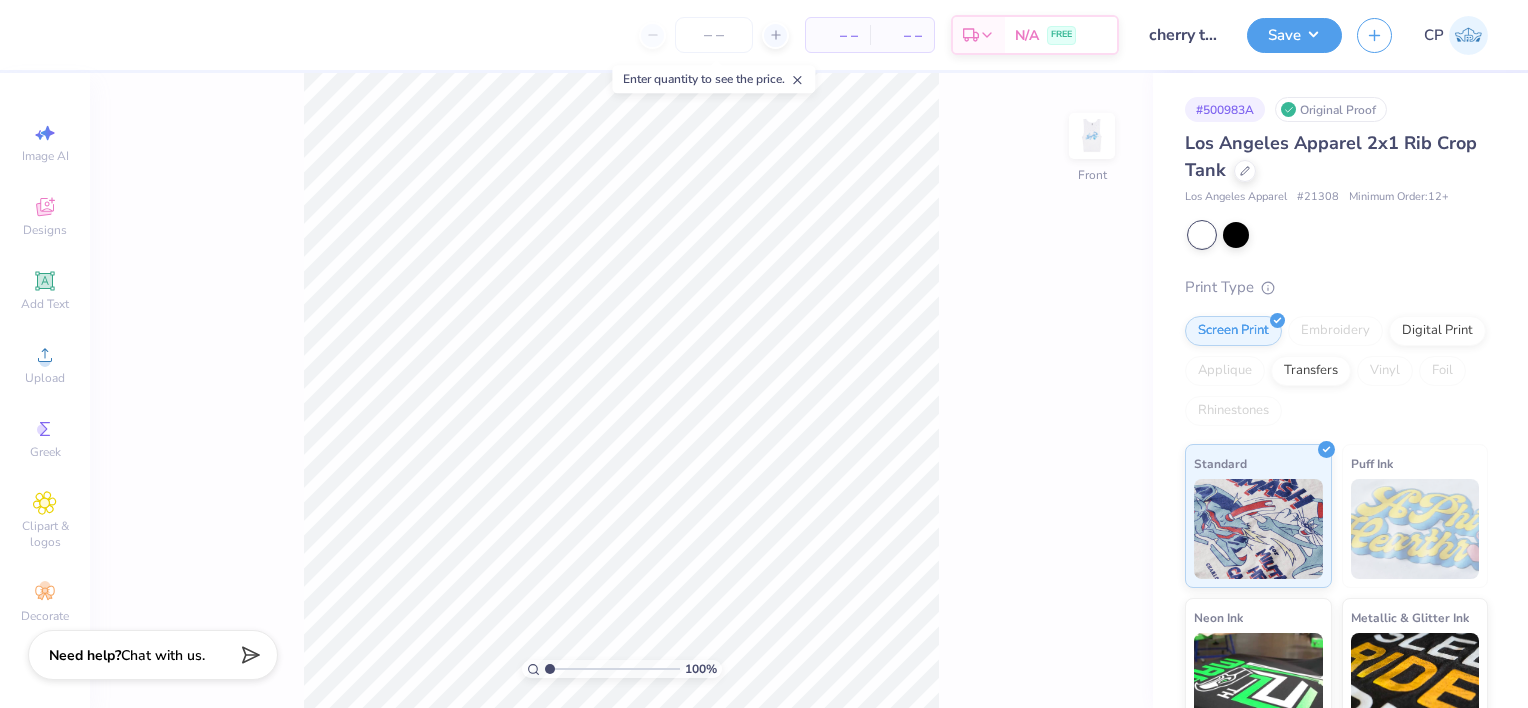 click at bounding box center [1092, 136] 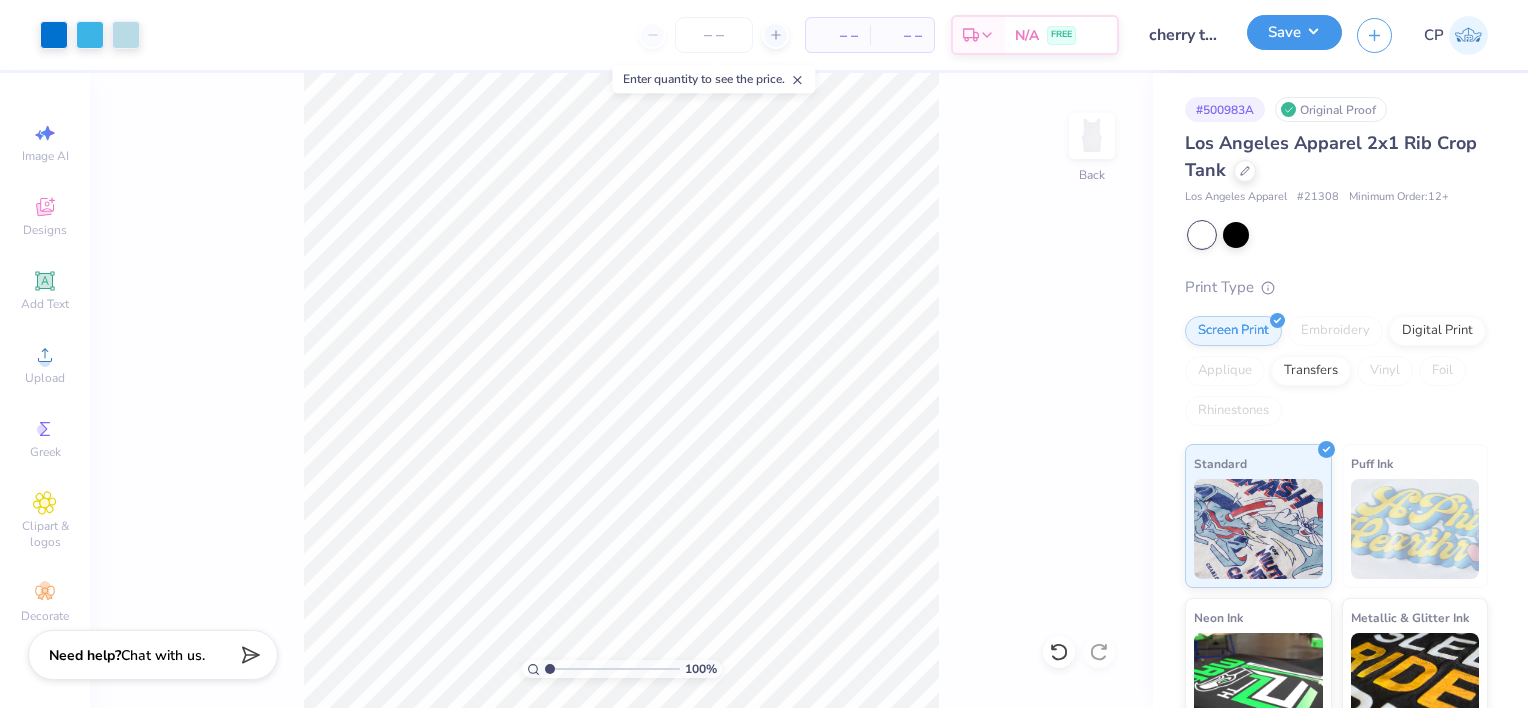 click on "Save" at bounding box center (1294, 32) 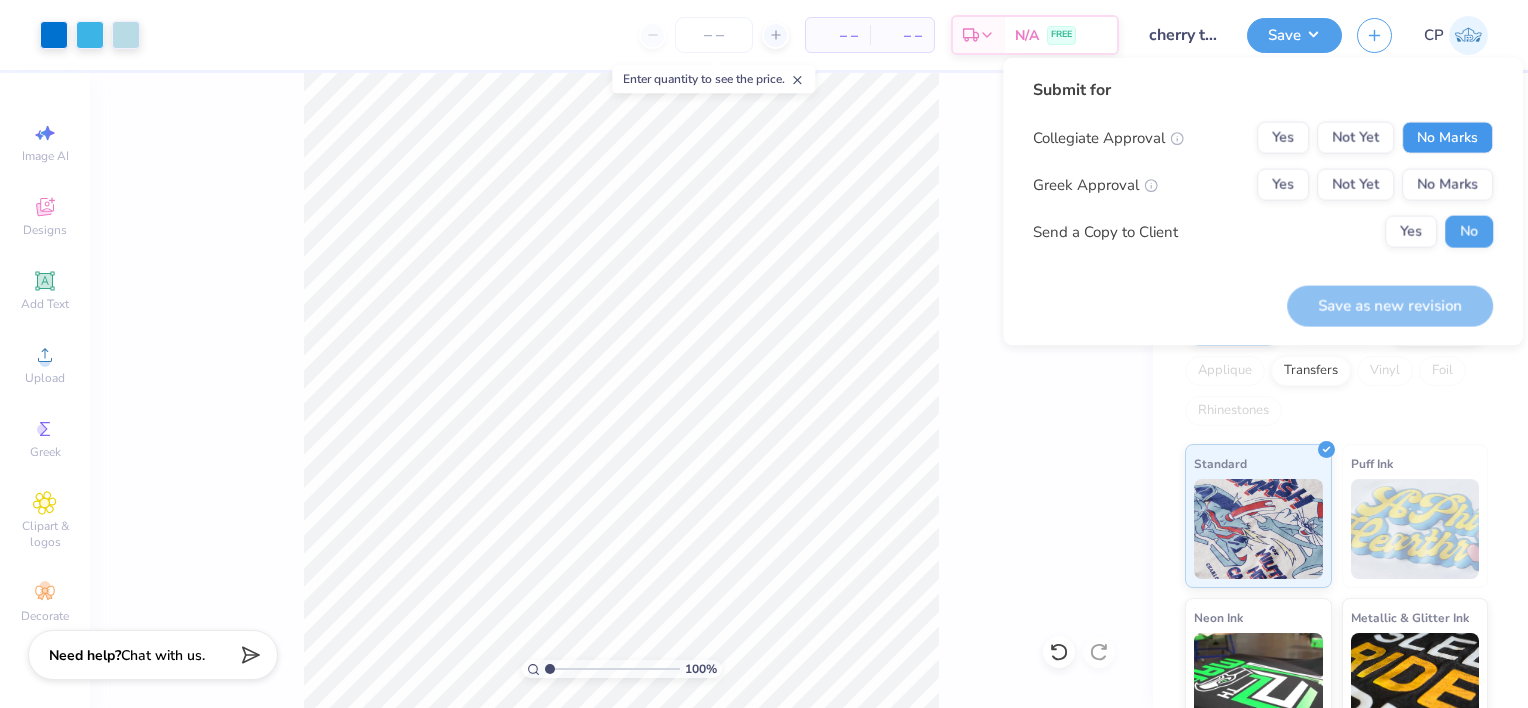 click on "No Marks" at bounding box center [1447, 138] 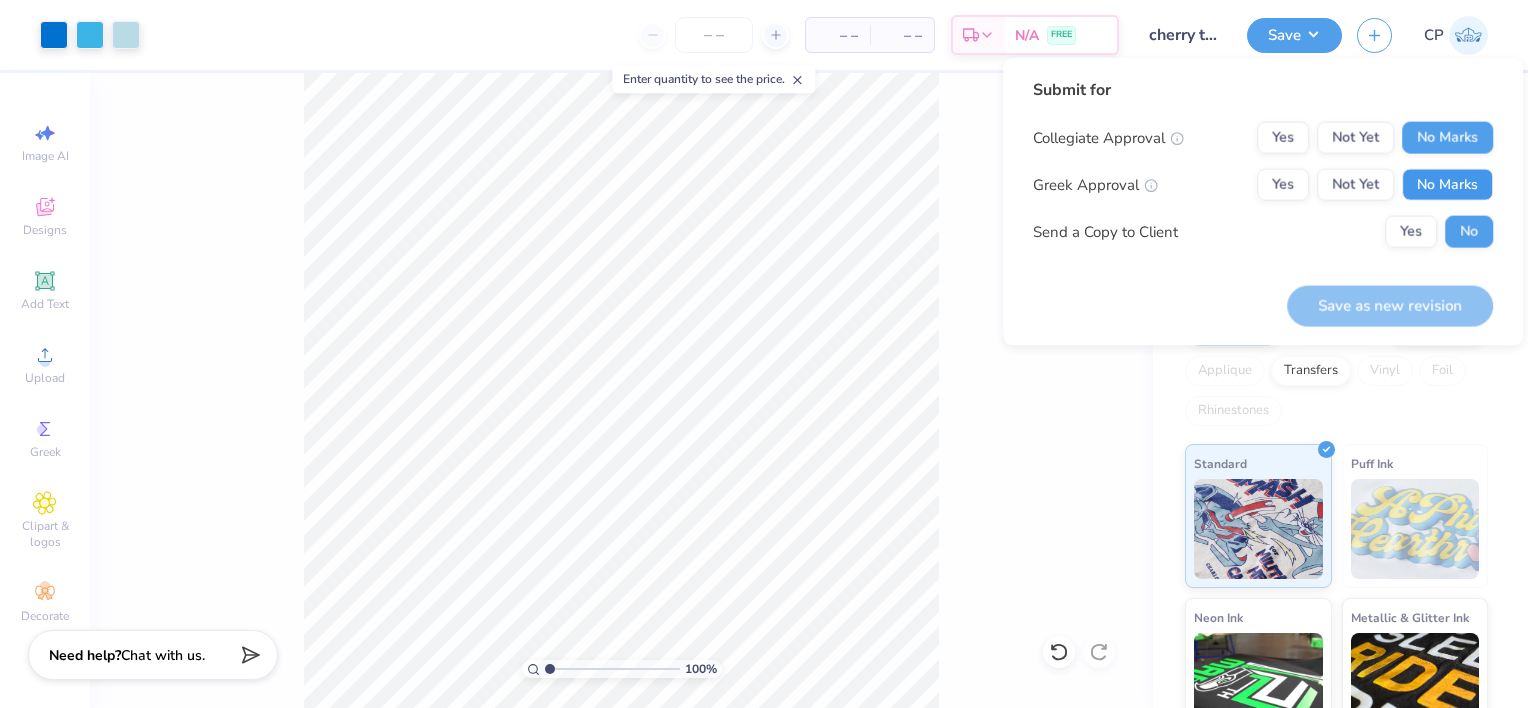 click on "No Marks" at bounding box center [1447, 185] 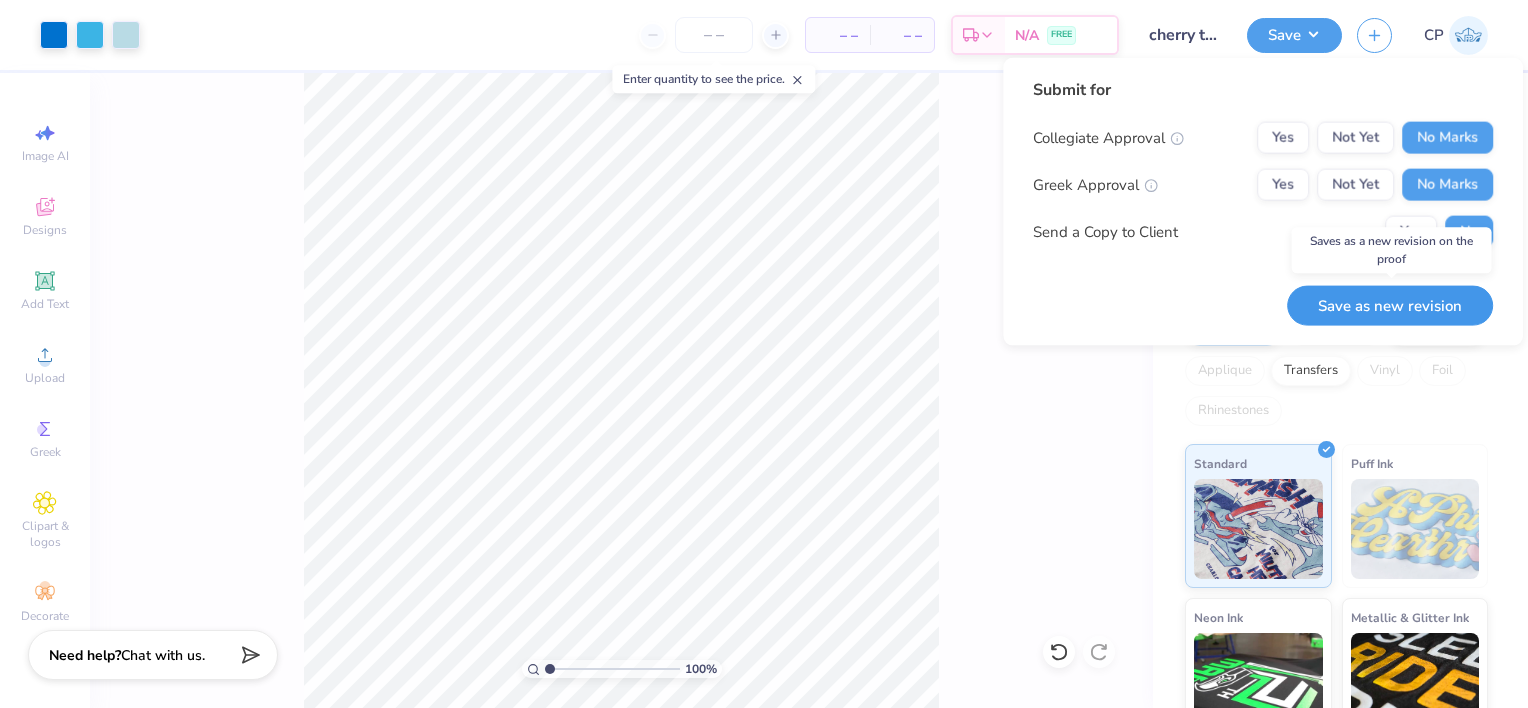 click on "Save as new revision" at bounding box center (1390, 305) 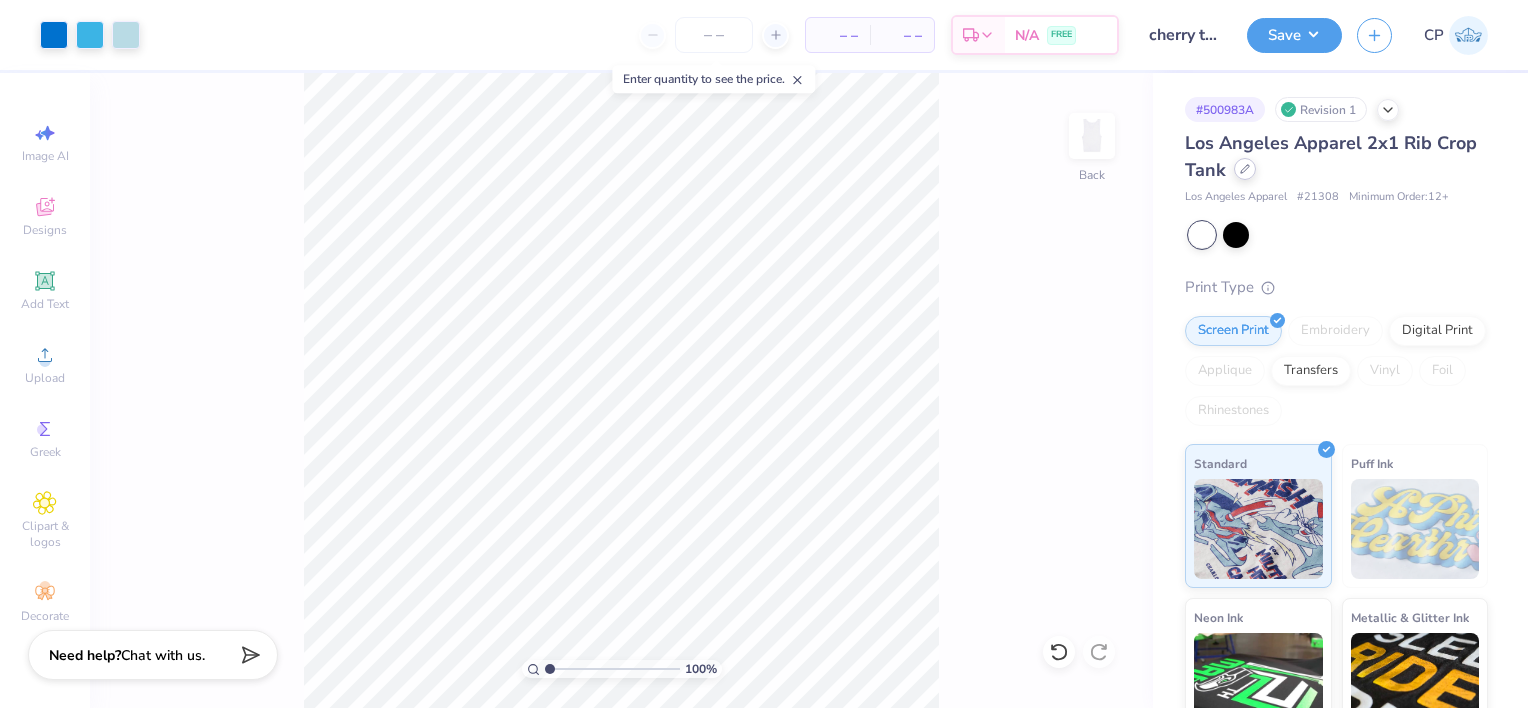 click 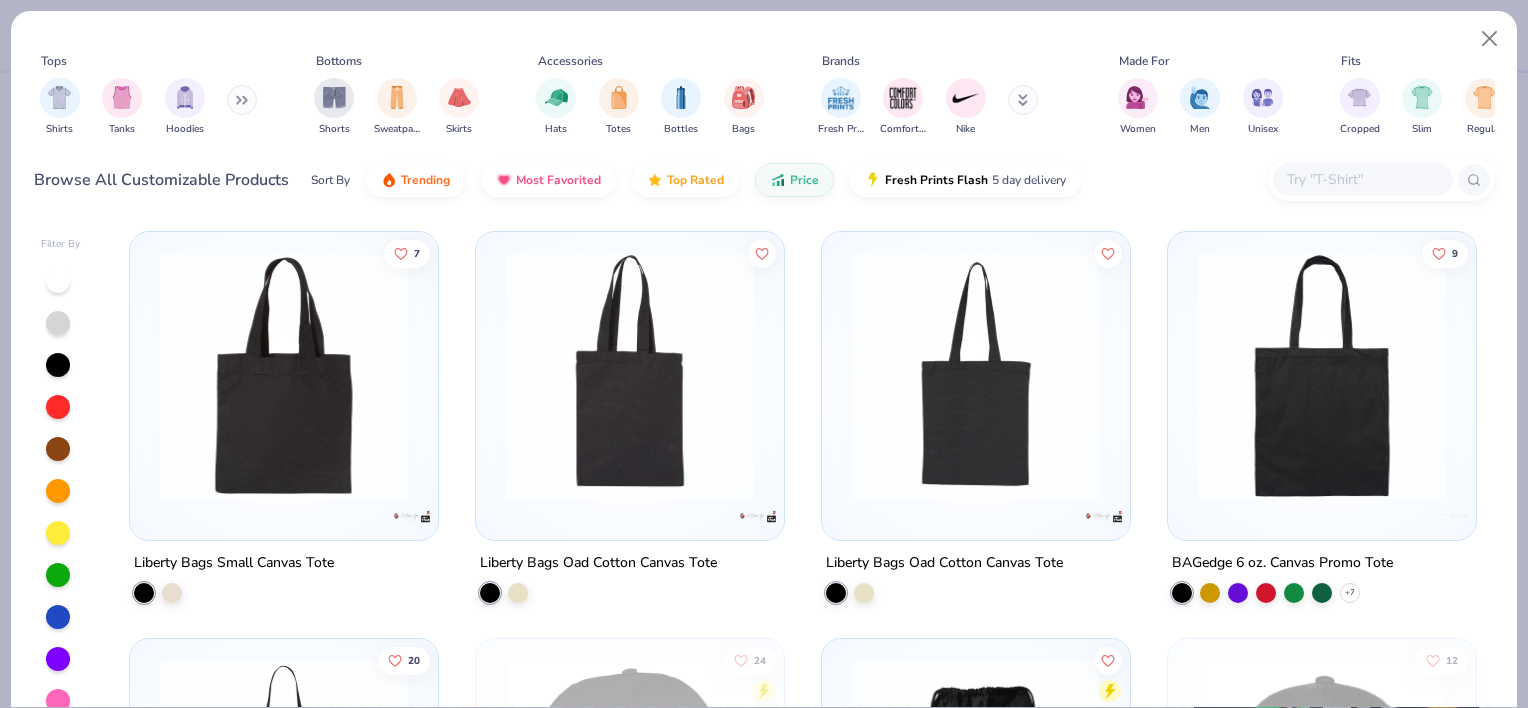 click at bounding box center [1362, 179] 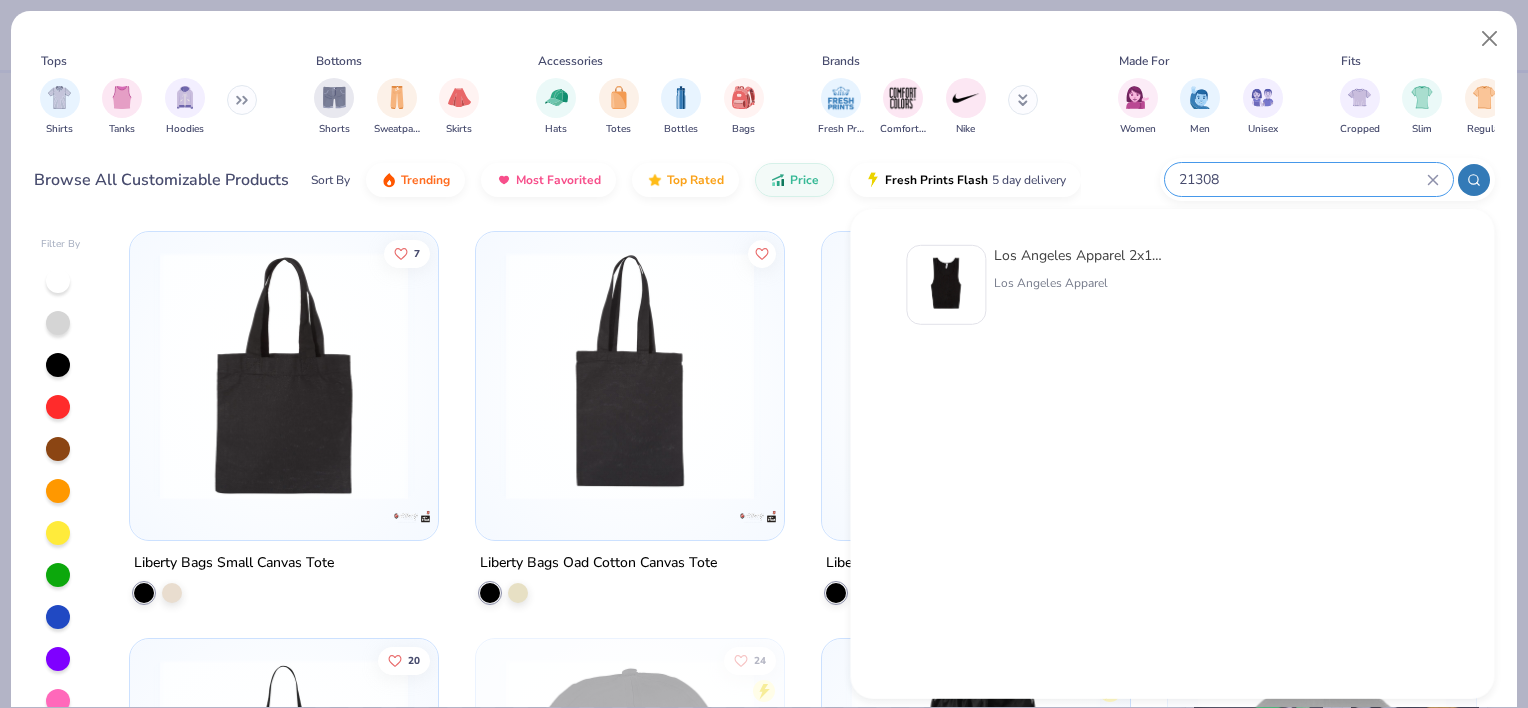type on "21308" 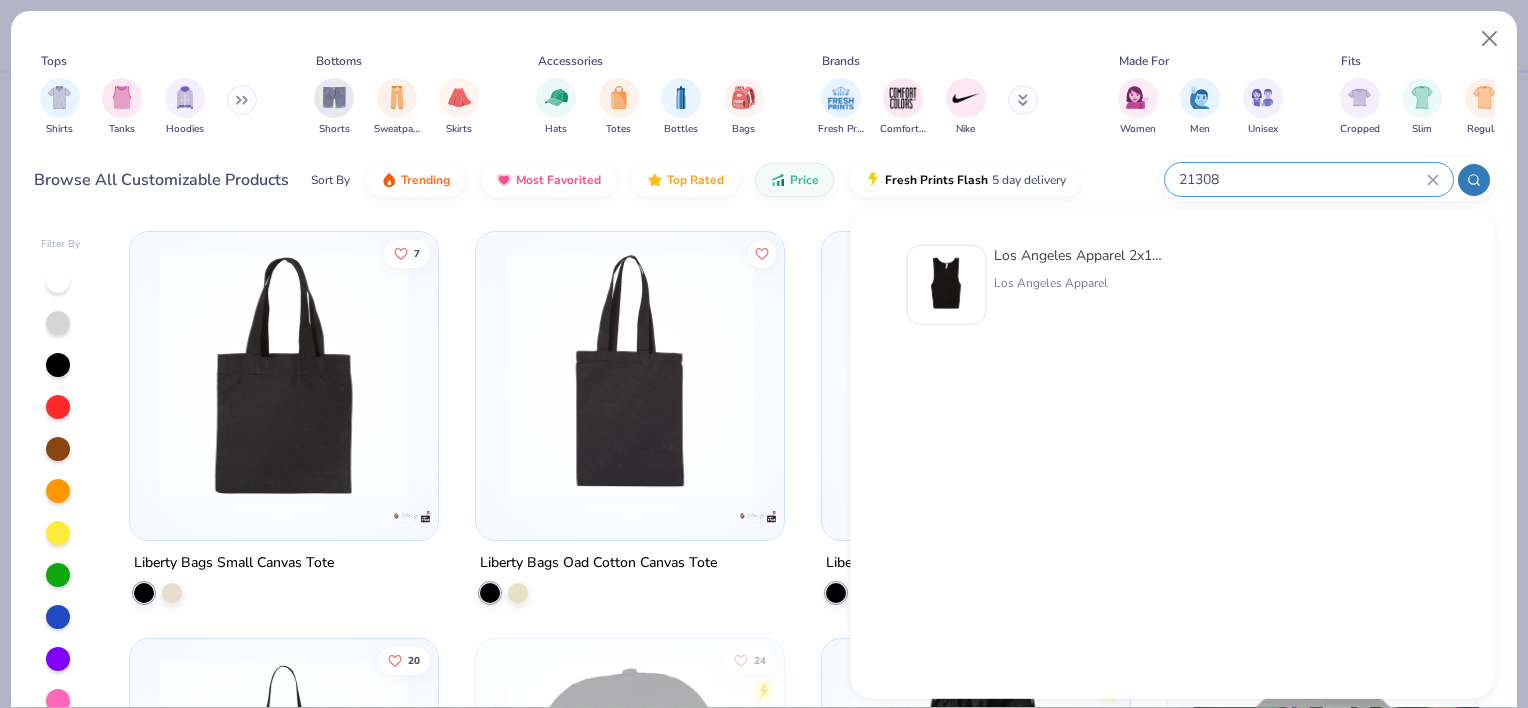 click on "Los Angeles Apparel 2x1 Rib Crop Tank" at bounding box center (1078, 255) 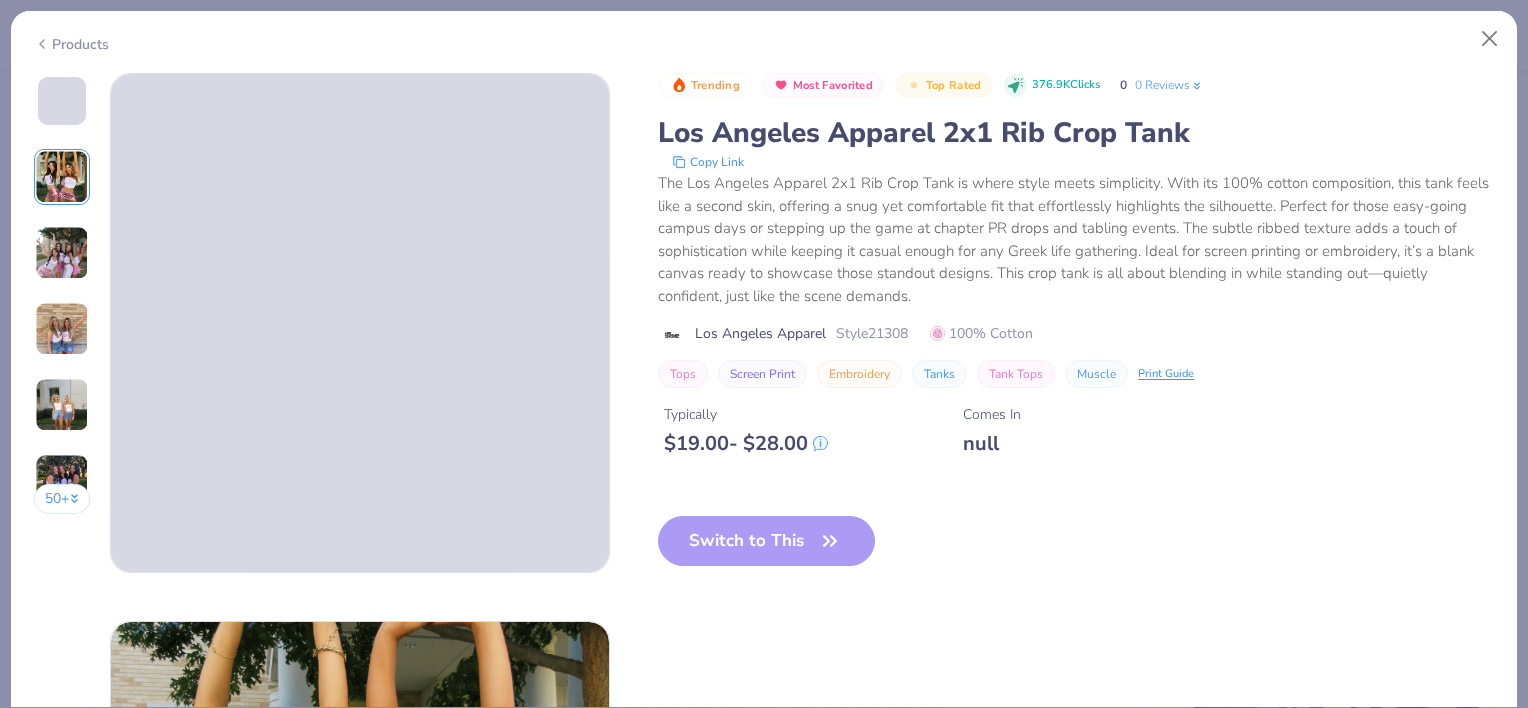 type 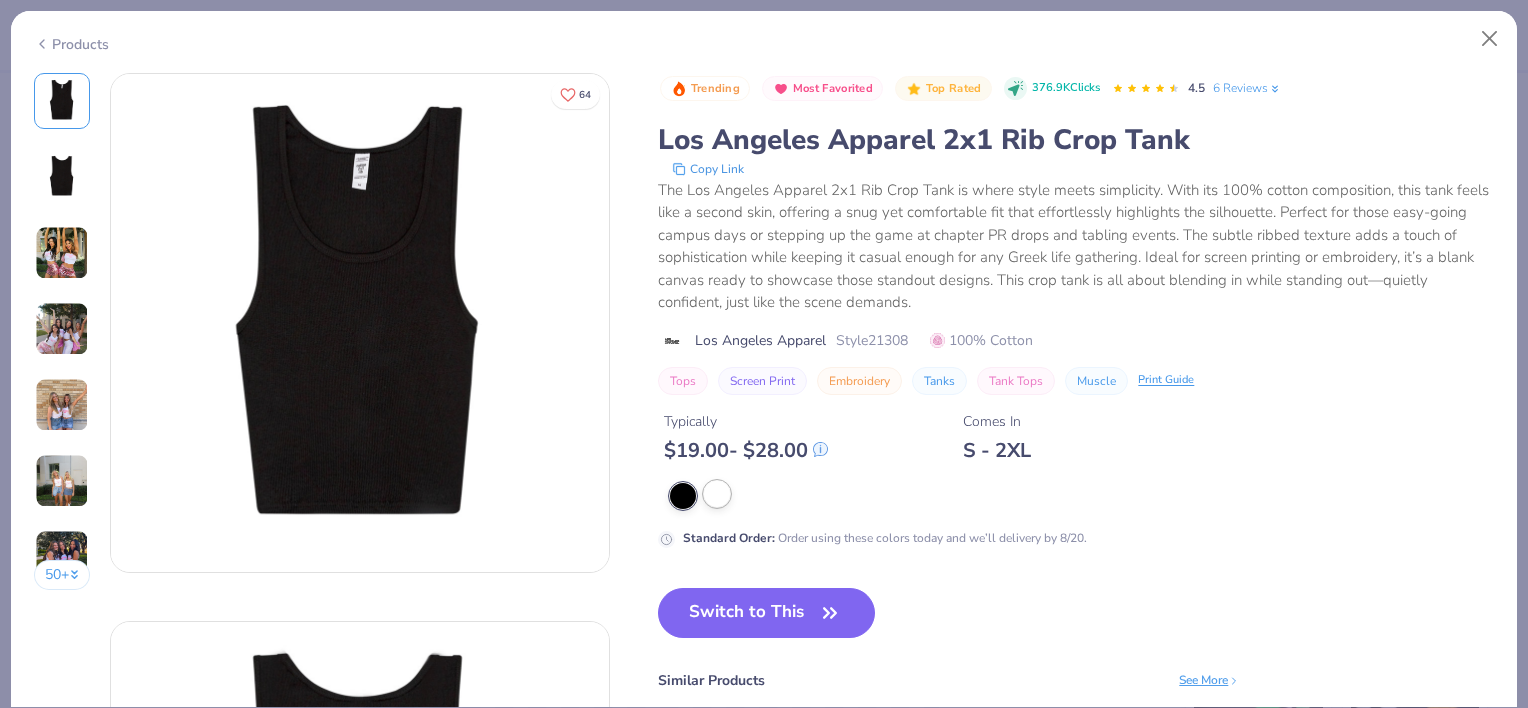 click at bounding box center (717, 494) 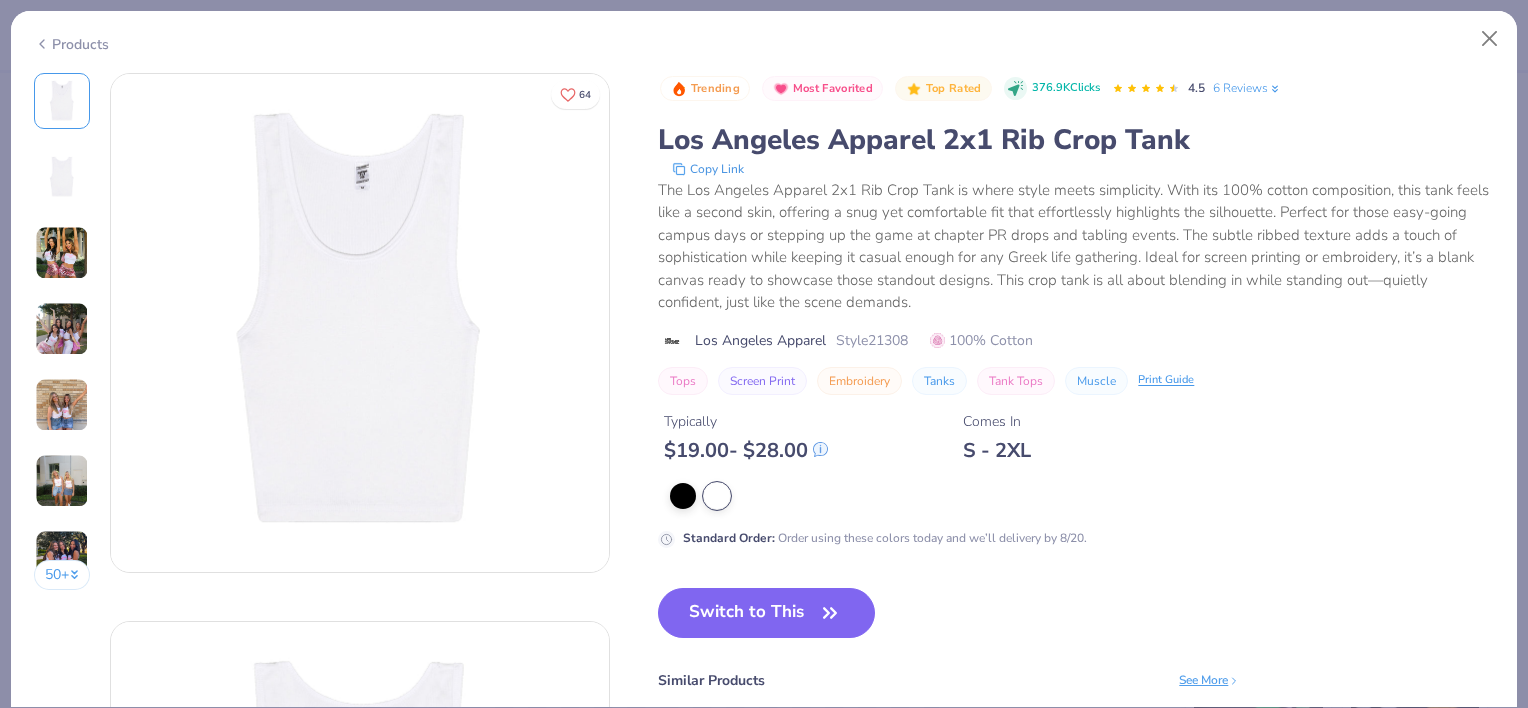 click at bounding box center [75, 574] 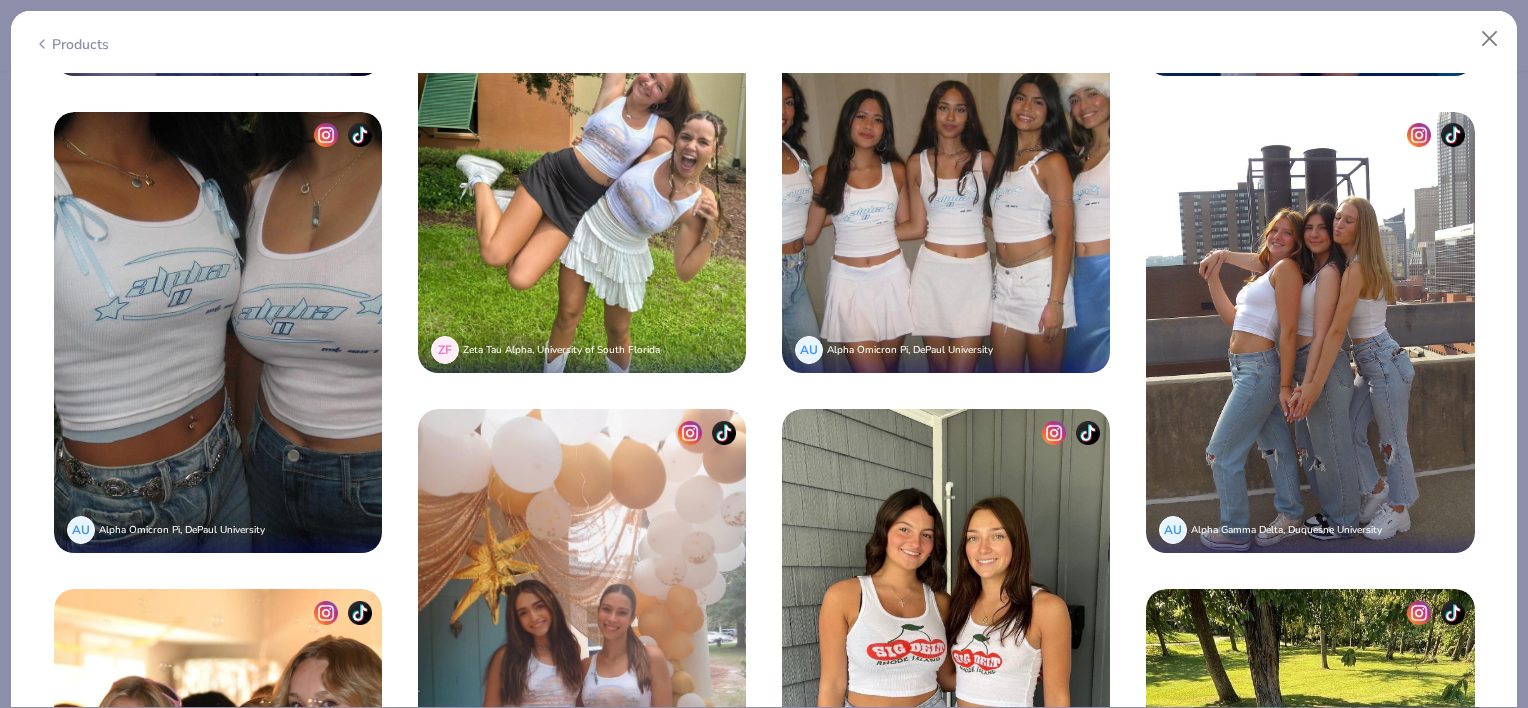 scroll, scrollTop: 4450, scrollLeft: 0, axis: vertical 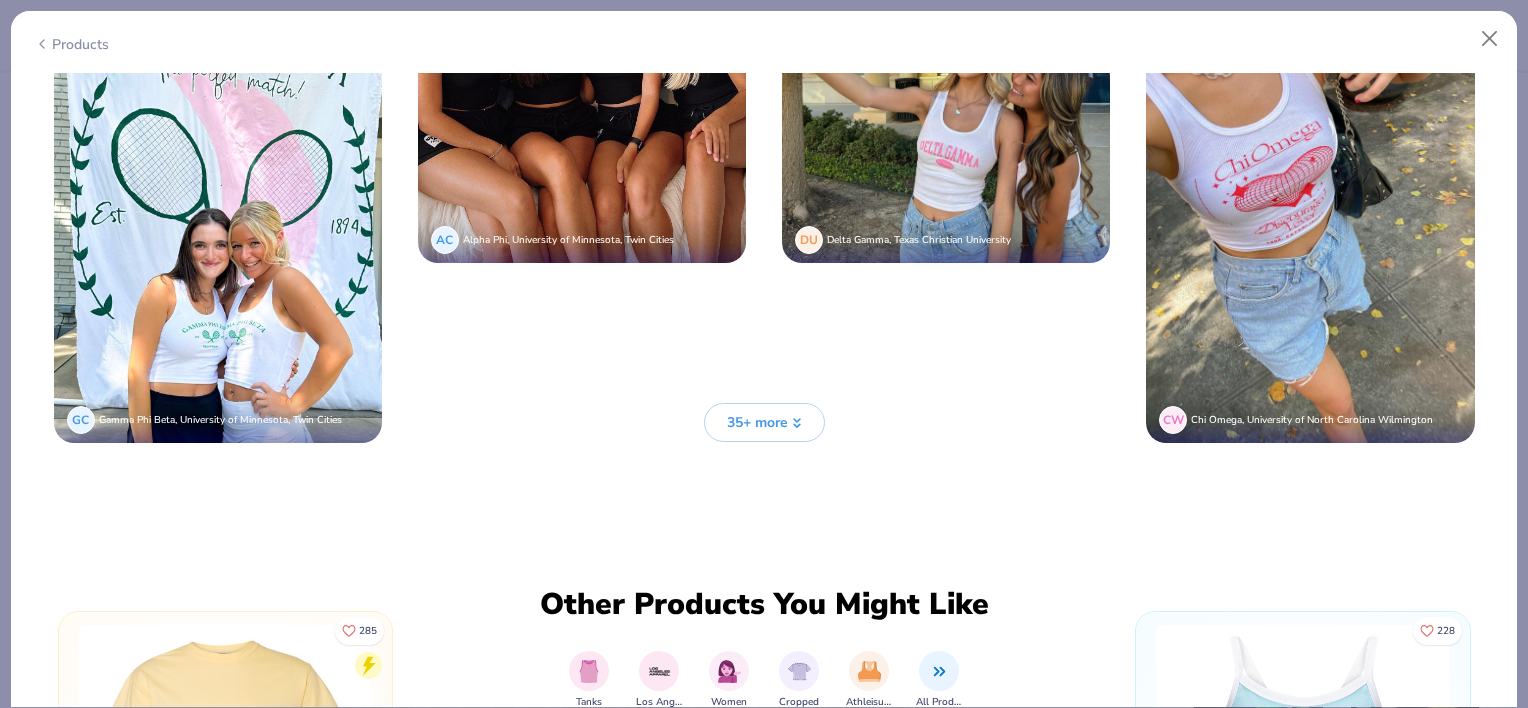 click on "35+ more" at bounding box center [757, 422] 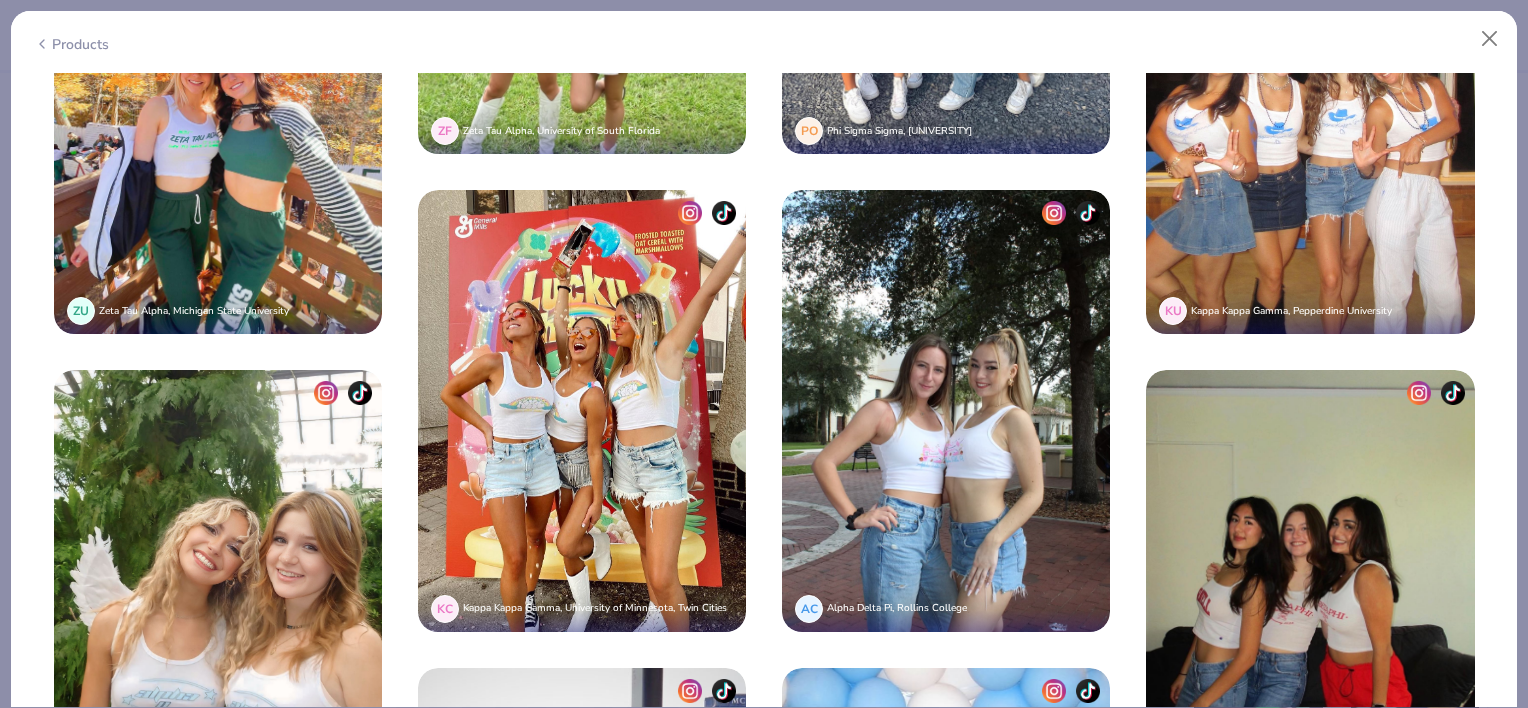 scroll, scrollTop: 6588, scrollLeft: 0, axis: vertical 